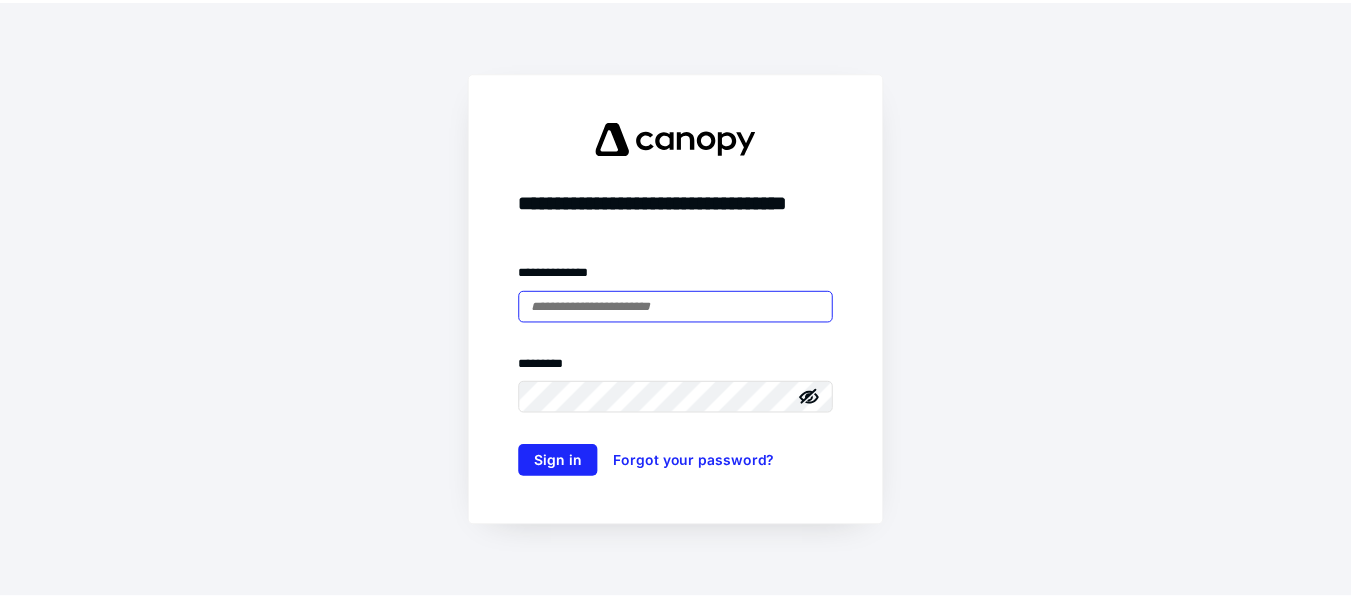 scroll, scrollTop: 0, scrollLeft: 0, axis: both 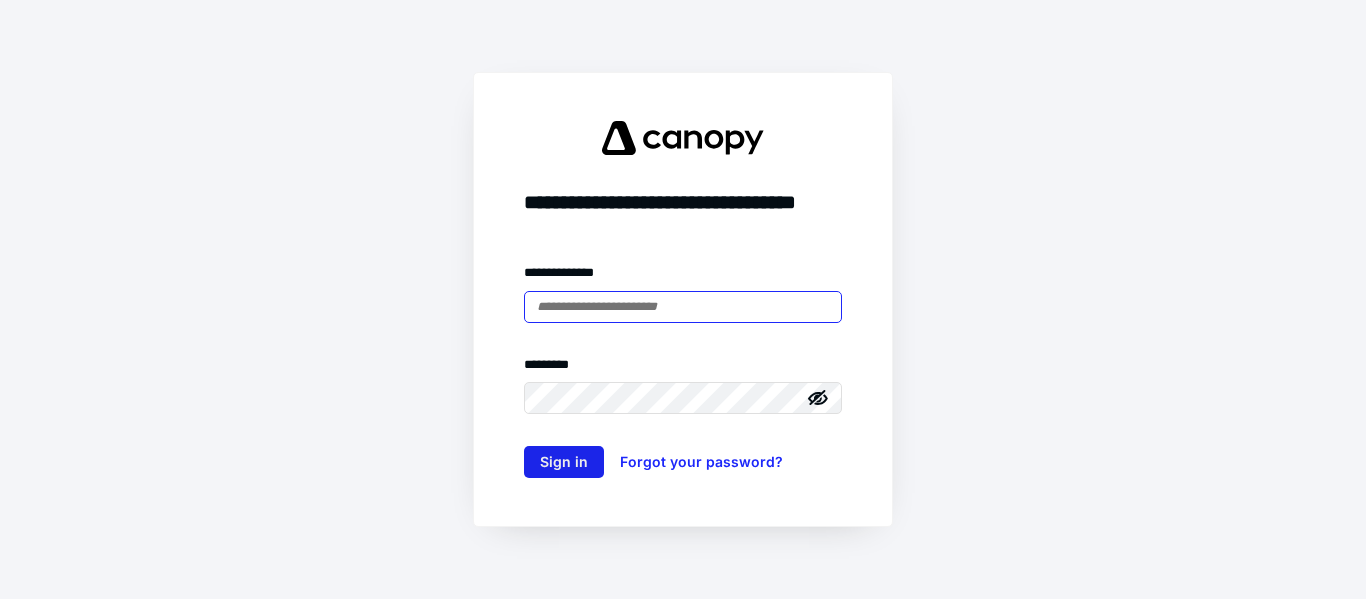 type on "**********" 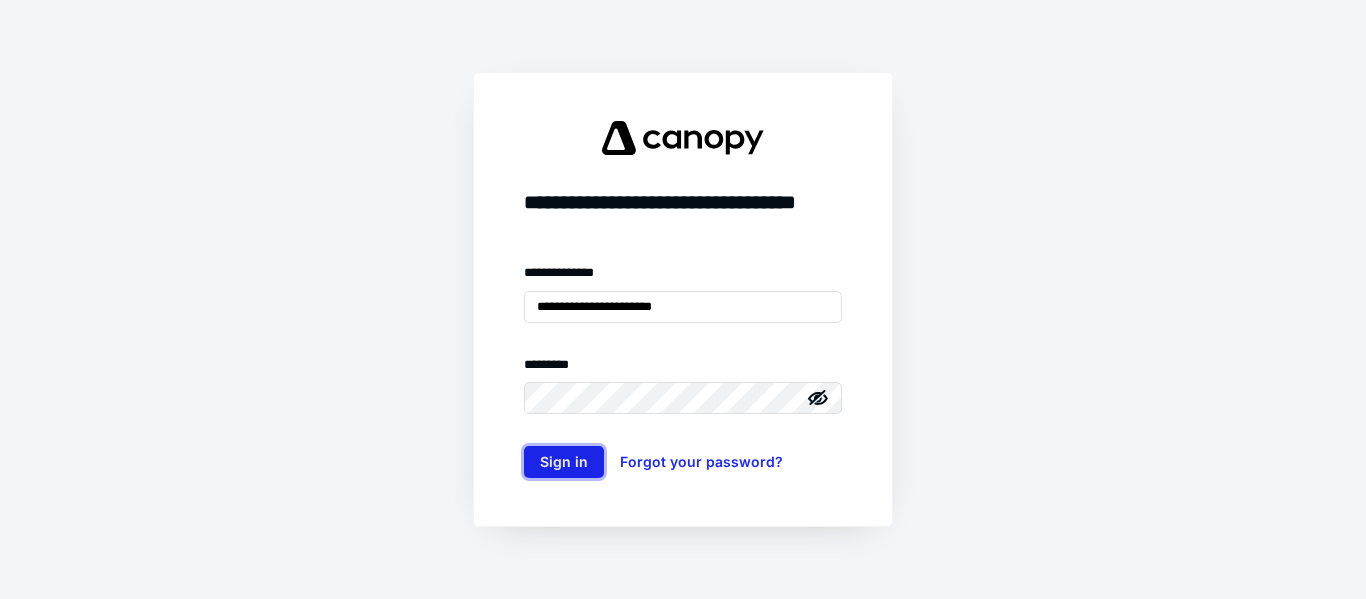 click on "Sign in" at bounding box center [564, 462] 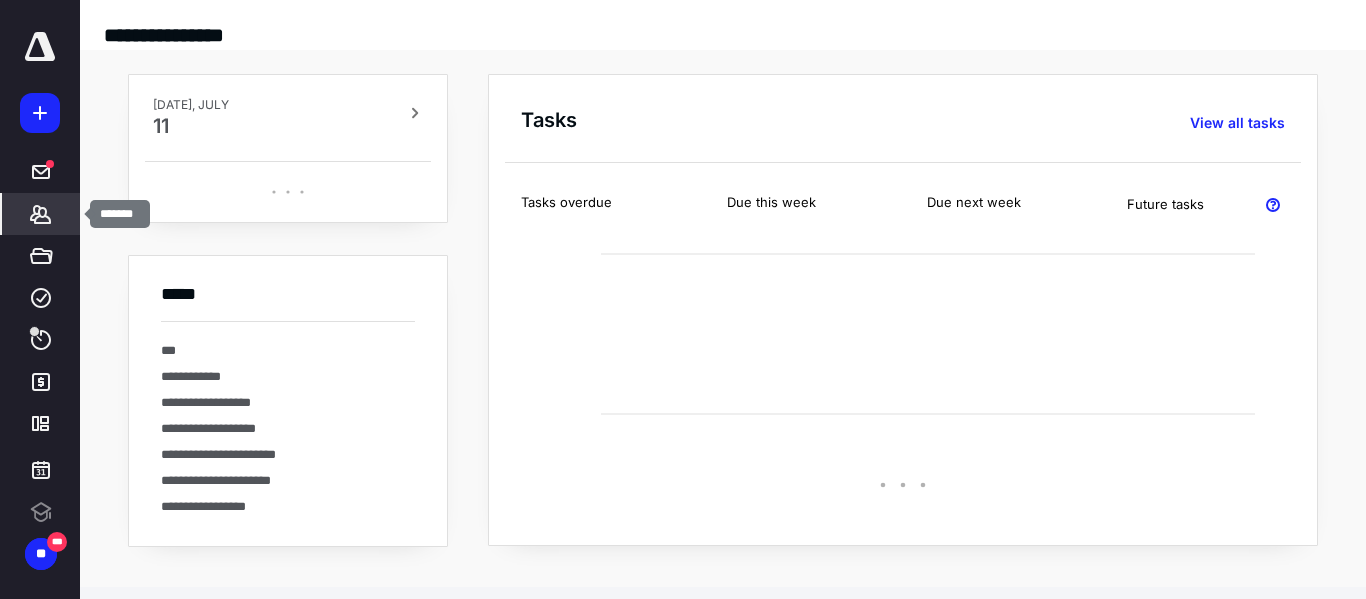 click 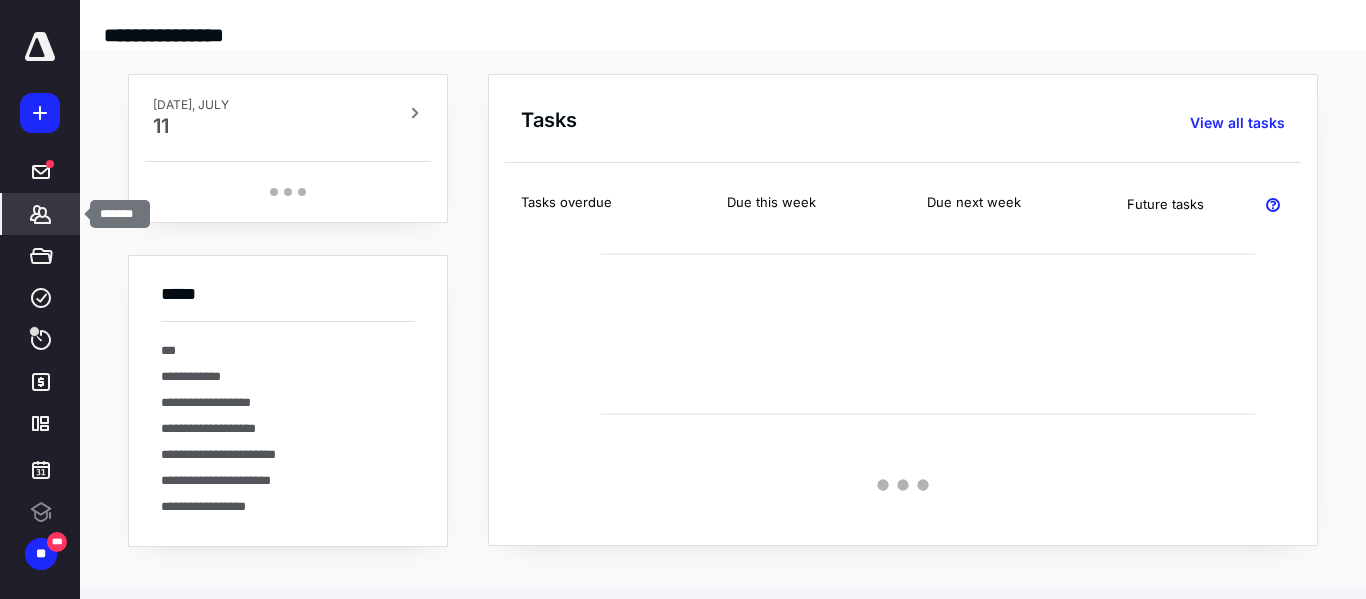 click 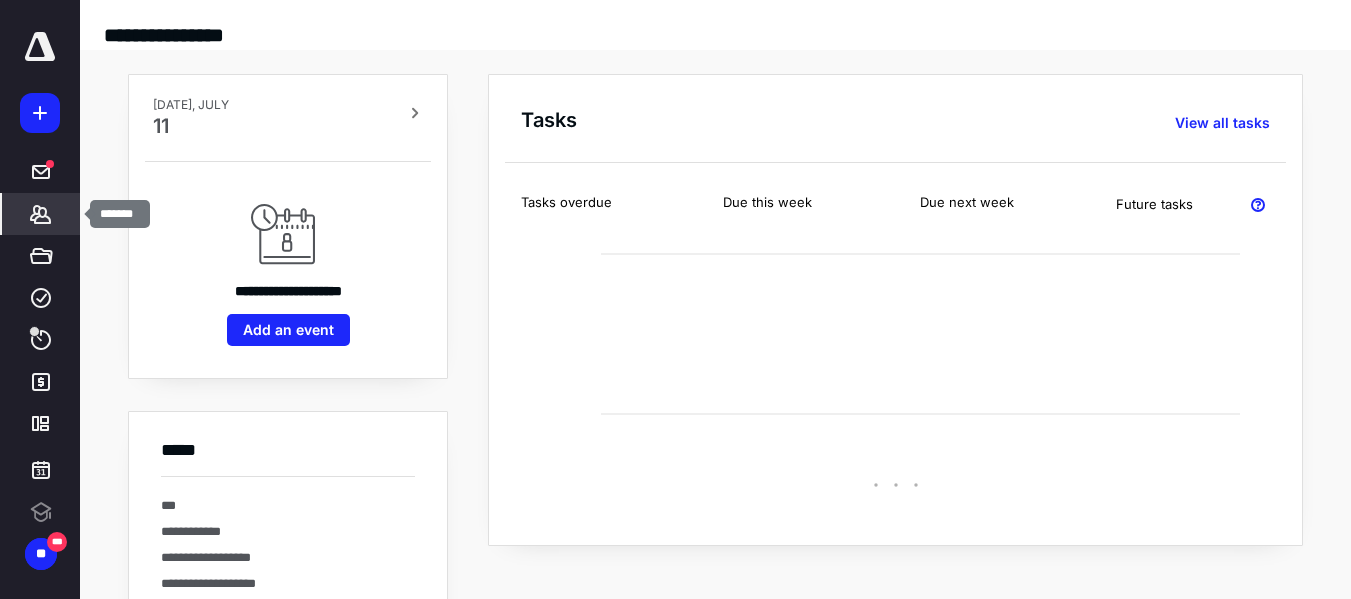 click 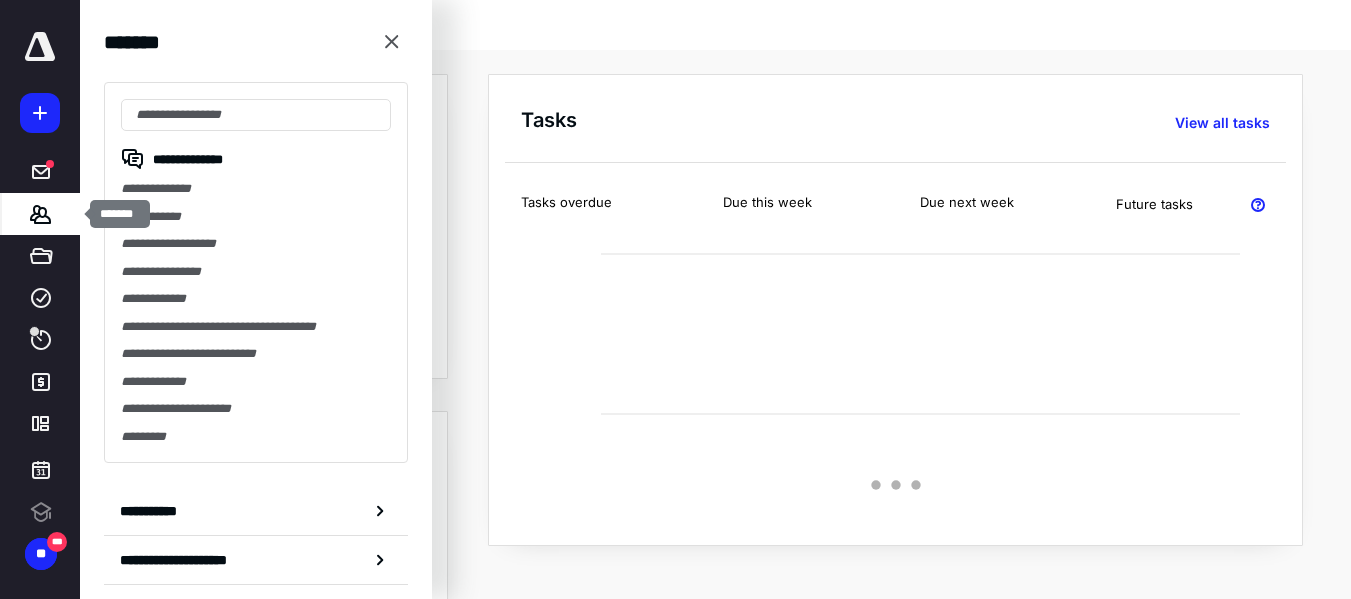 click 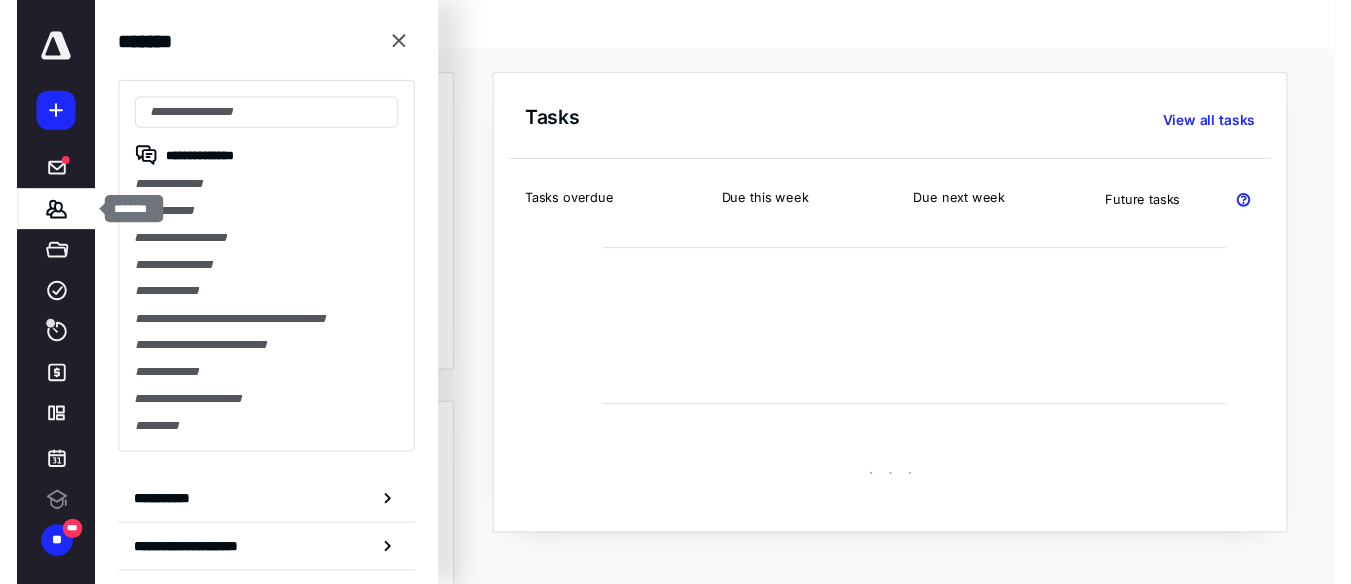 scroll, scrollTop: 0, scrollLeft: 0, axis: both 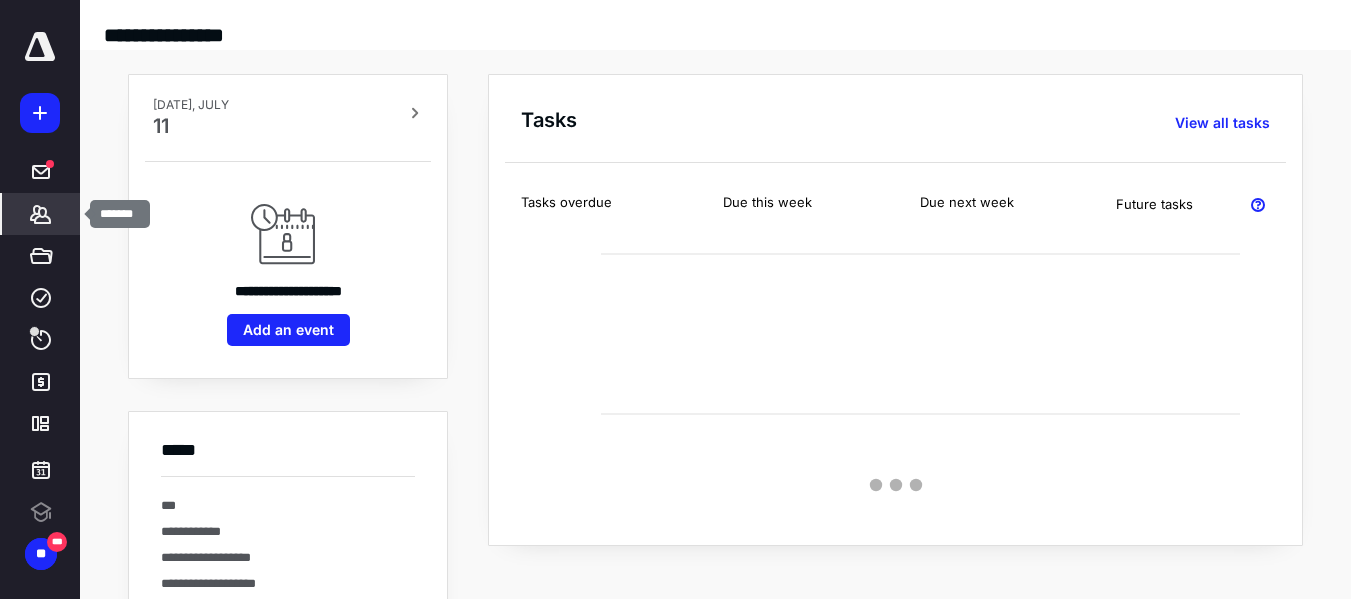 click 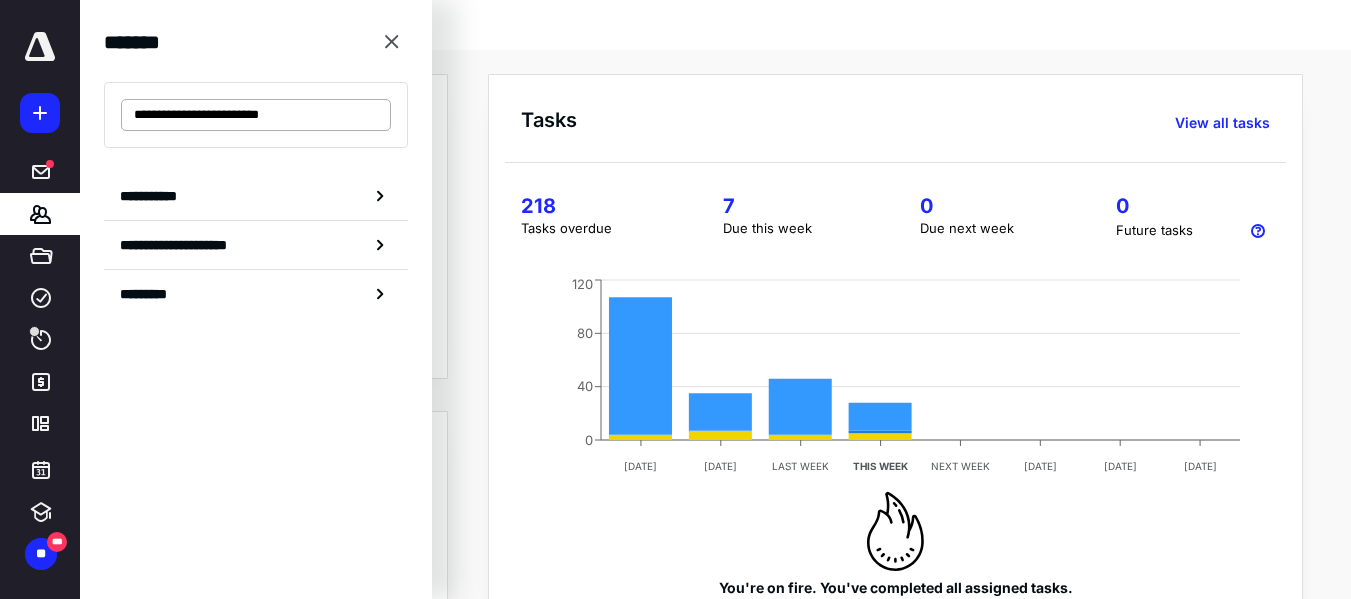 click on "**********" at bounding box center [256, 115] 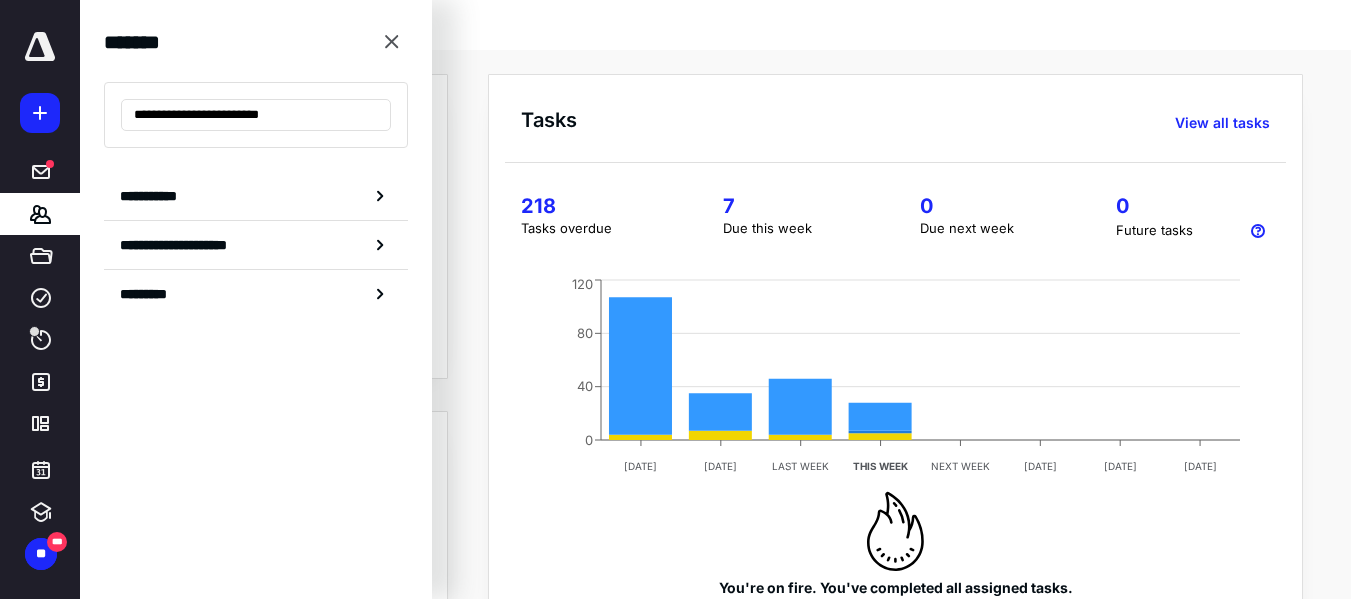type on "**********" 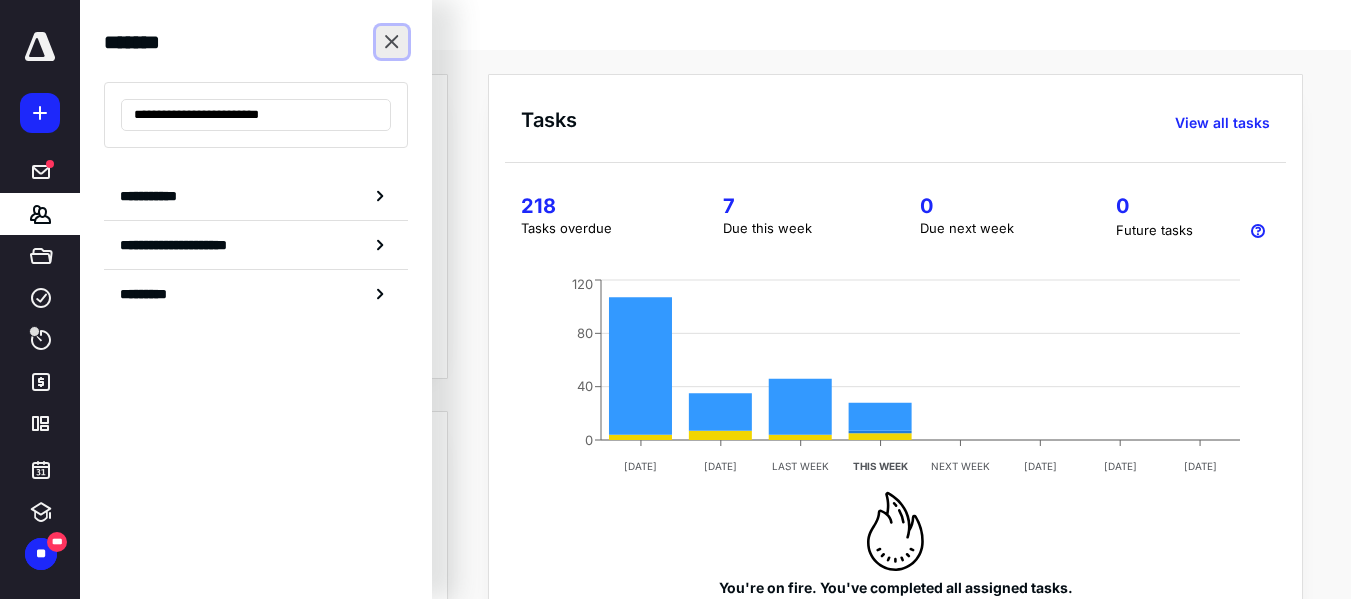 click at bounding box center [392, 42] 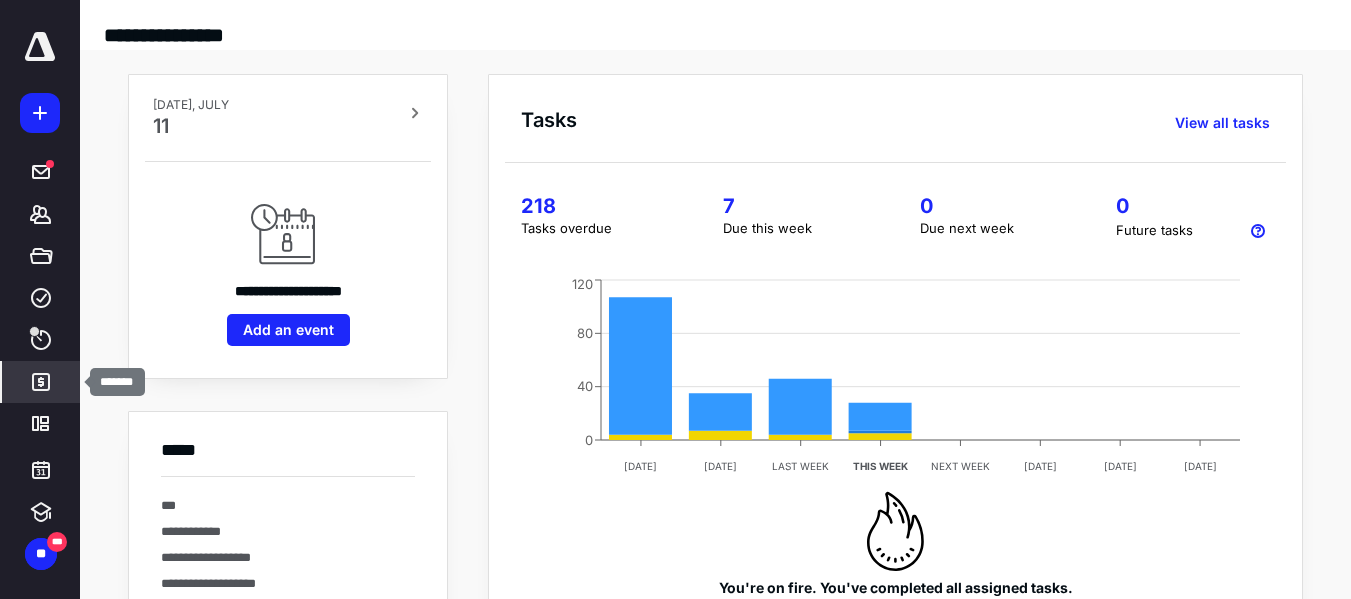 click 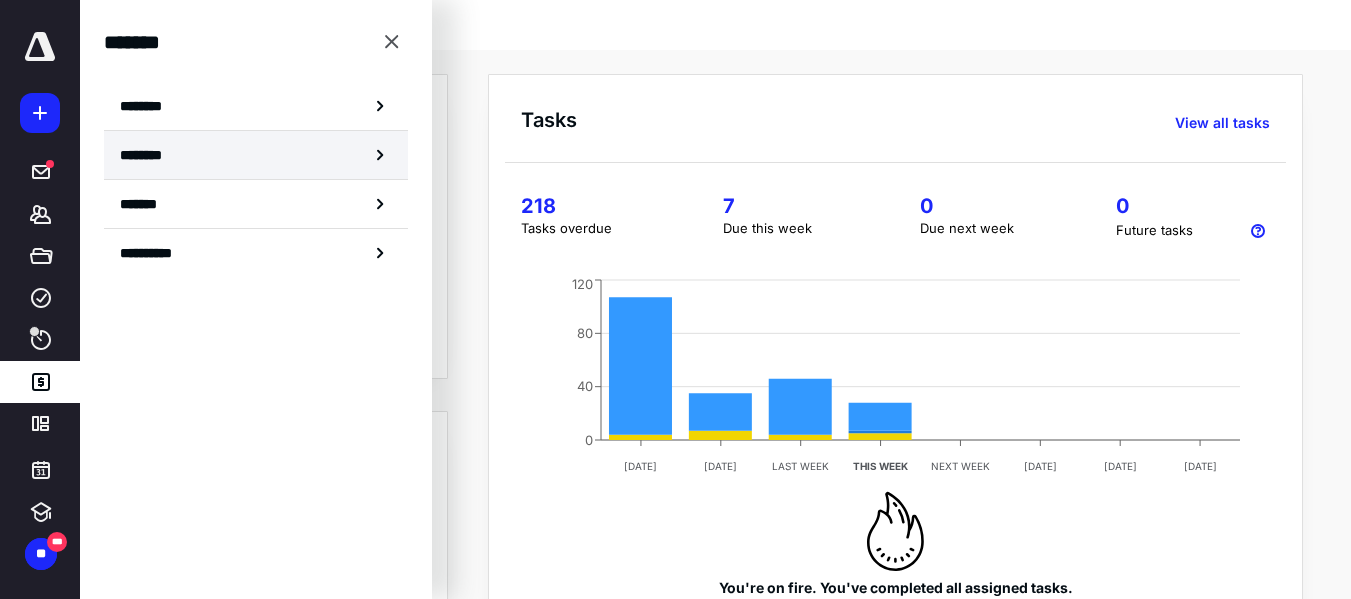 click on "********" at bounding box center [153, 155] 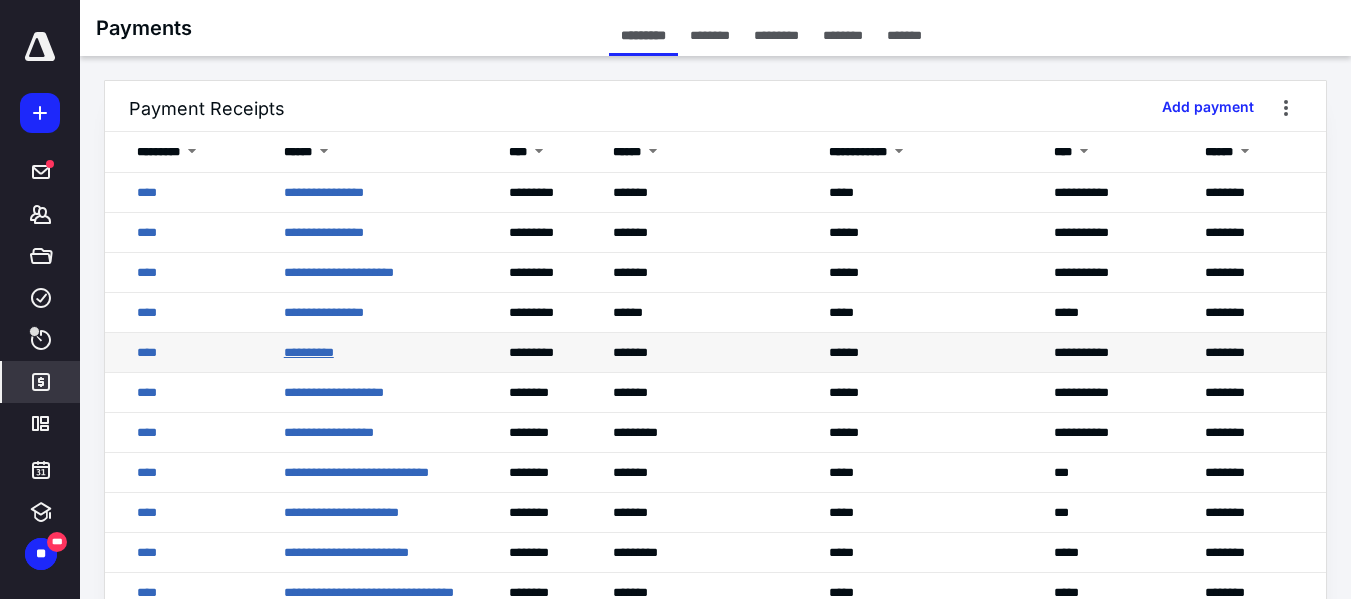 click on "**********" at bounding box center [309, 352] 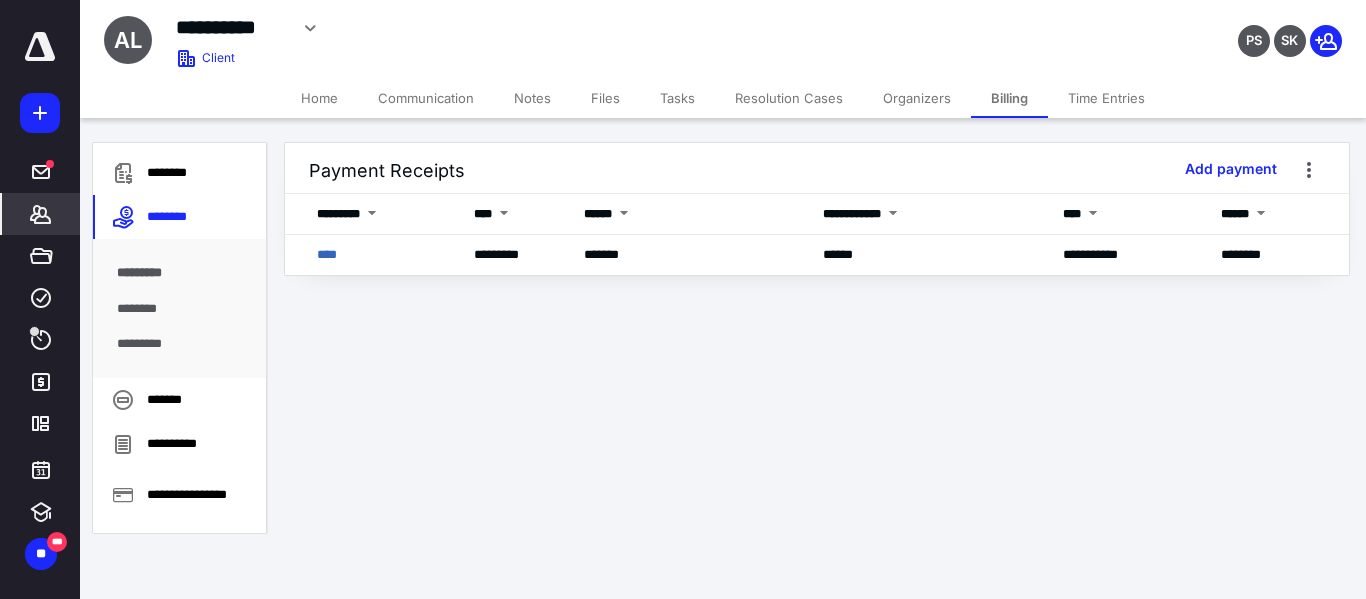 click on "Billing" at bounding box center [1009, 98] 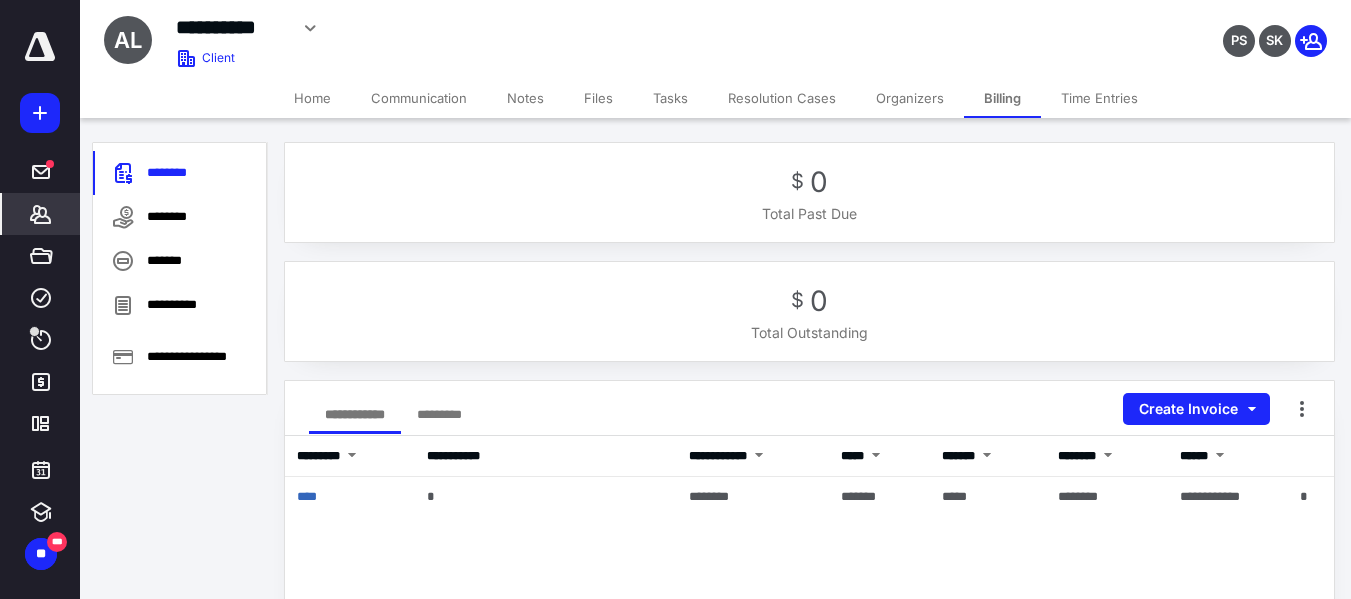 click on "Tasks" at bounding box center (670, 98) 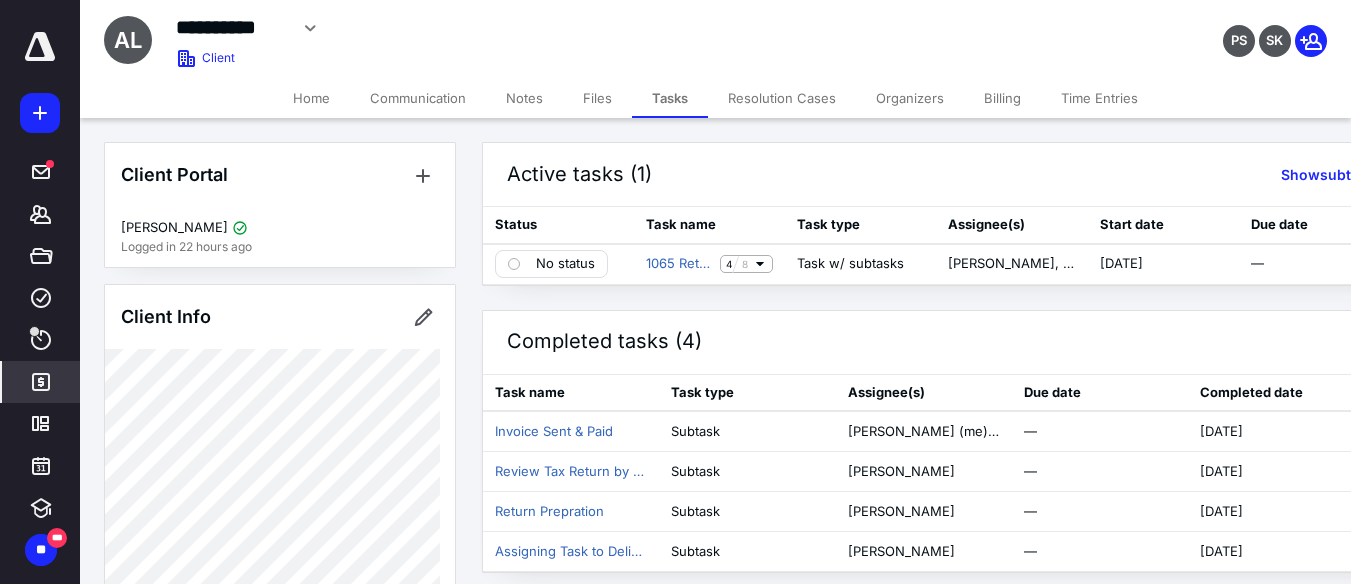 click 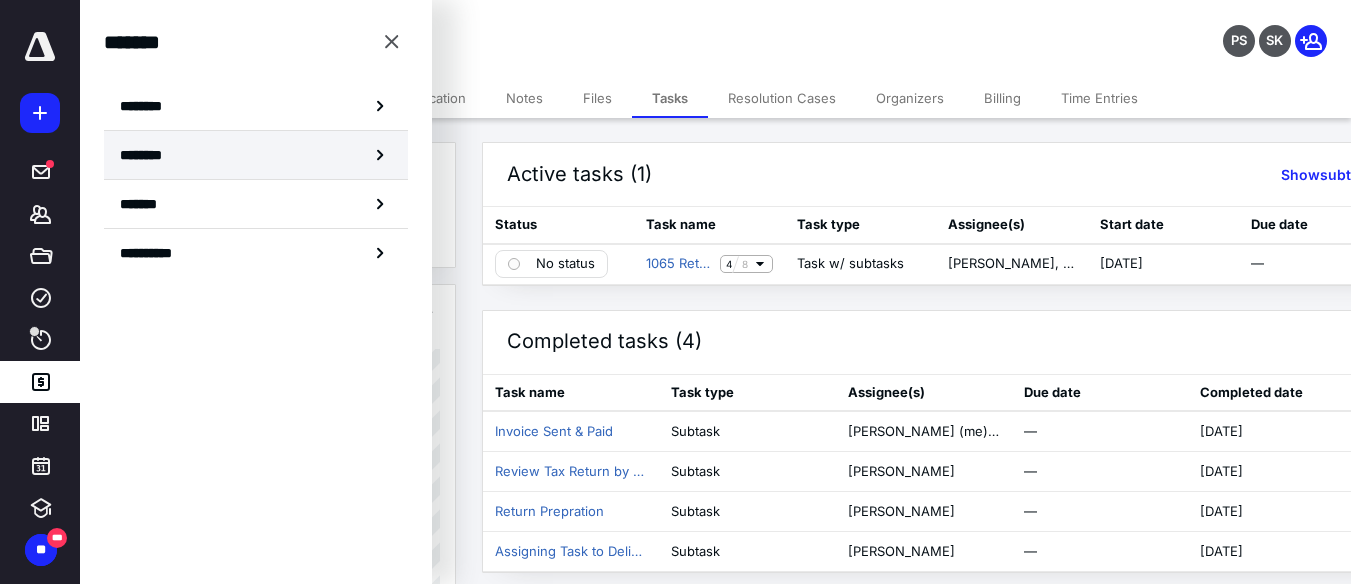 click on "********" at bounding box center [153, 155] 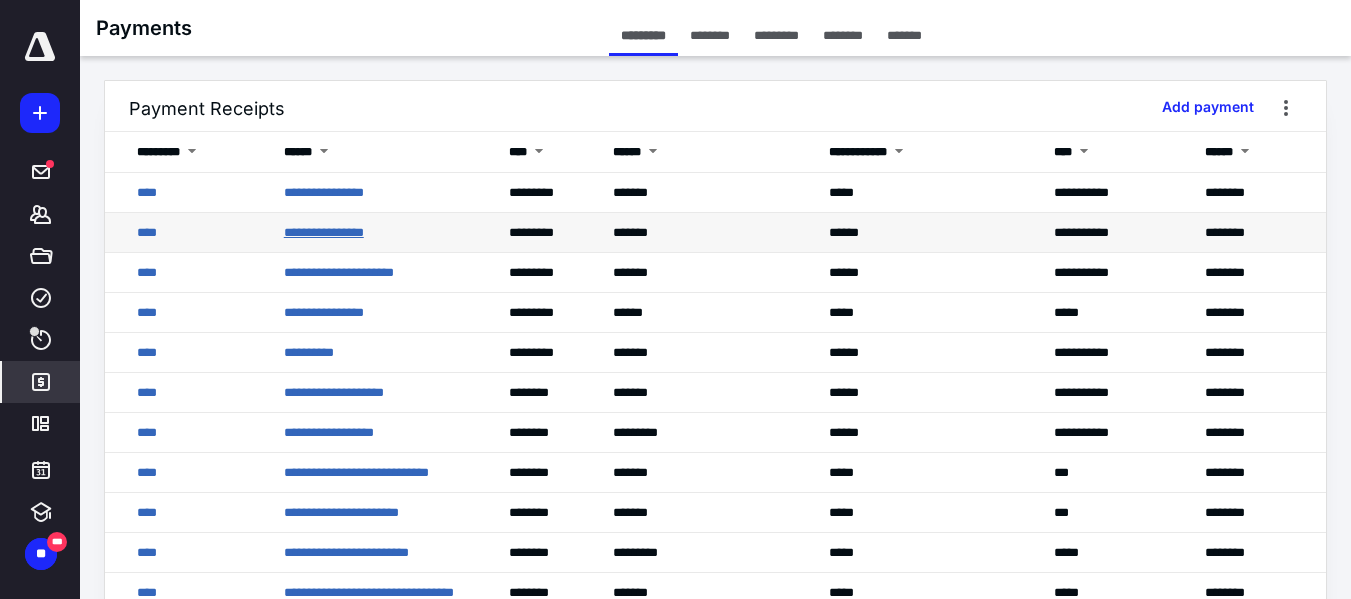 click on "**********" at bounding box center [324, 232] 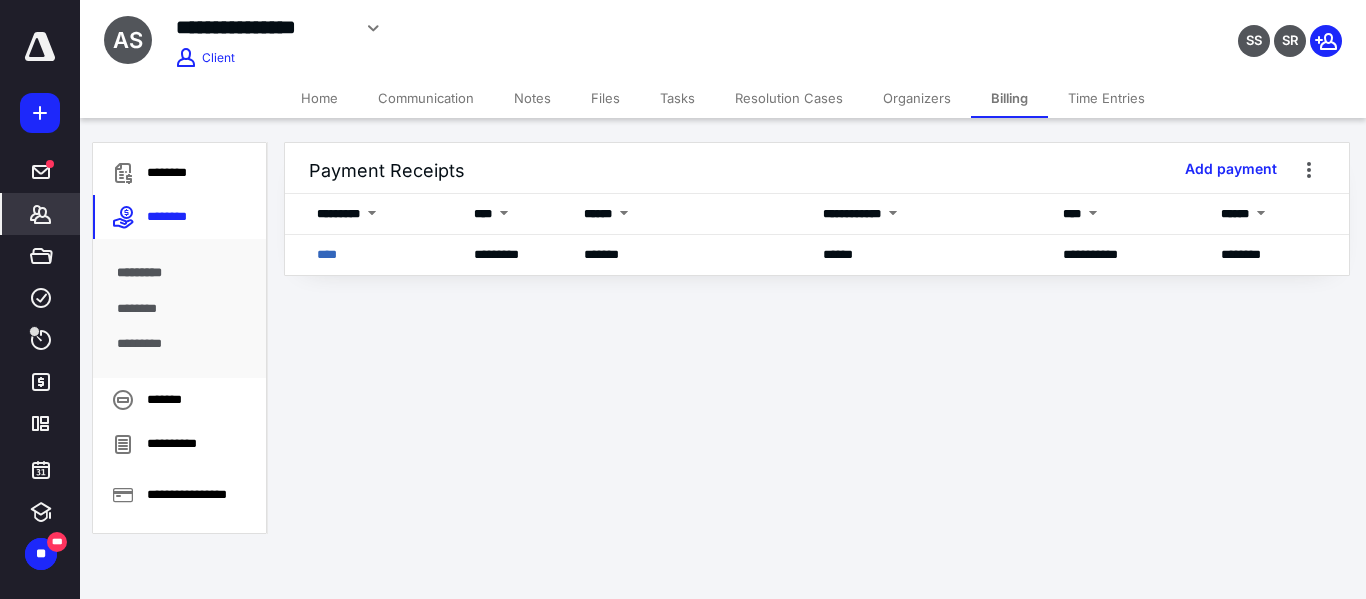 click on "Billing" at bounding box center (1009, 98) 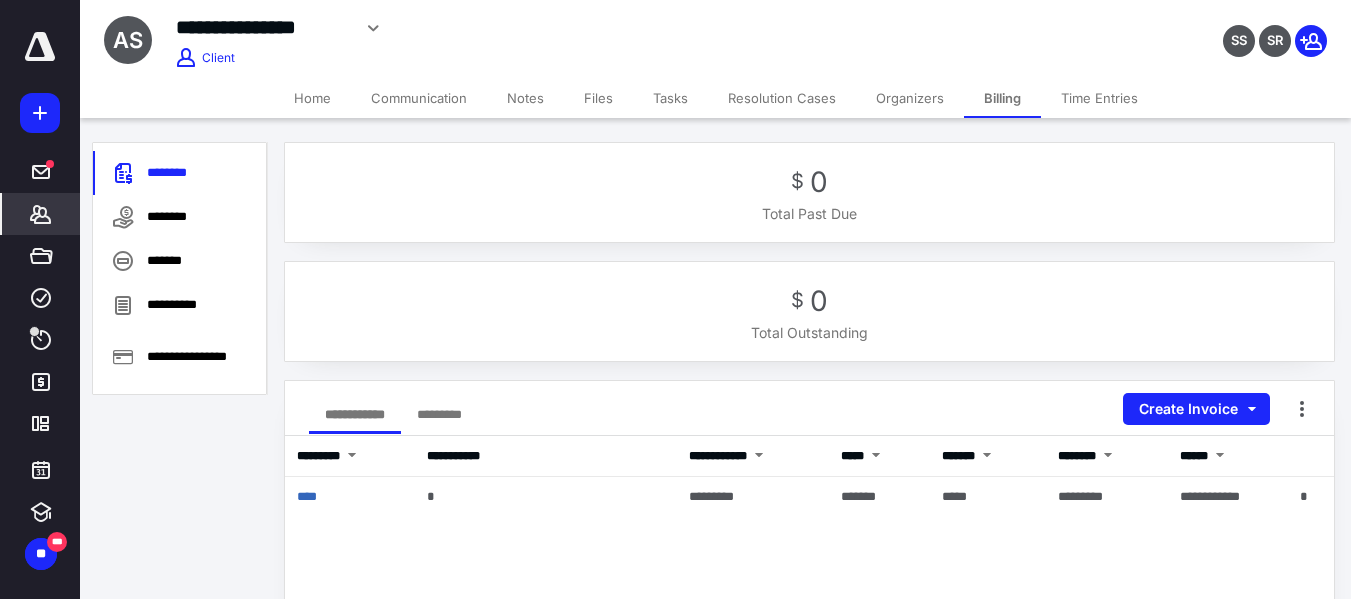 click on "Tasks" at bounding box center (670, 98) 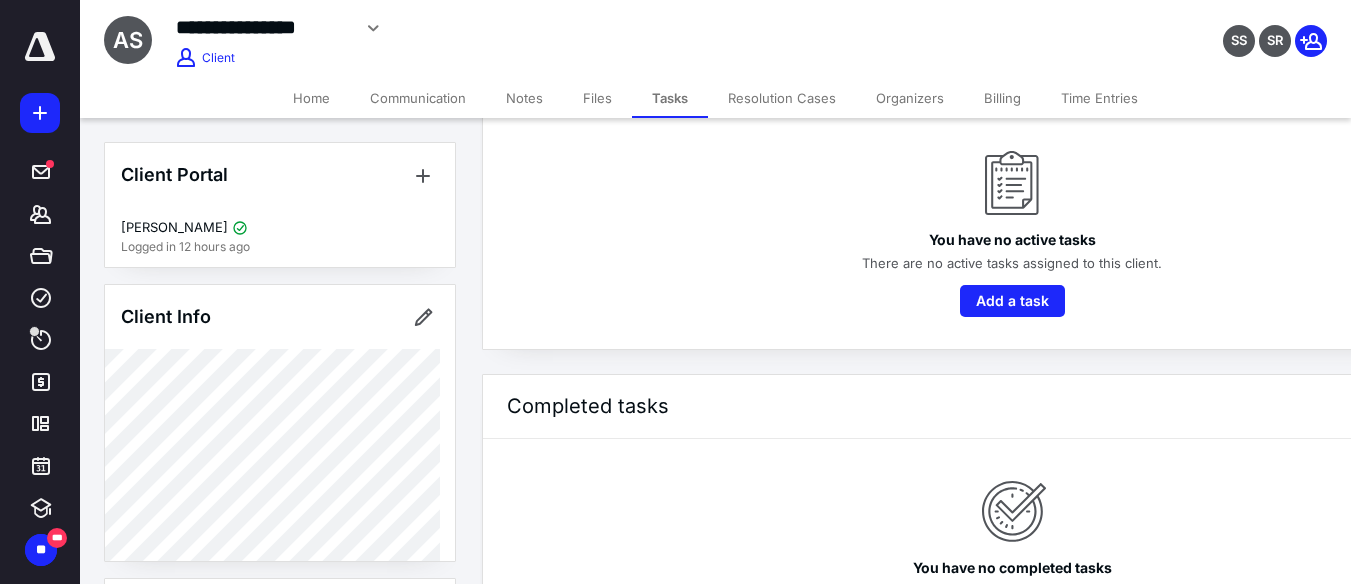 scroll, scrollTop: 170, scrollLeft: 0, axis: vertical 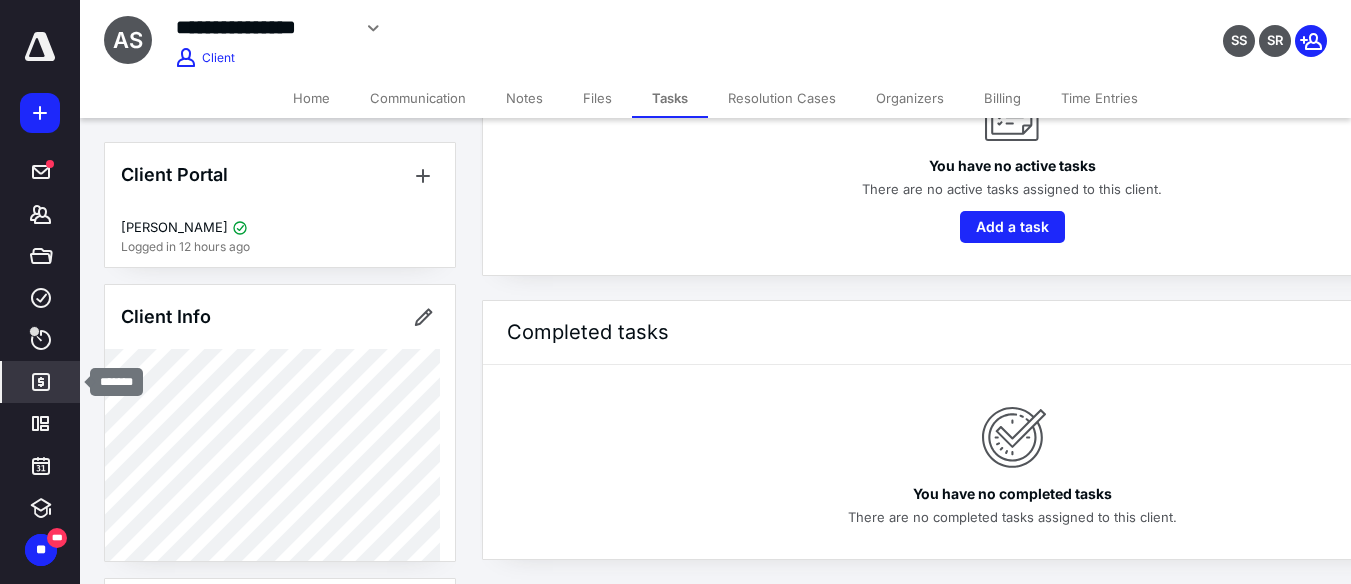 click on "*******" at bounding box center [41, 382] 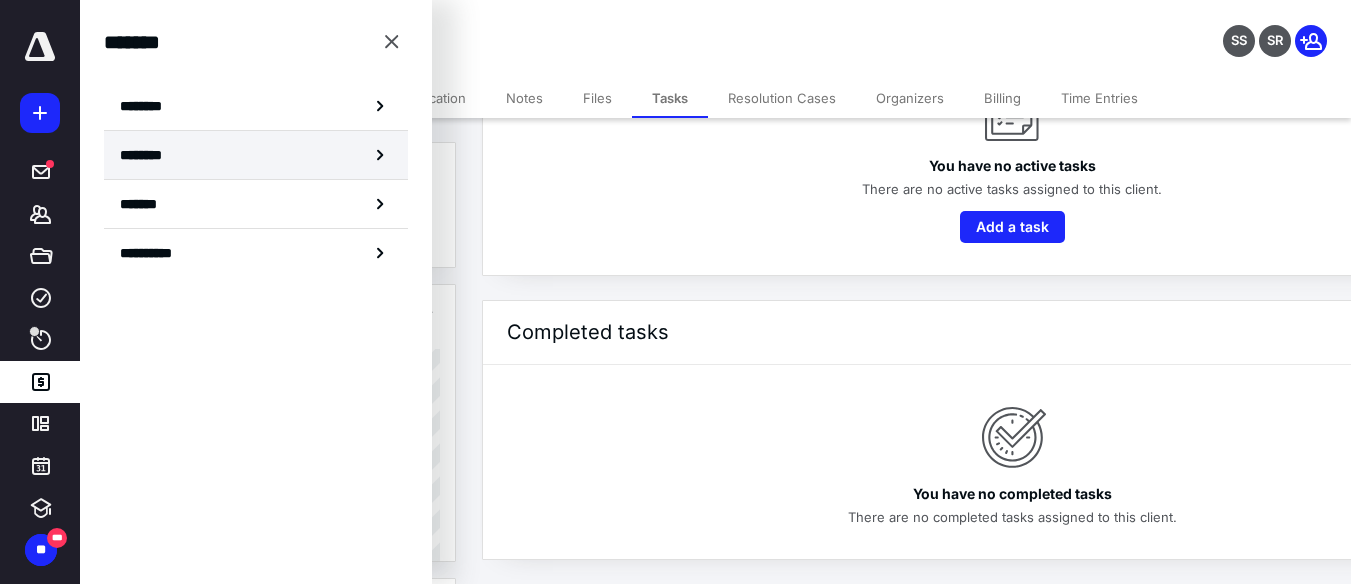 click on "********" at bounding box center [256, 155] 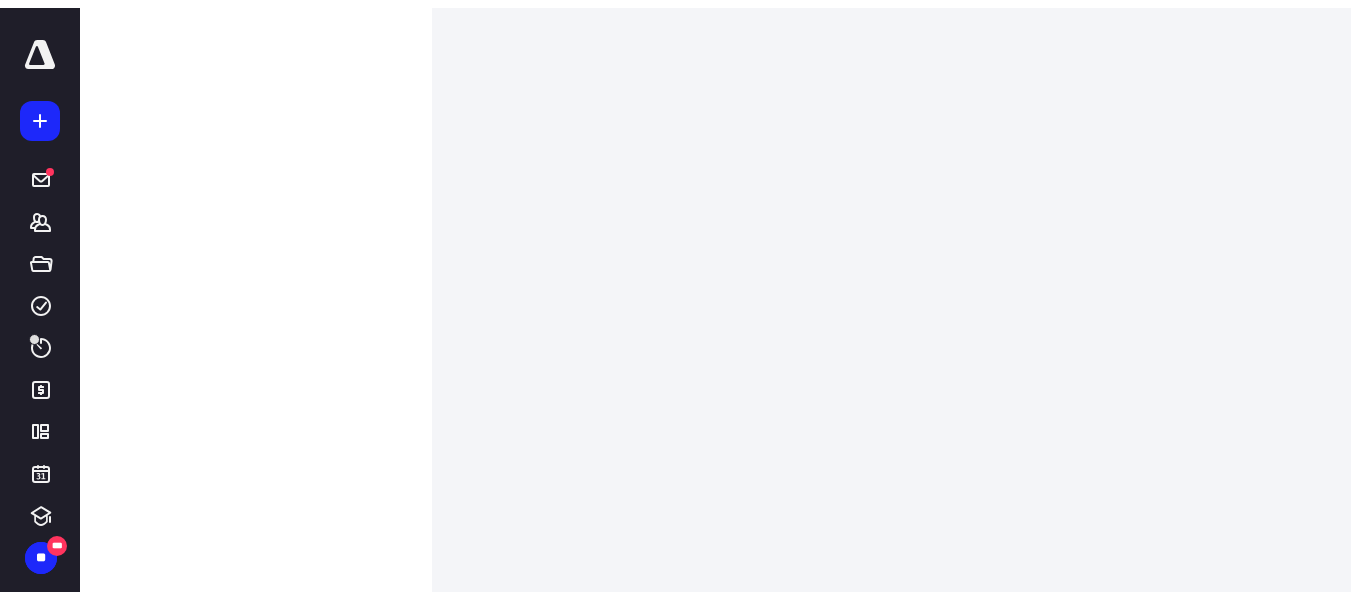 scroll, scrollTop: 0, scrollLeft: 0, axis: both 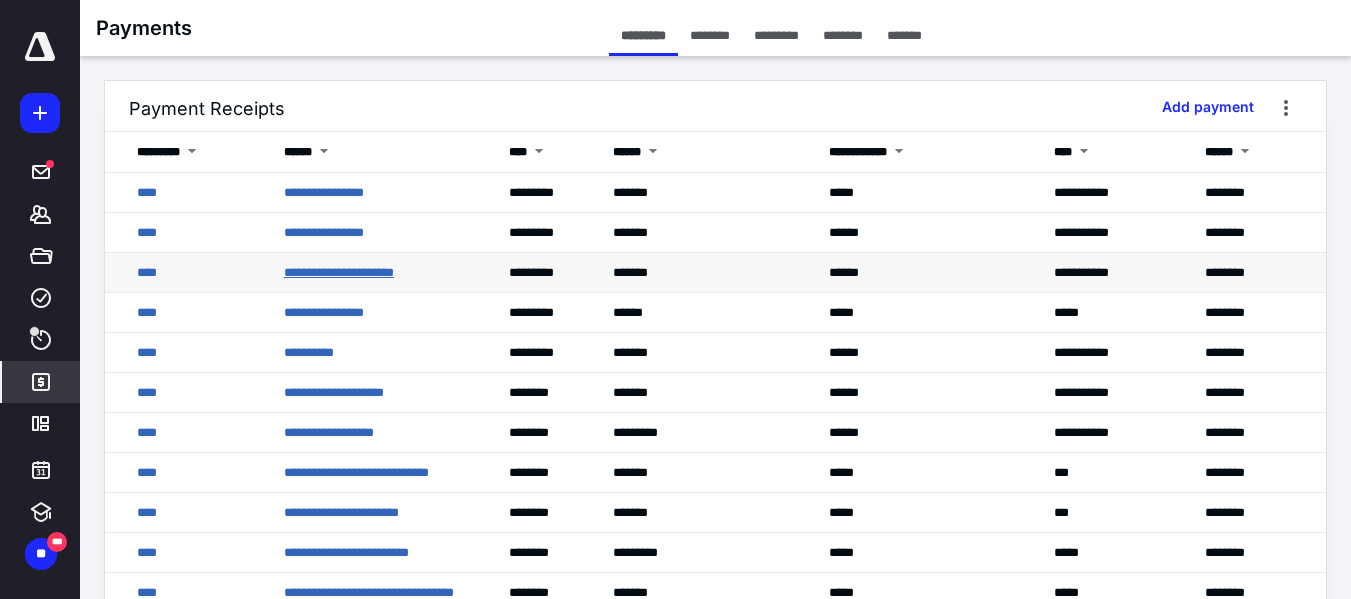 click on "**********" at bounding box center (339, 272) 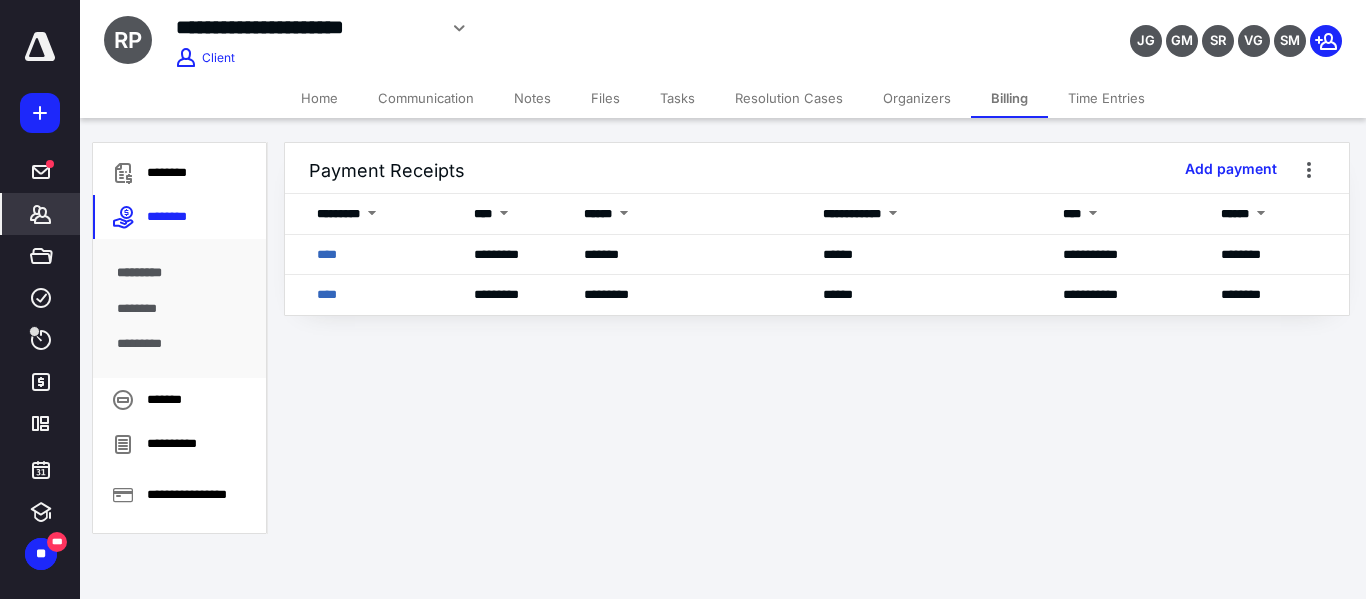 click on "Billing" at bounding box center [1009, 98] 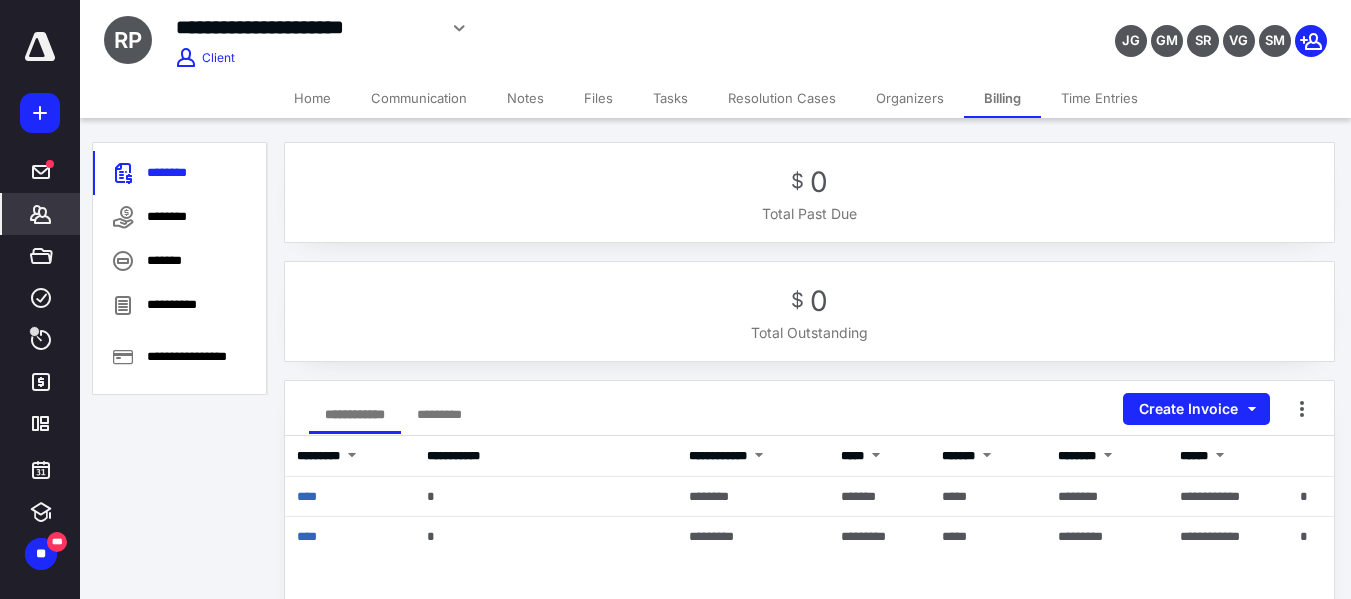 click on "Tasks" at bounding box center (670, 98) 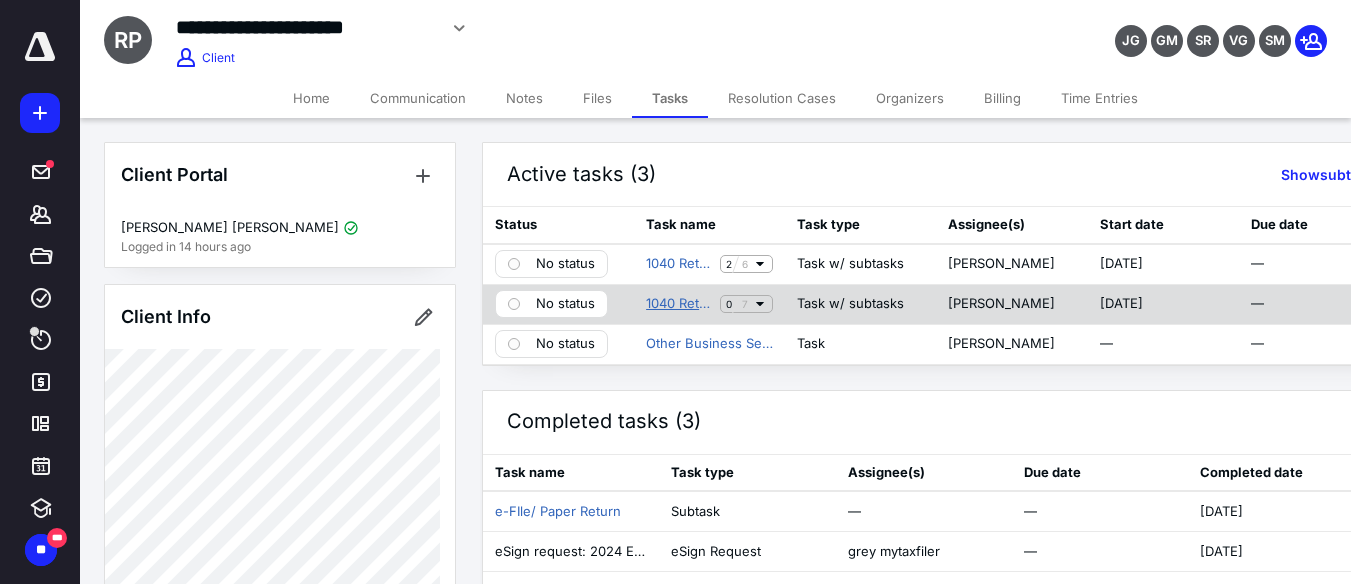 click on "1040 Return - [PERSON_NAME]" at bounding box center (679, 304) 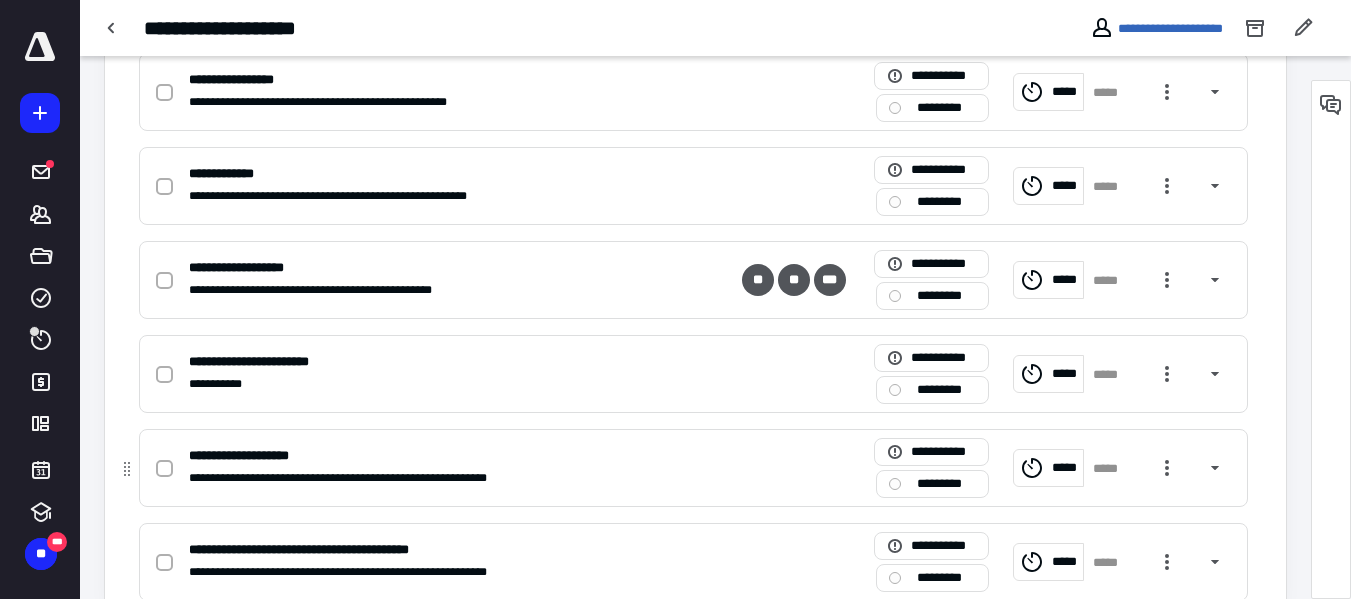 scroll, scrollTop: 670, scrollLeft: 0, axis: vertical 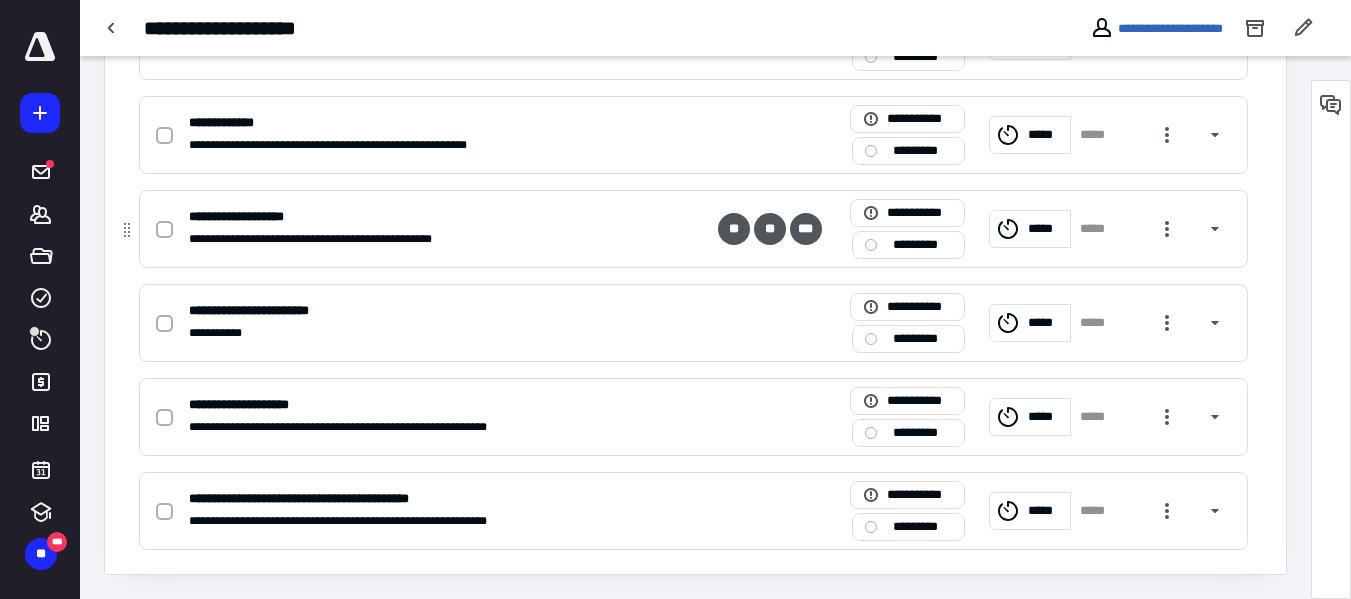 click at bounding box center [164, 230] 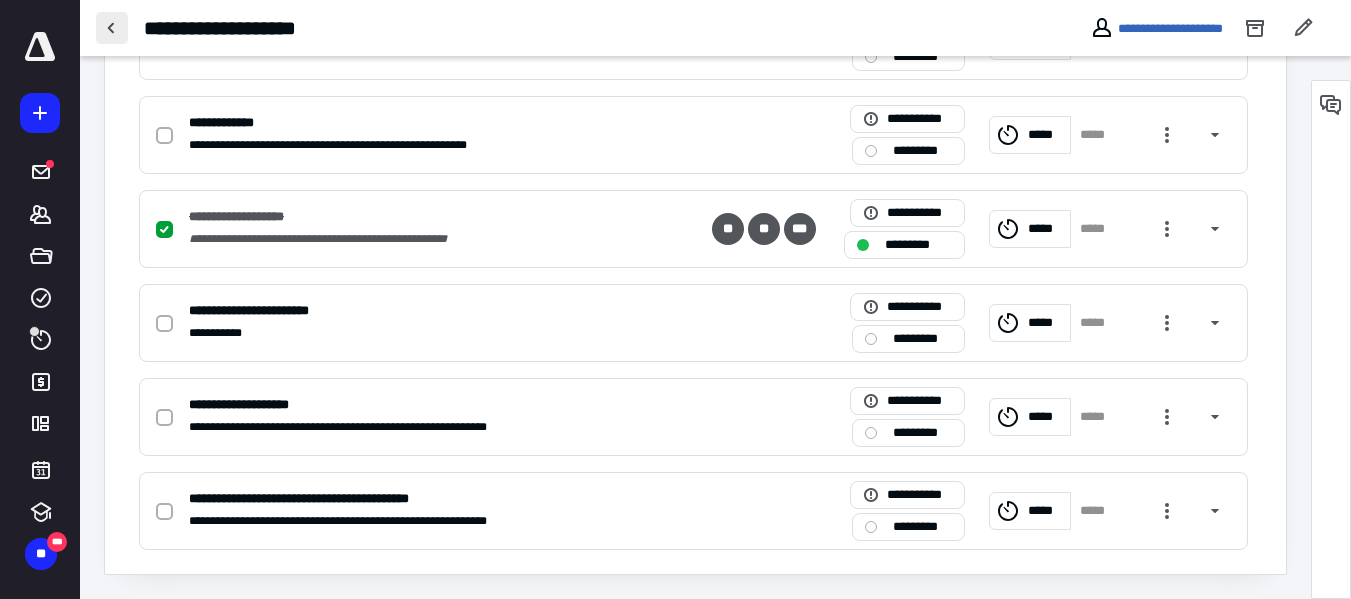 click at bounding box center (112, 28) 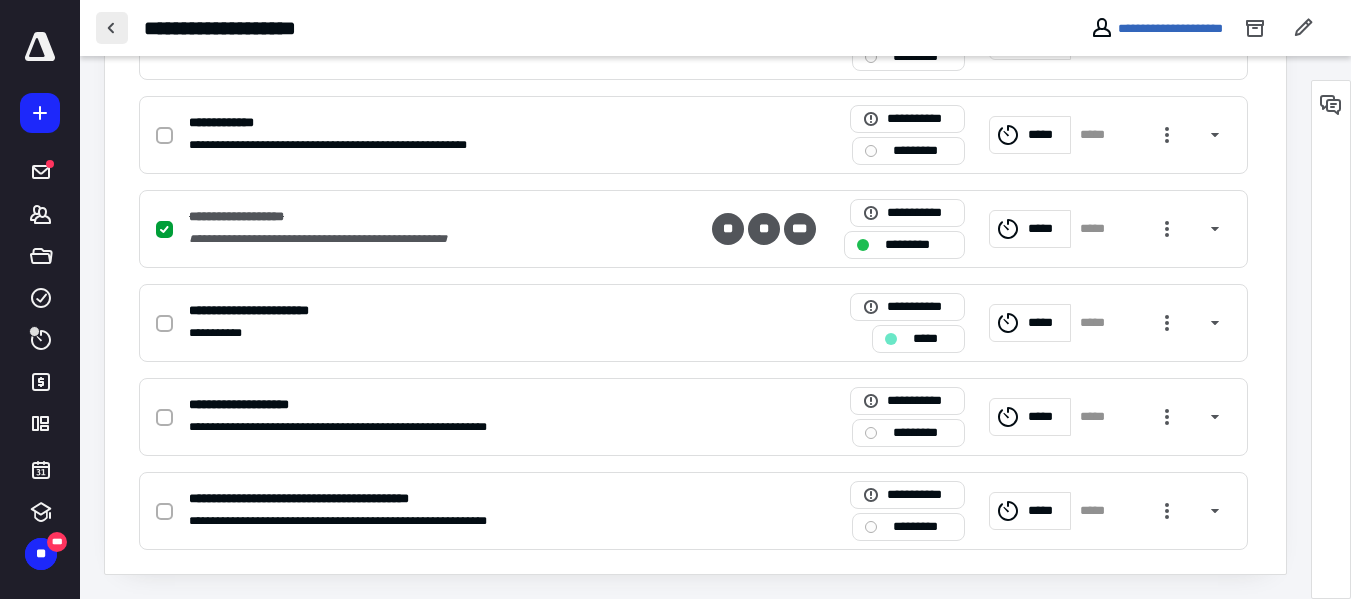 scroll, scrollTop: 0, scrollLeft: 0, axis: both 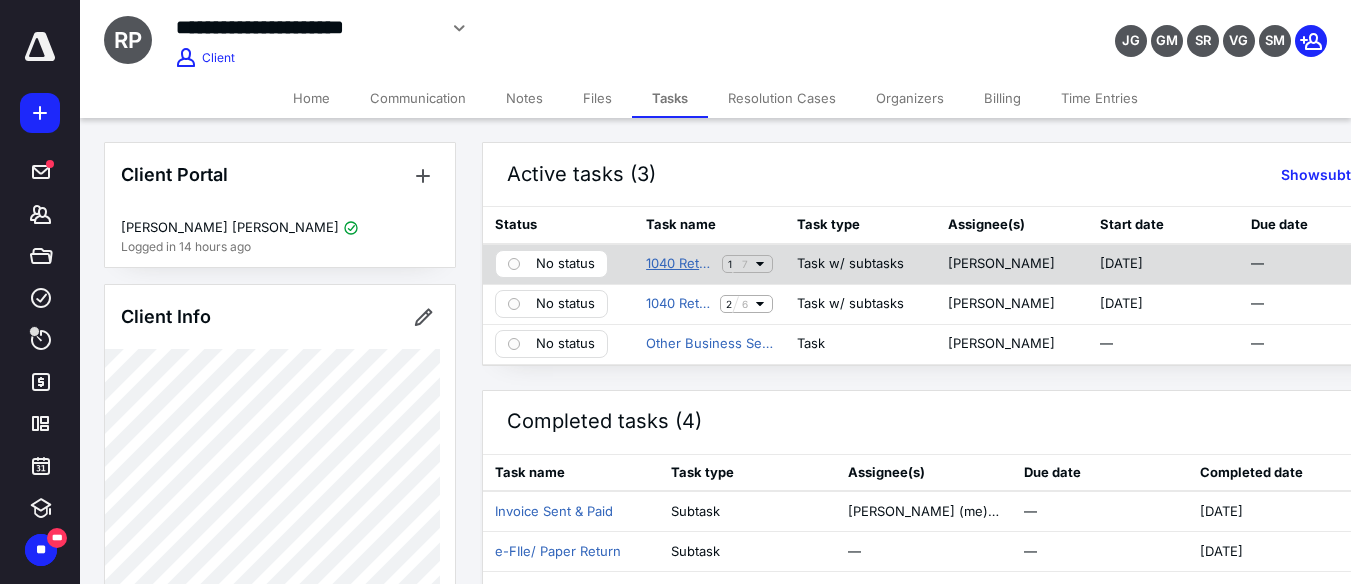 click on "1040 Return - [PERSON_NAME]" at bounding box center (680, 264) 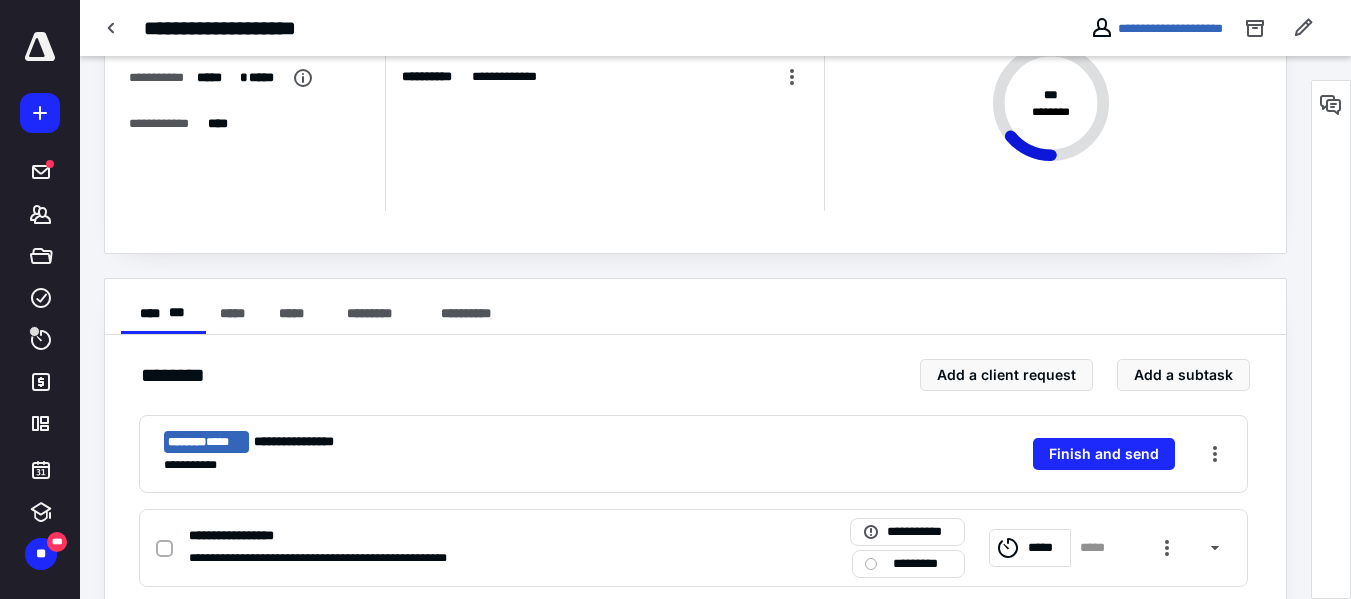 scroll, scrollTop: 500, scrollLeft: 0, axis: vertical 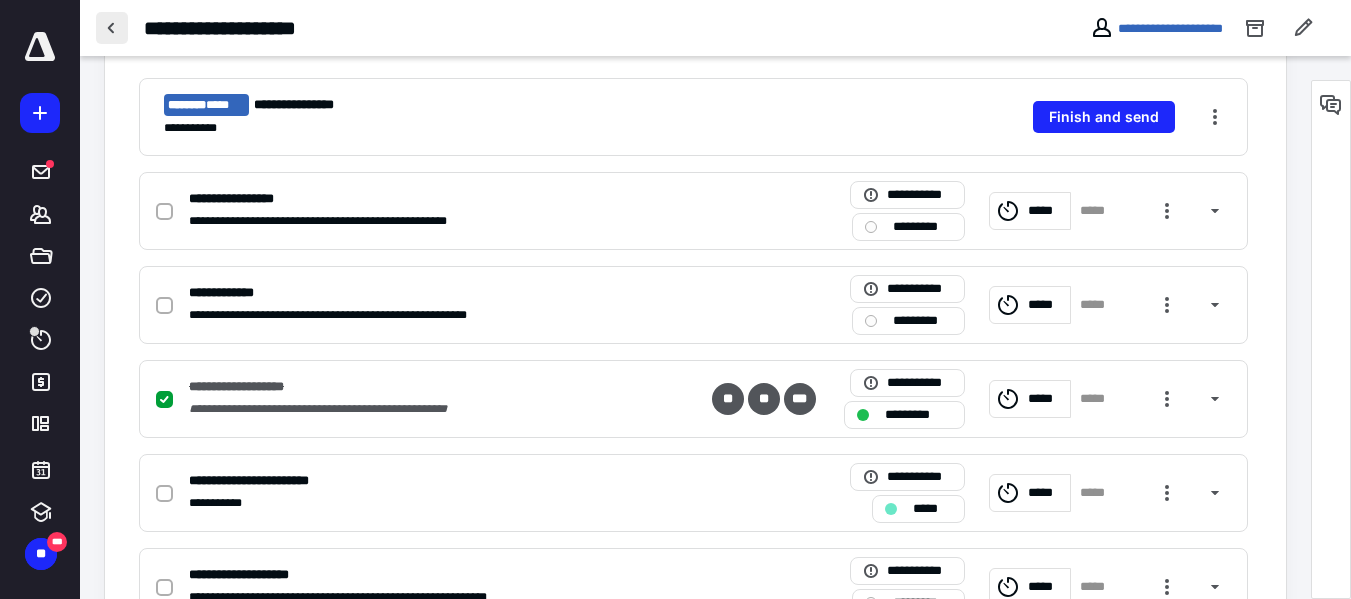 click at bounding box center (112, 28) 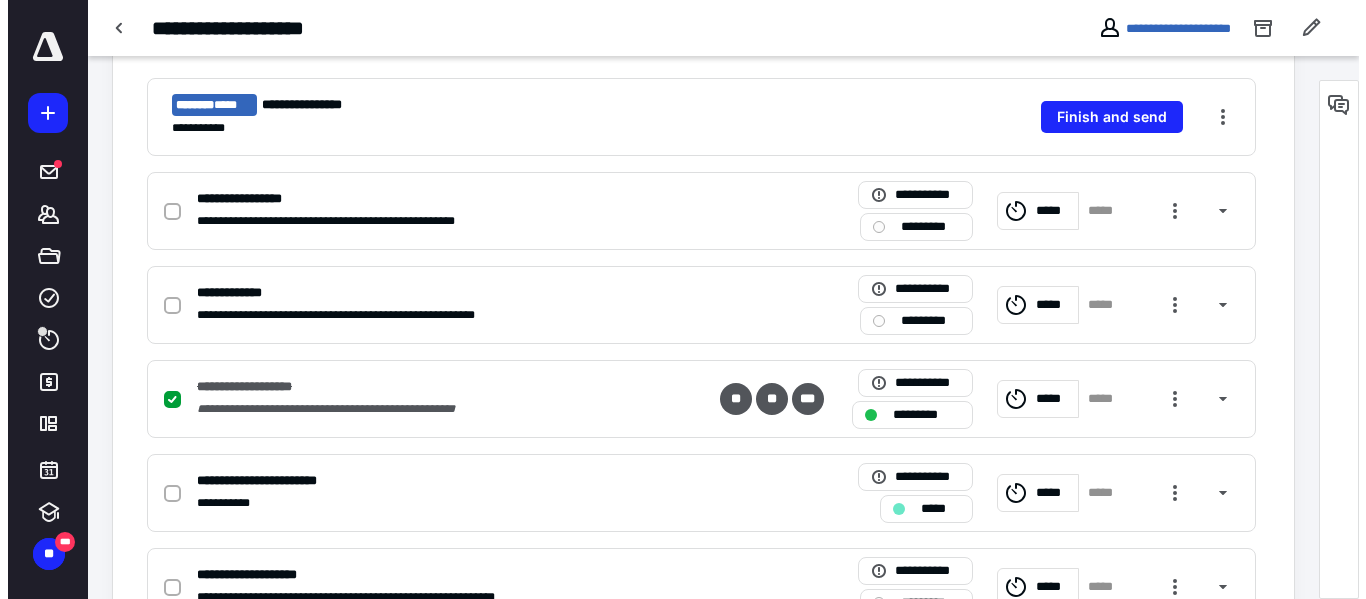 scroll, scrollTop: 0, scrollLeft: 0, axis: both 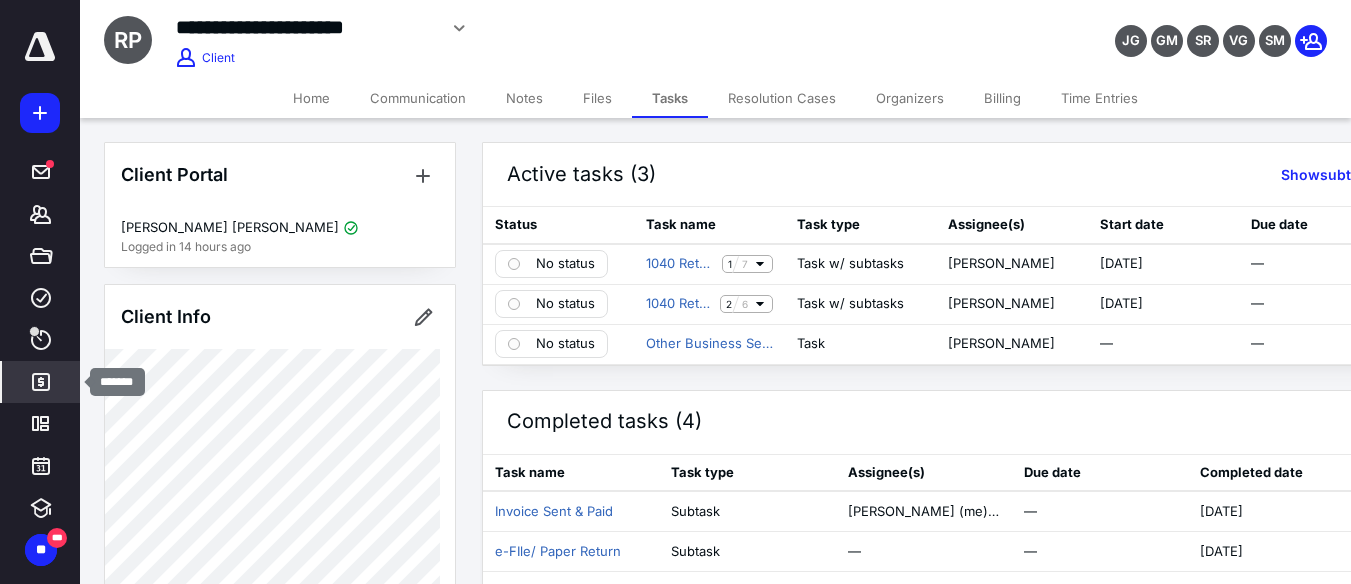 click 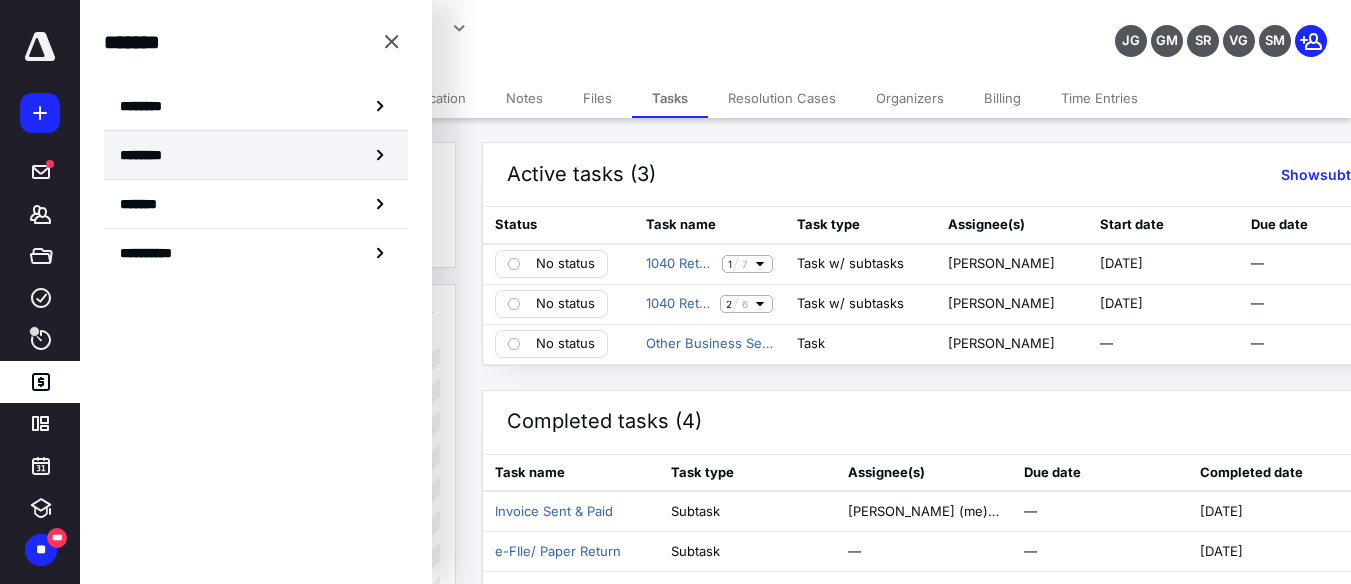 click on "********" at bounding box center [256, 155] 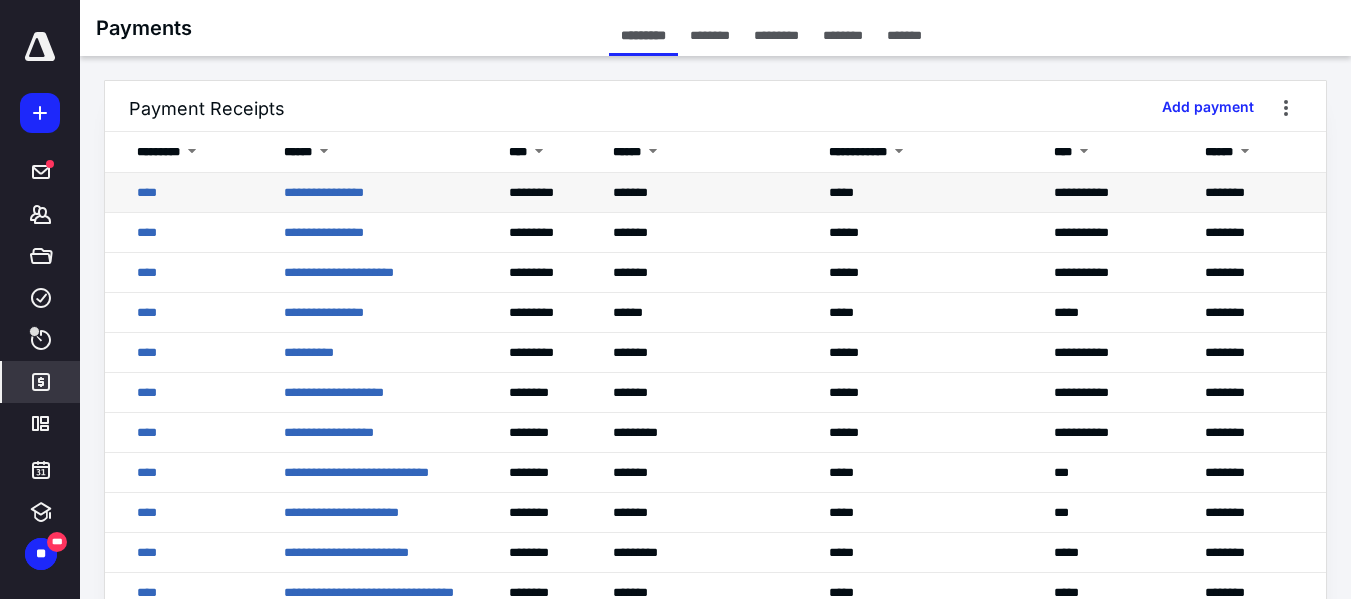 drag, startPoint x: 295, startPoint y: 188, endPoint x: 461, endPoint y: 199, distance: 166.36406 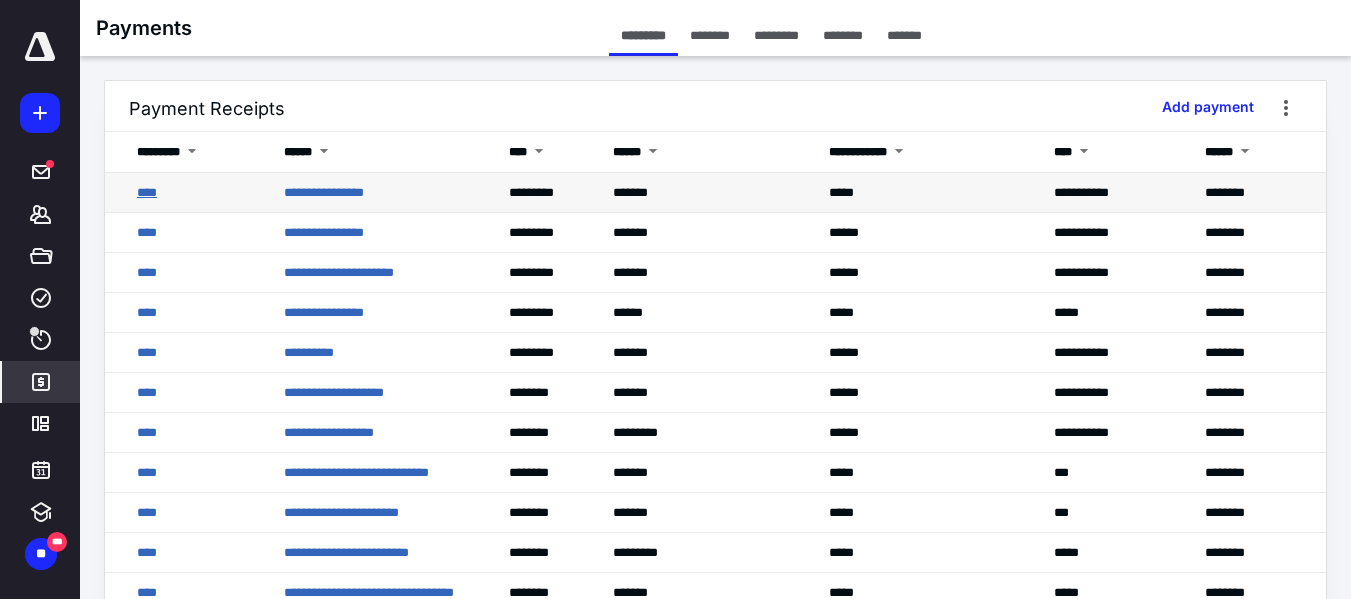 click on "****" at bounding box center [147, 192] 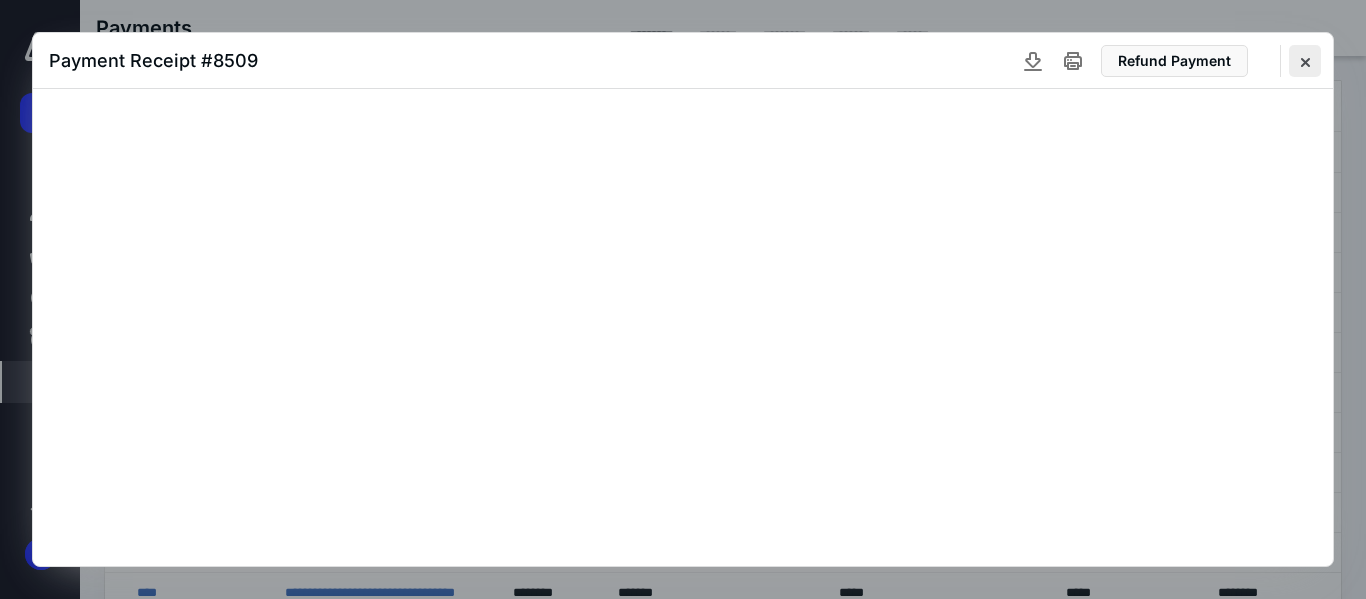 click on "Payment Receipt #8509 Refund Payment" at bounding box center (683, 61) 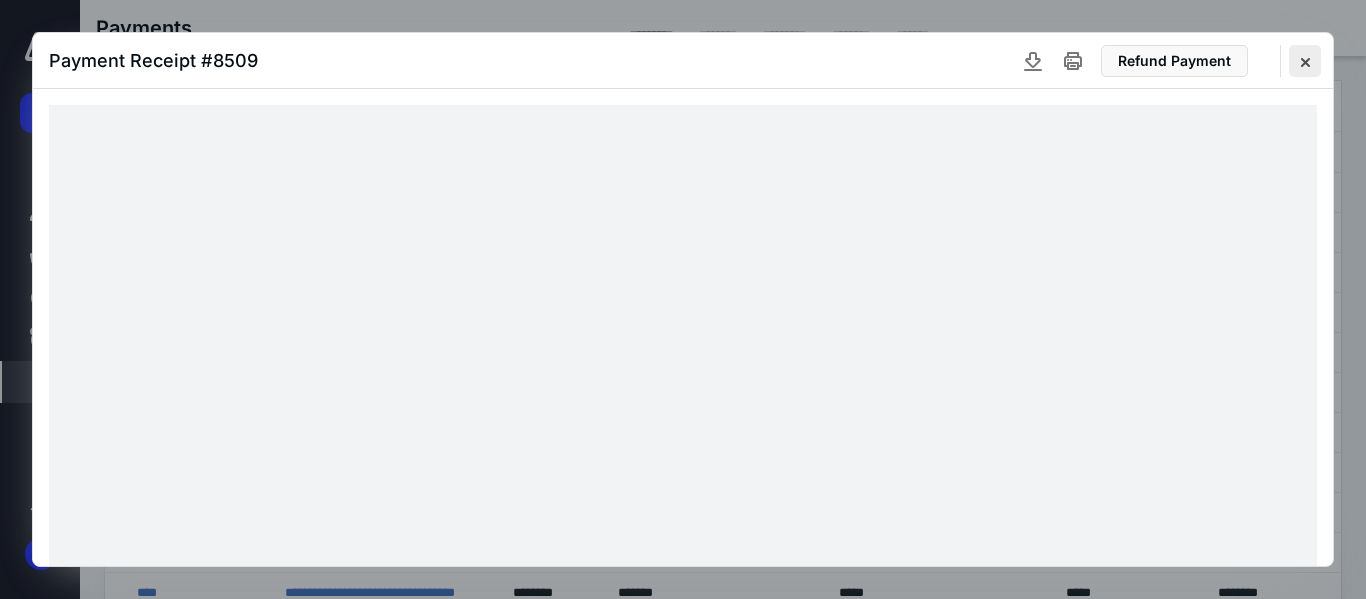 click at bounding box center (1305, 61) 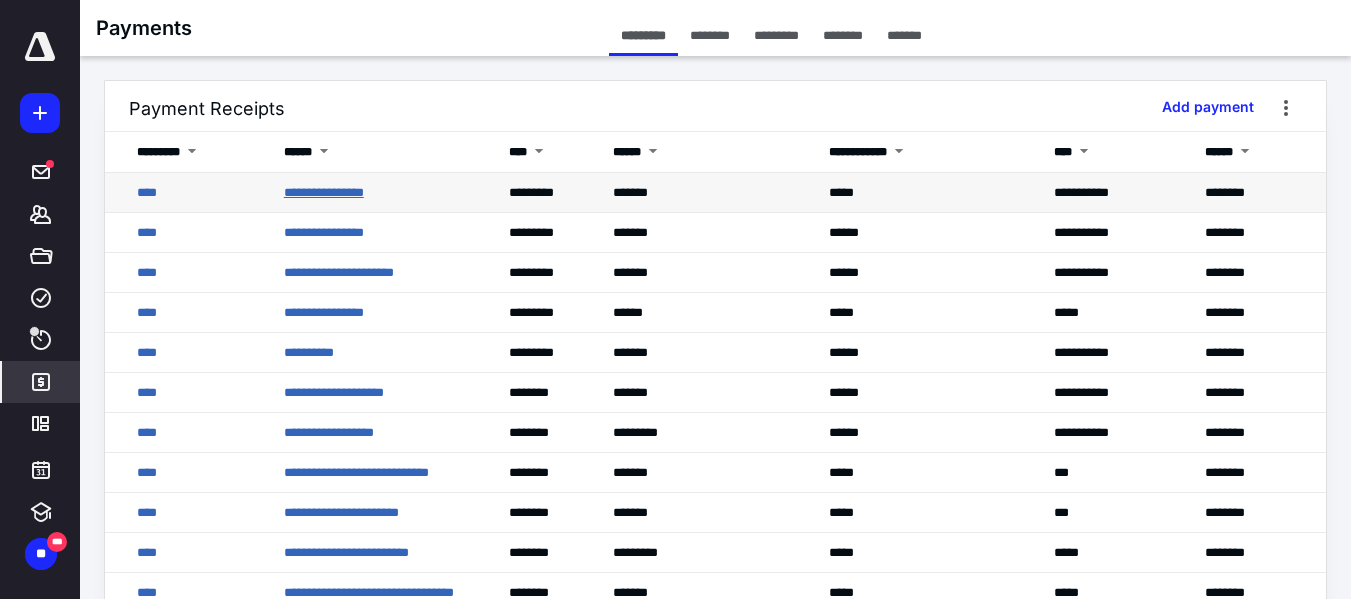 click on "**********" at bounding box center [324, 192] 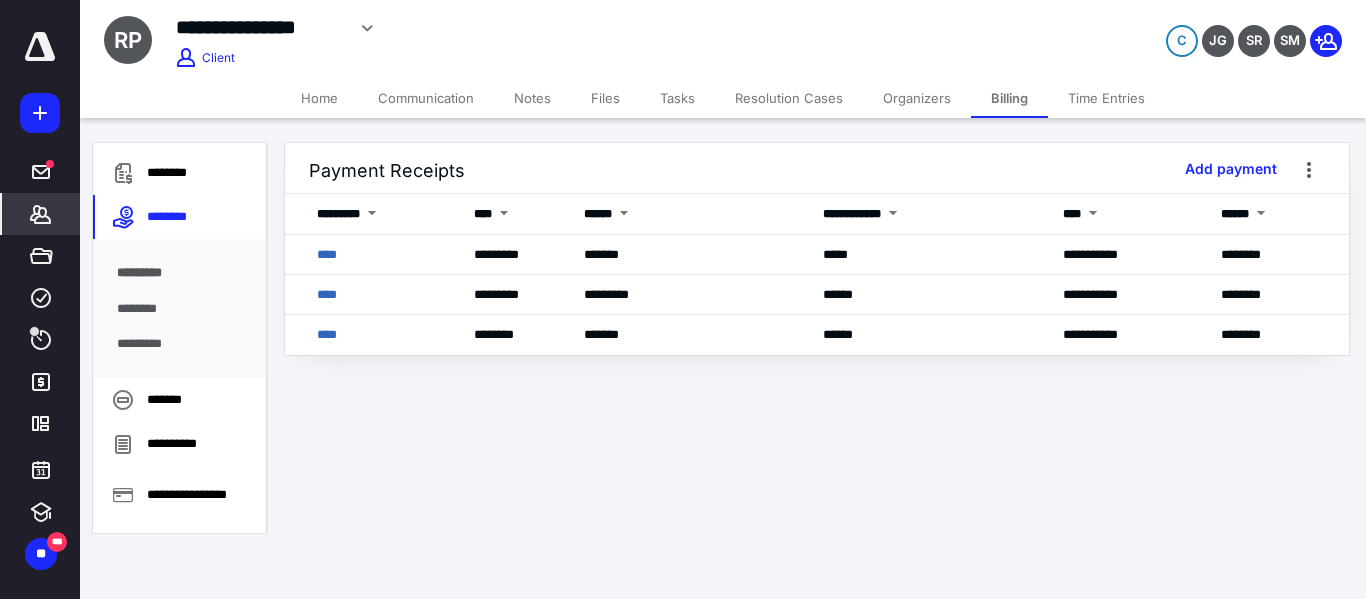 click on "**********" at bounding box center (260, 27) 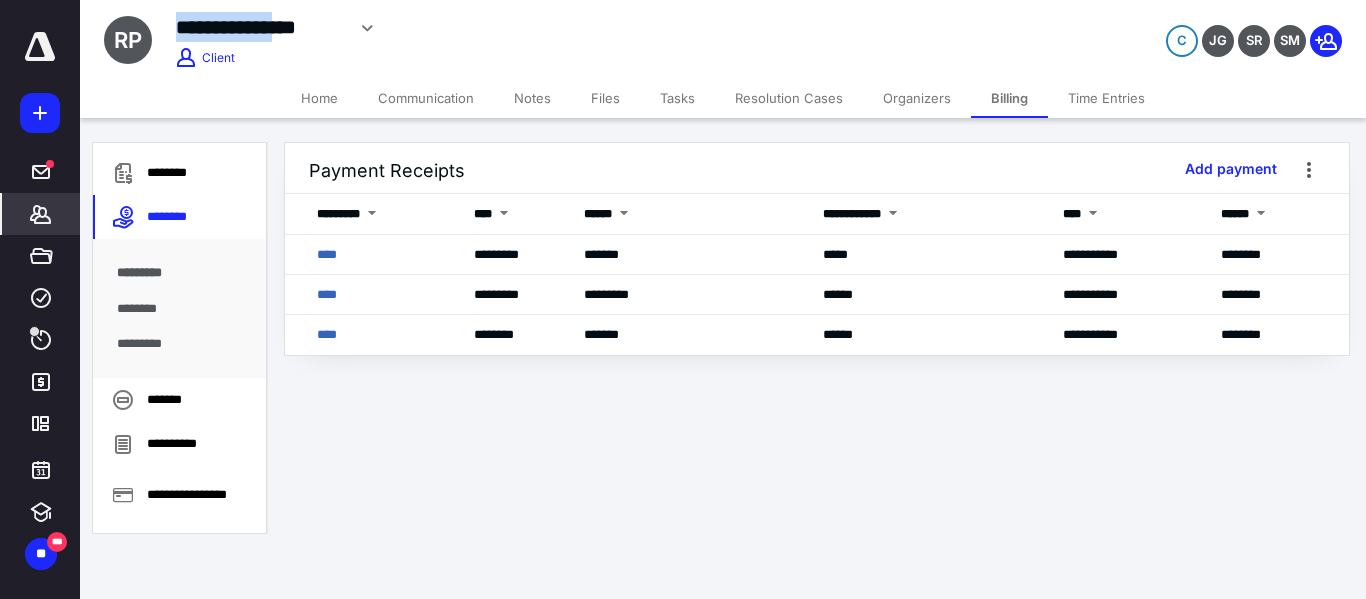 click on "**********" at bounding box center [260, 27] 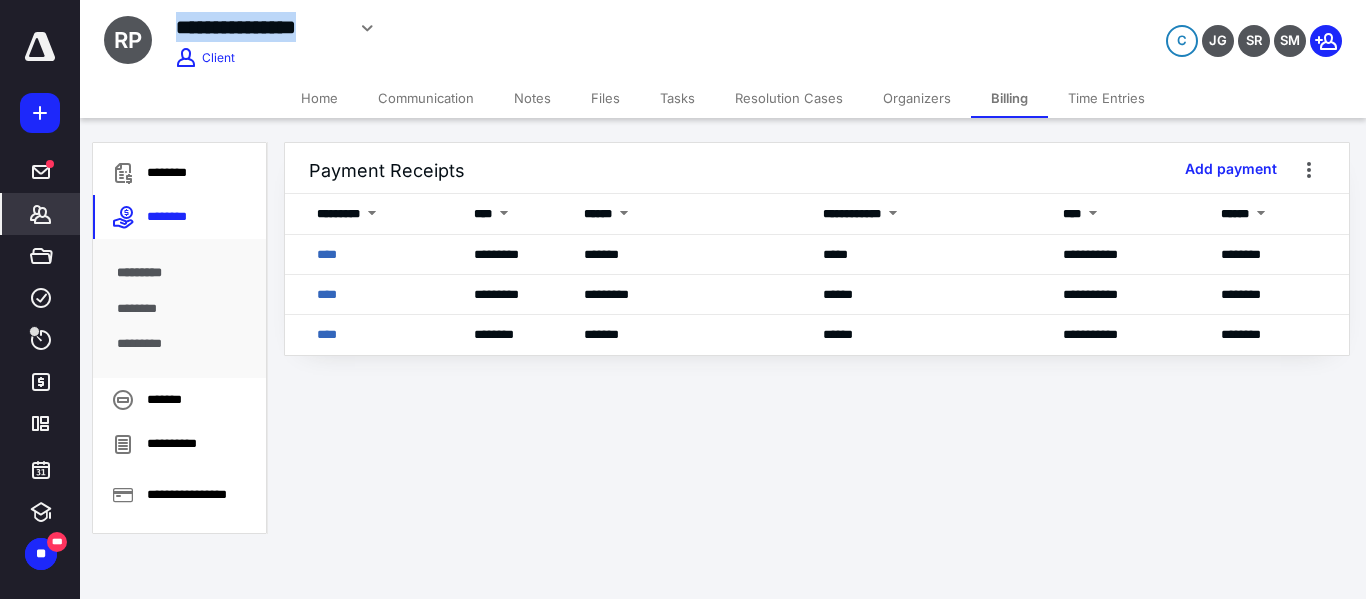 click on "**********" at bounding box center (260, 27) 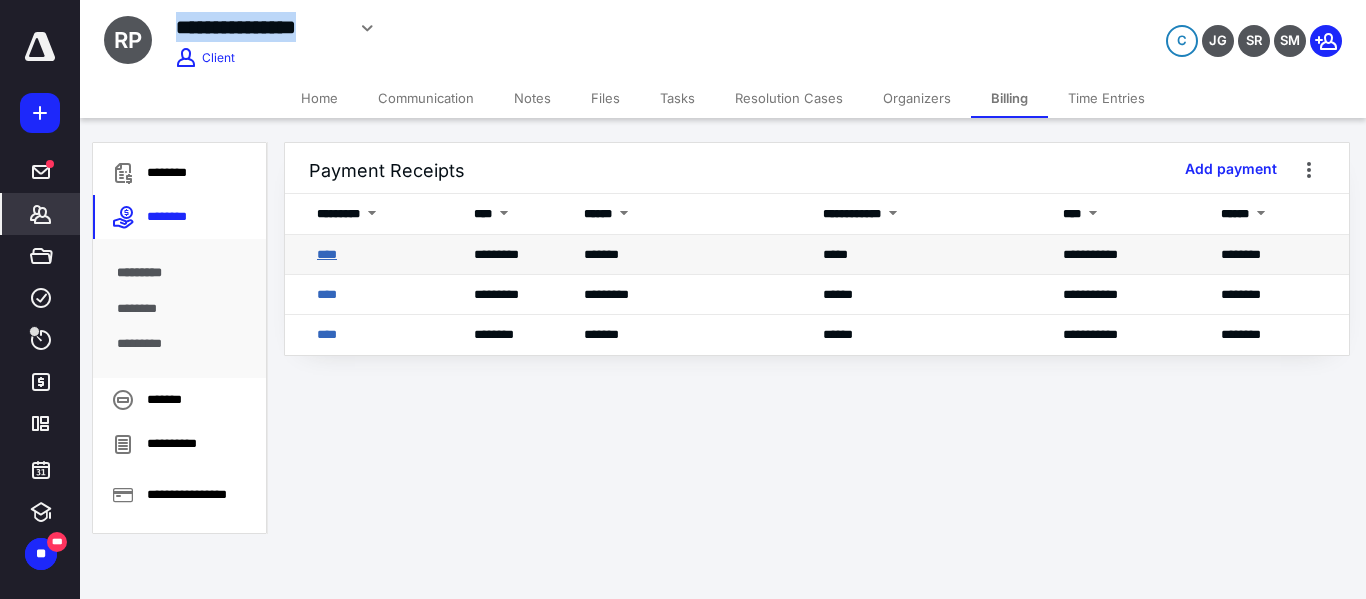 click on "****" at bounding box center [327, 254] 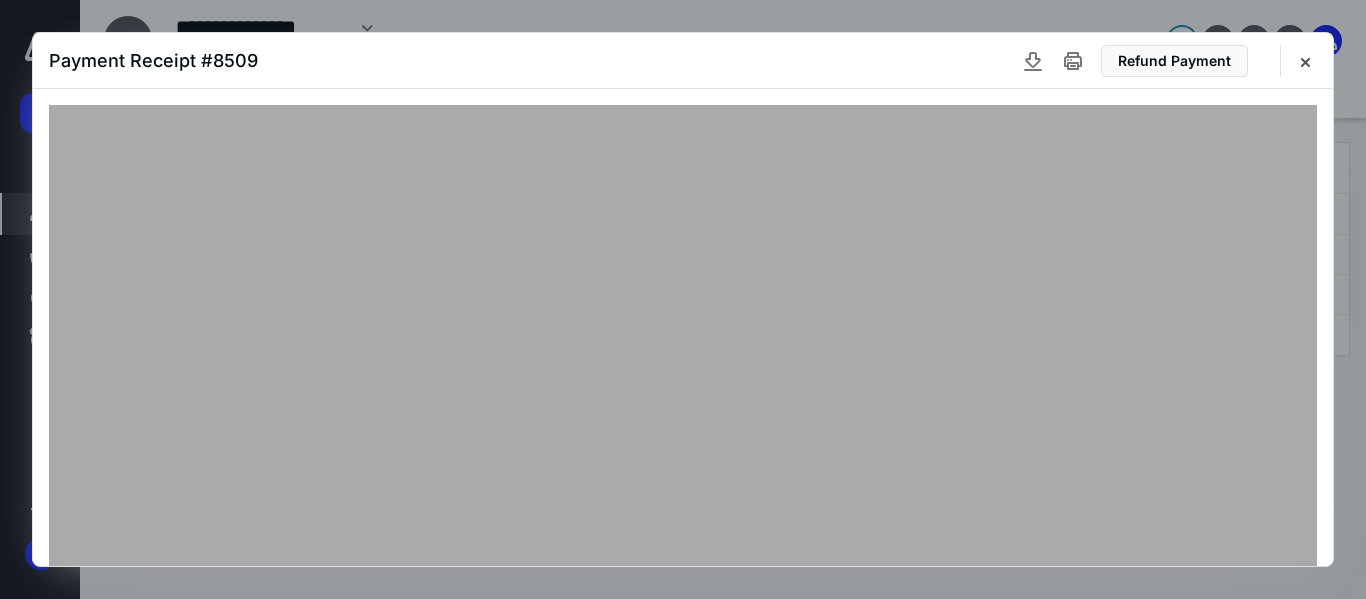 click on "Payment Receipt #8509 Refund Payment" at bounding box center (683, 61) 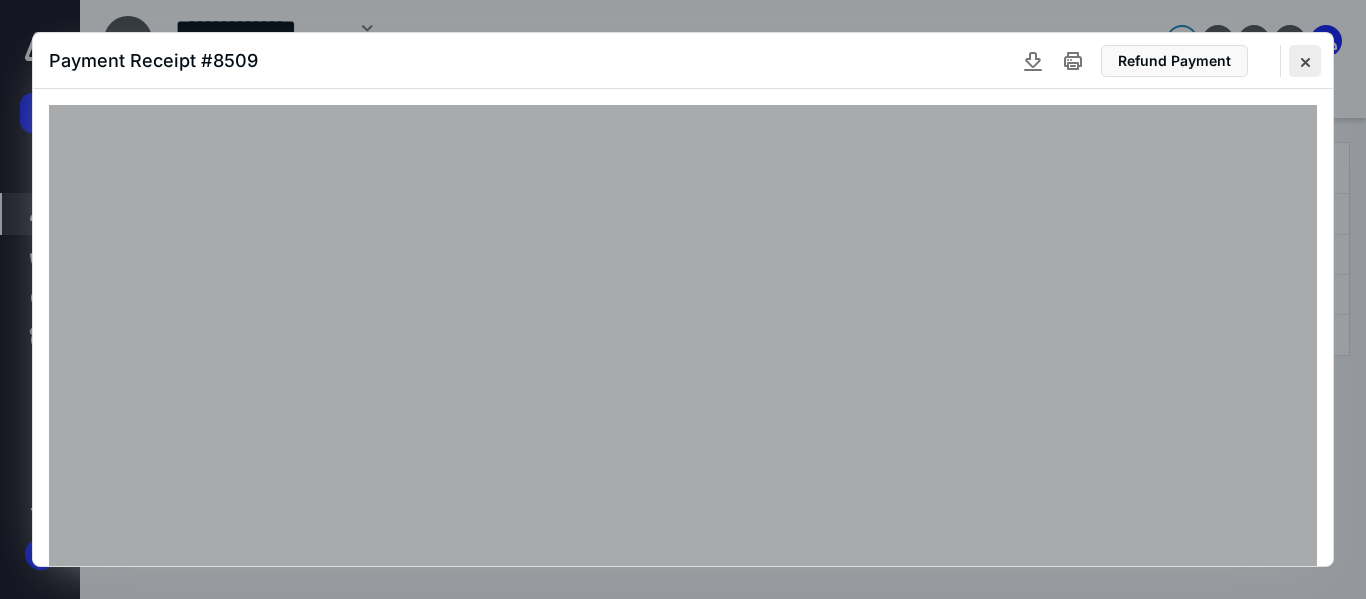 click at bounding box center (1305, 61) 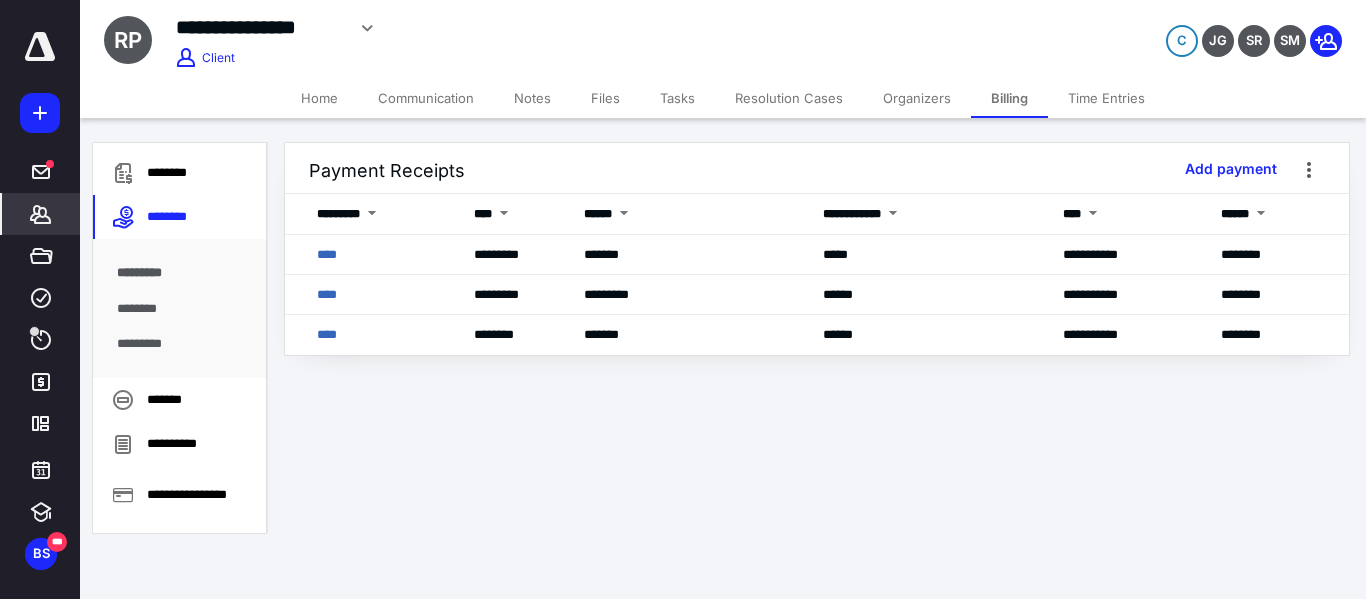 click on "Billing" at bounding box center (1009, 98) 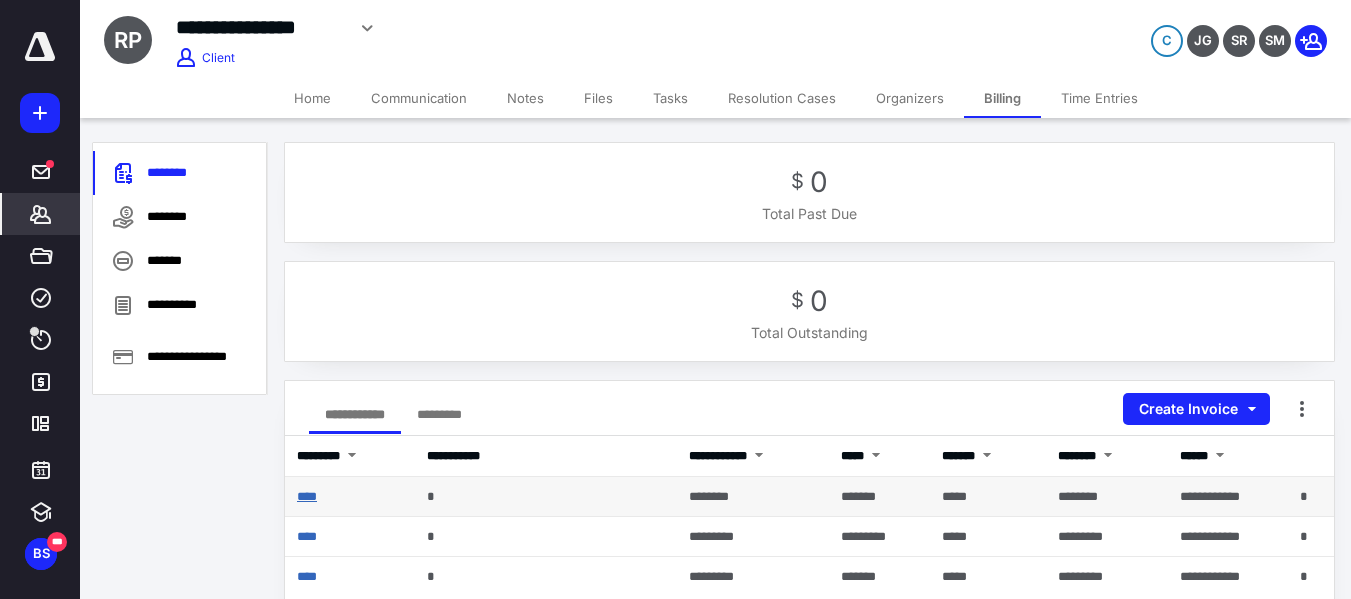click on "****" at bounding box center (307, 496) 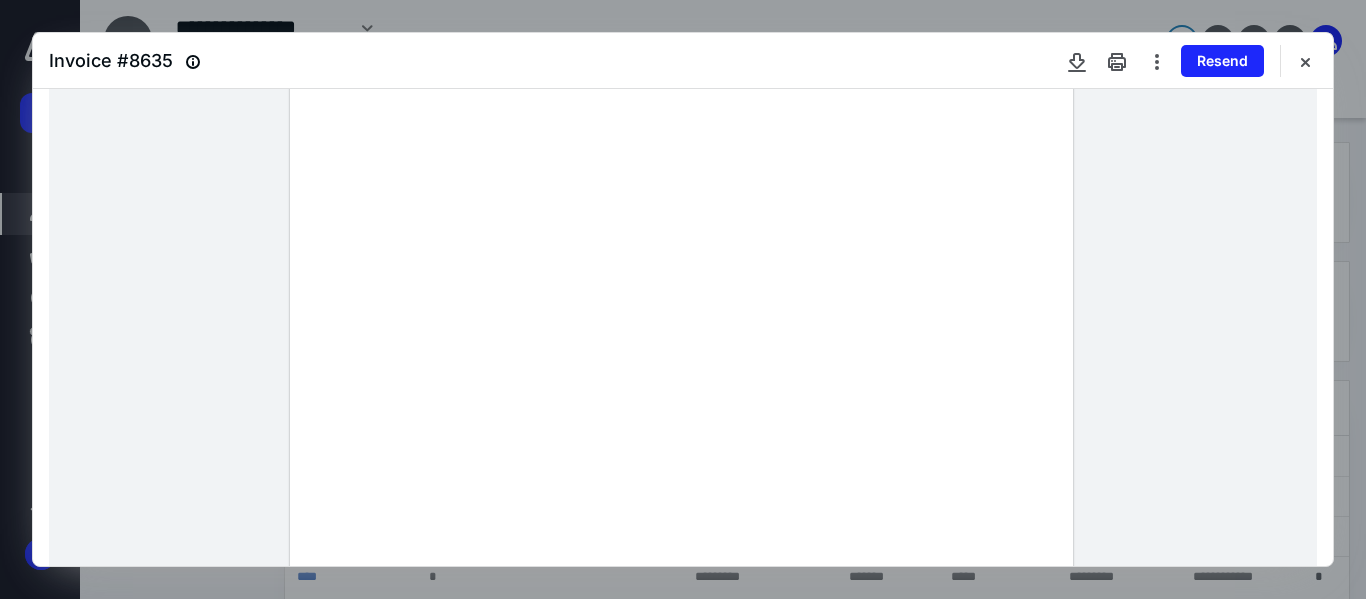 scroll, scrollTop: 200, scrollLeft: 0, axis: vertical 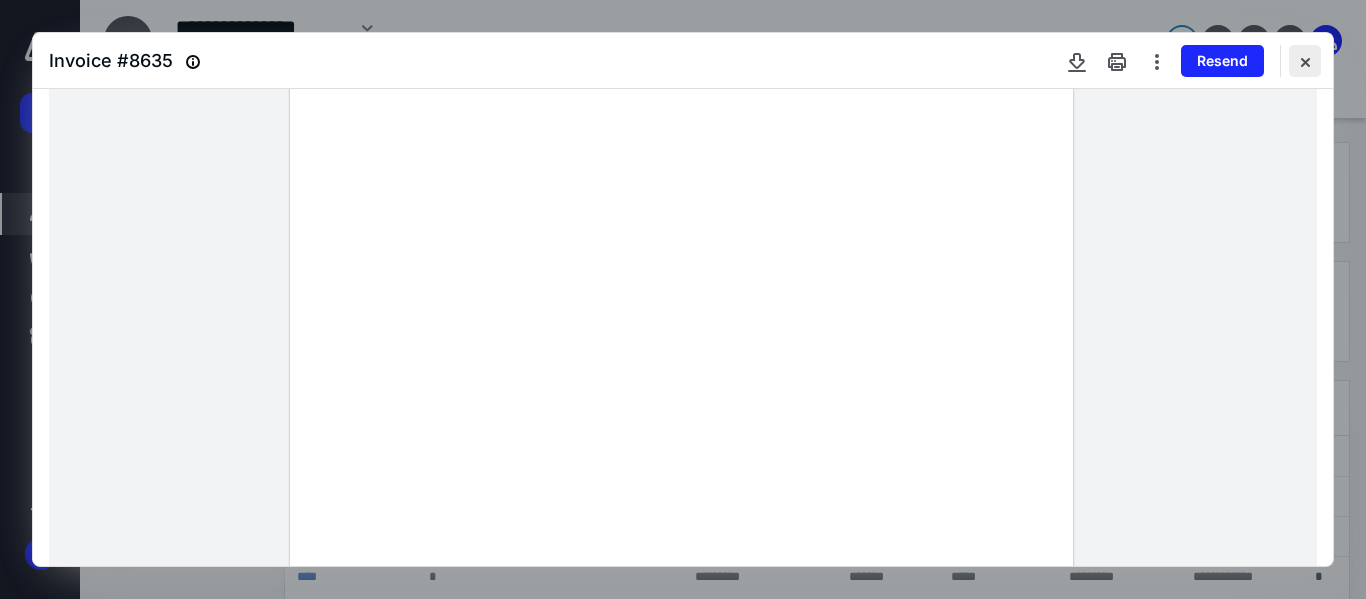 click at bounding box center [1305, 61] 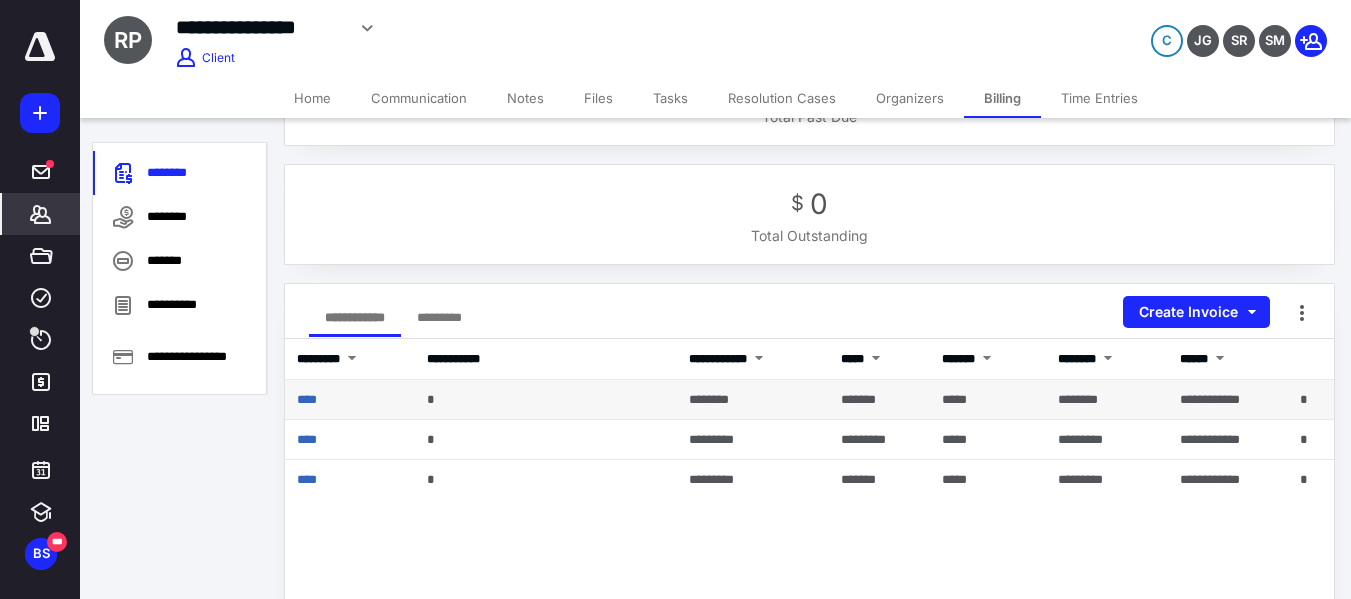 scroll, scrollTop: 200, scrollLeft: 0, axis: vertical 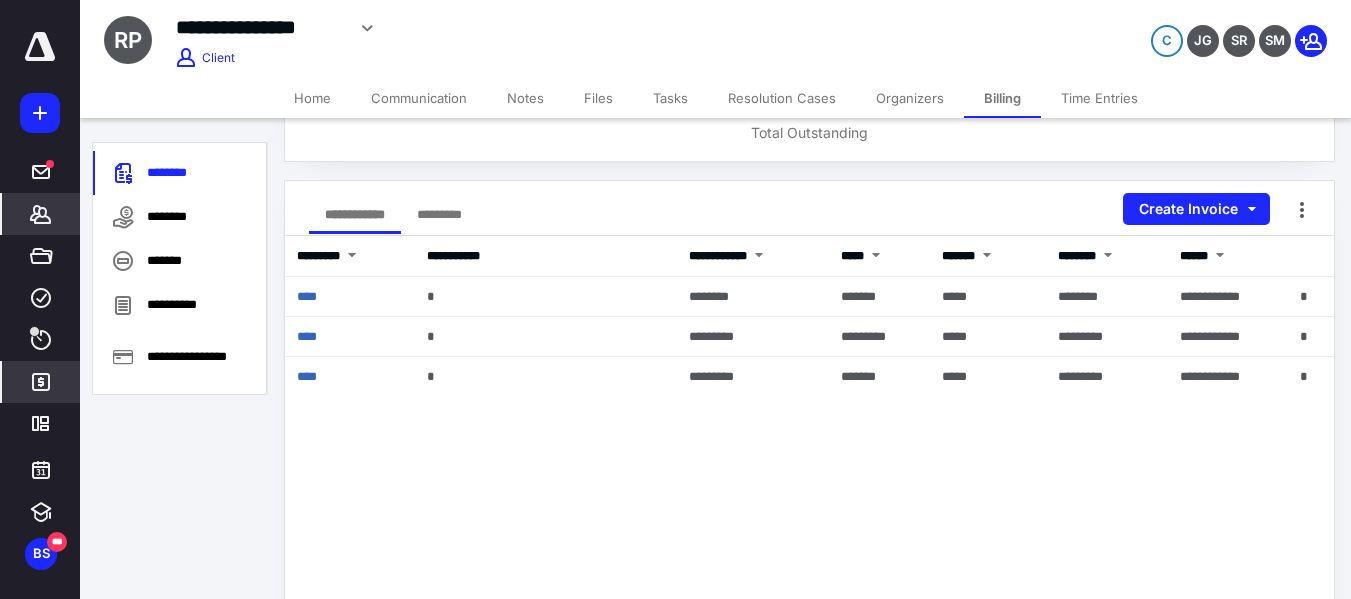 click on "*******" at bounding box center [41, 382] 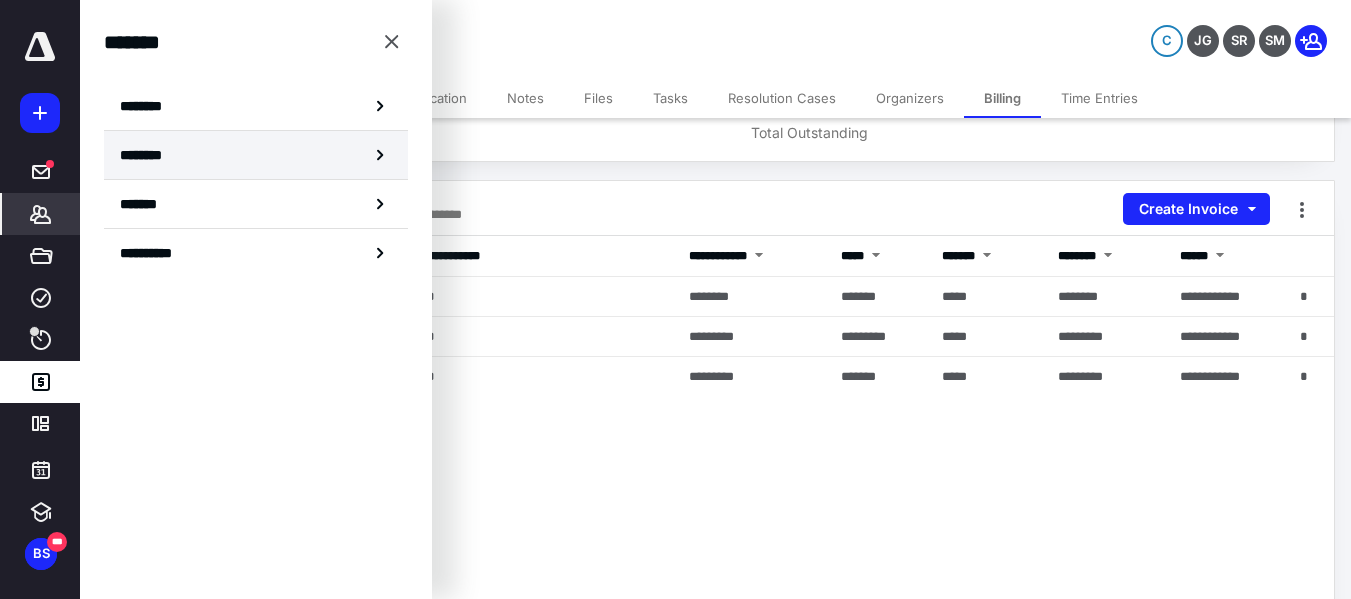 click on "********" at bounding box center [256, 155] 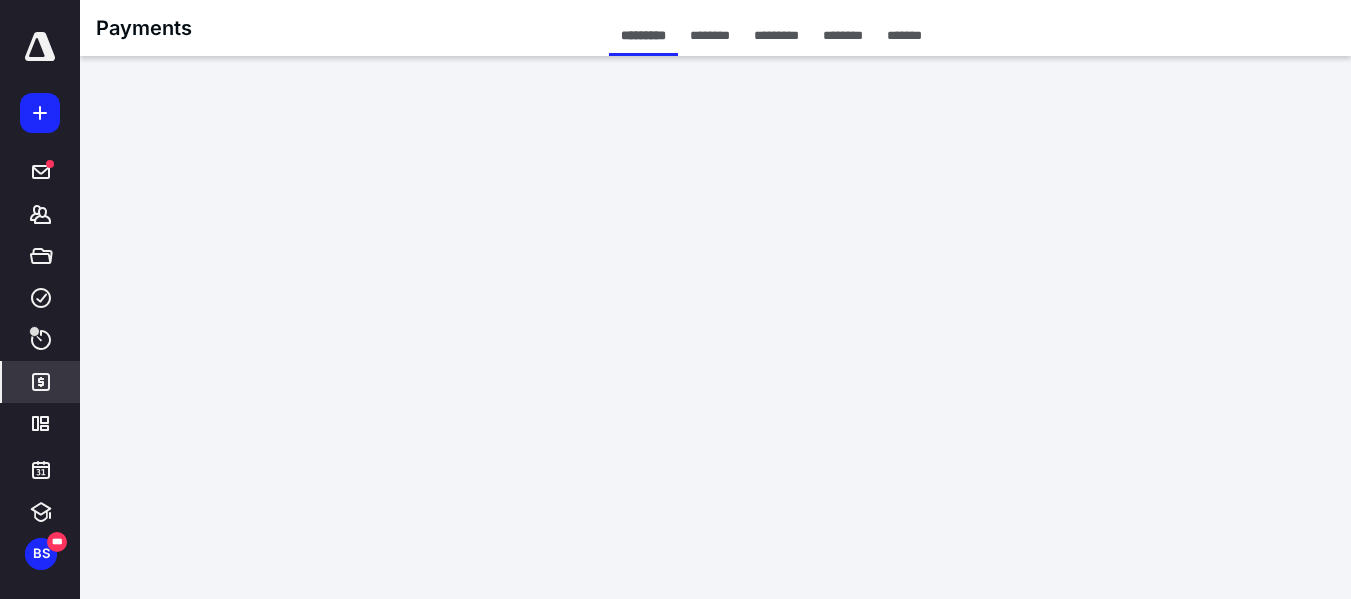 scroll, scrollTop: 0, scrollLeft: 0, axis: both 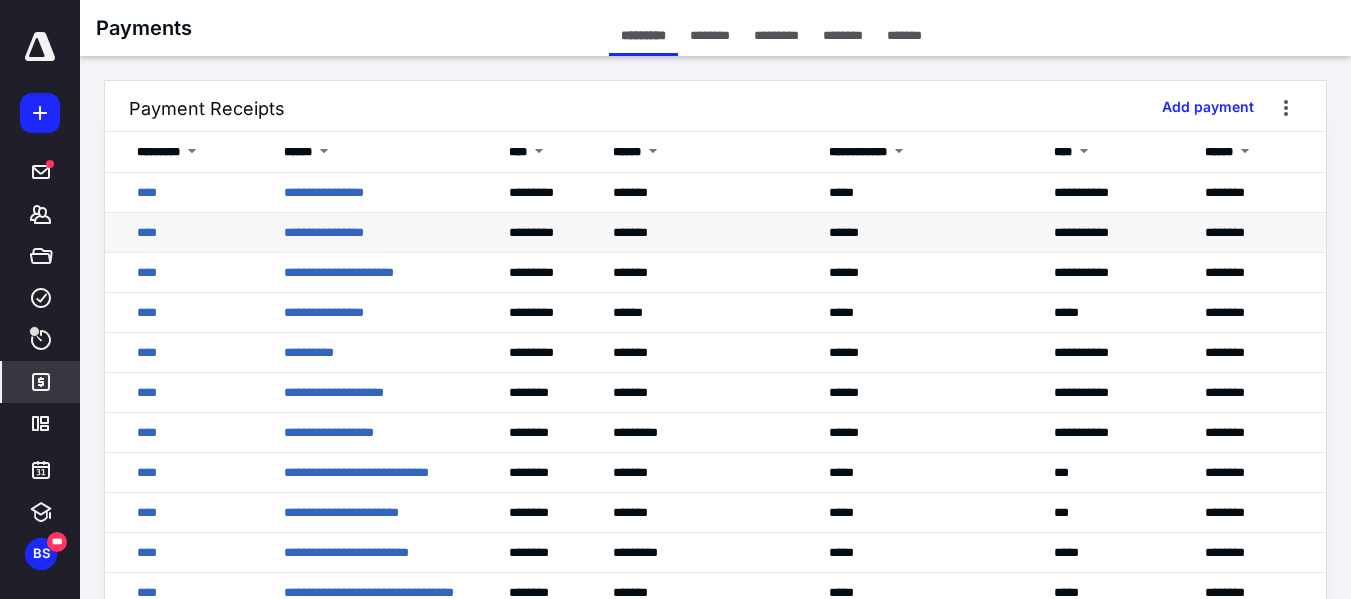 click on "**********" at bounding box center [384, 233] 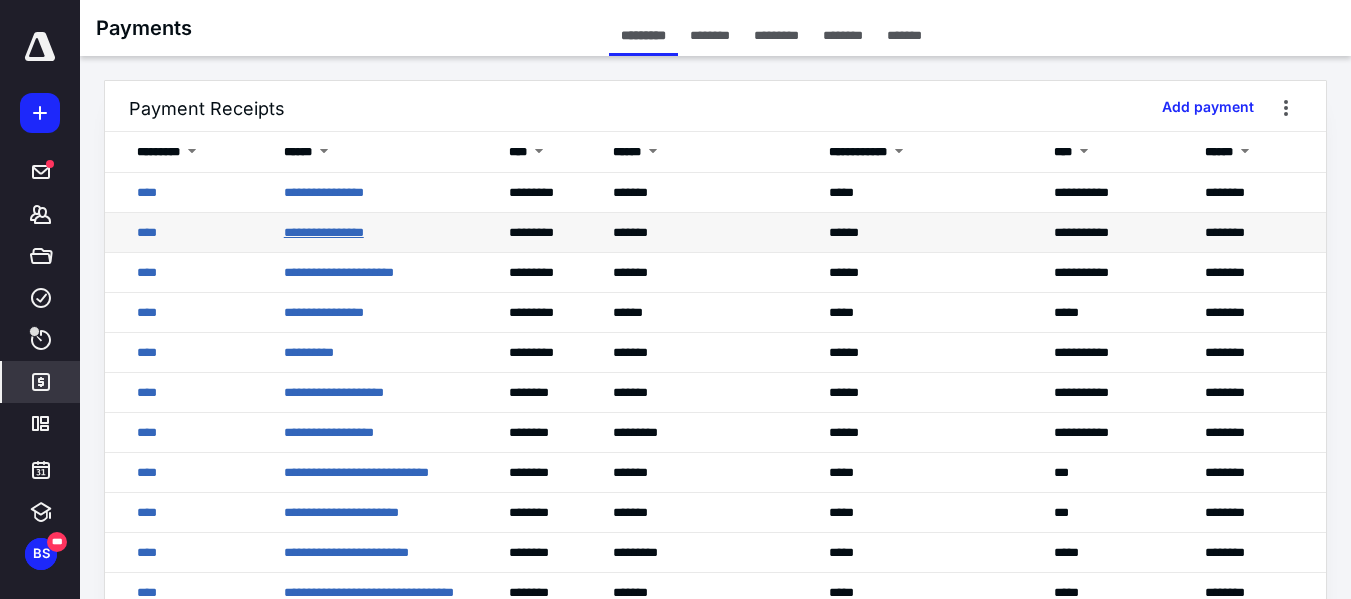 click on "**********" at bounding box center [324, 232] 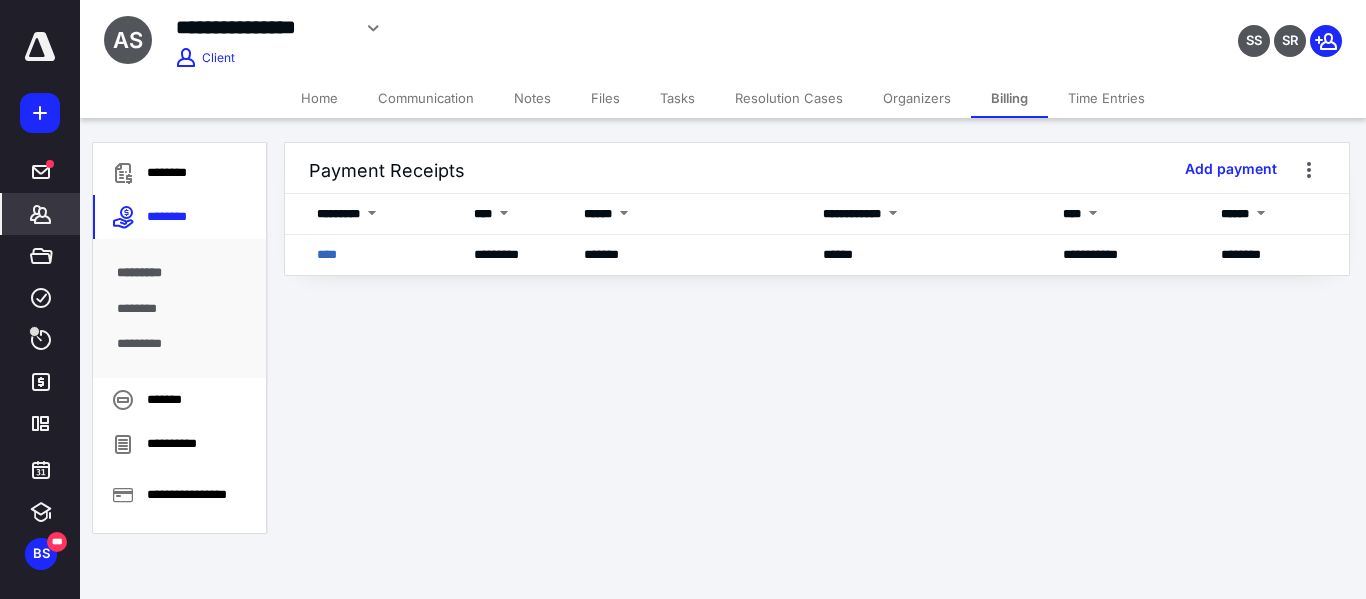 click on "Billing" at bounding box center (1009, 98) 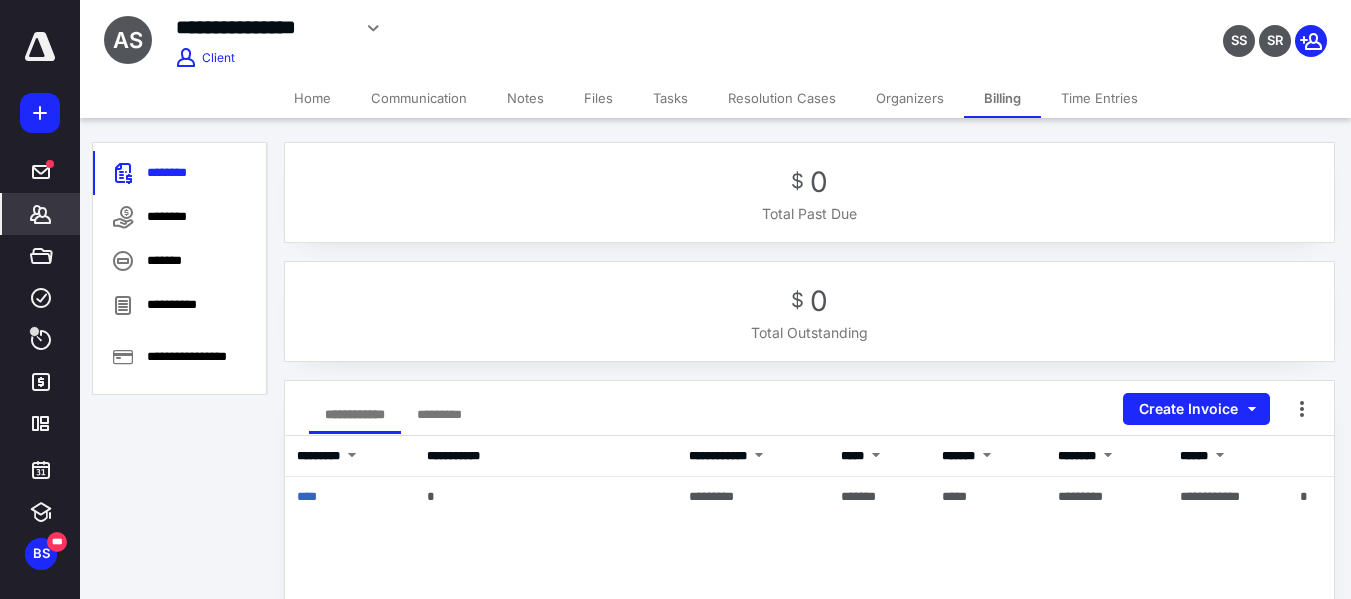 click on "**********" at bounding box center [263, 27] 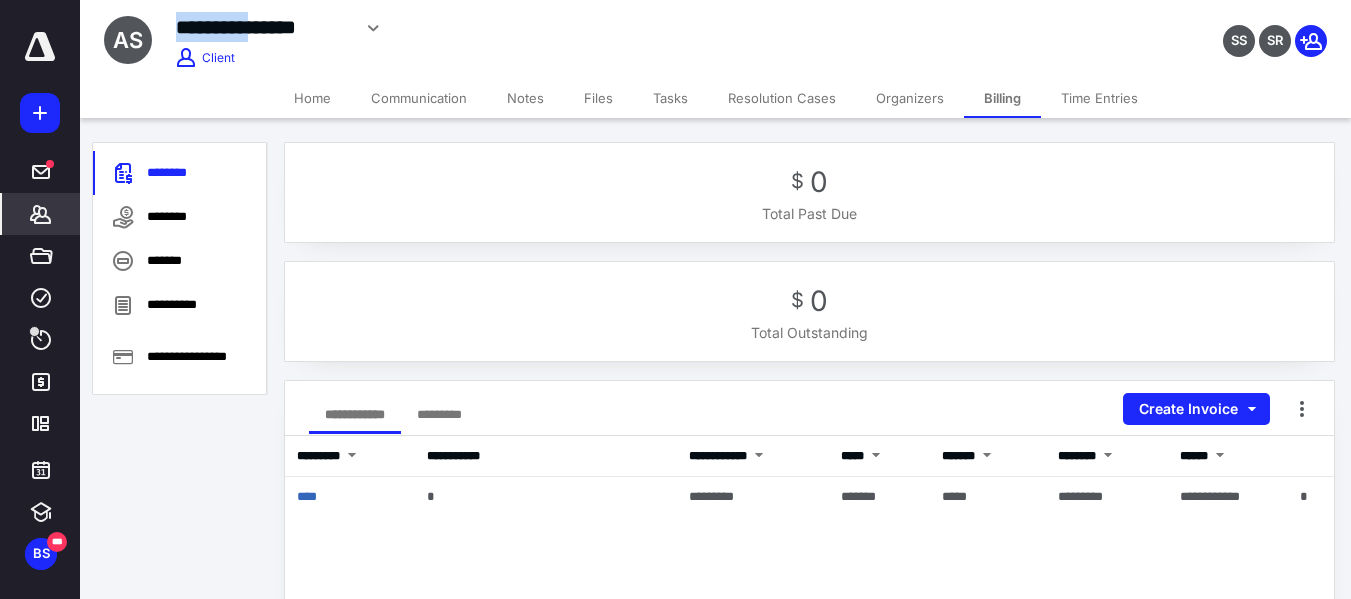 click on "**********" at bounding box center (263, 27) 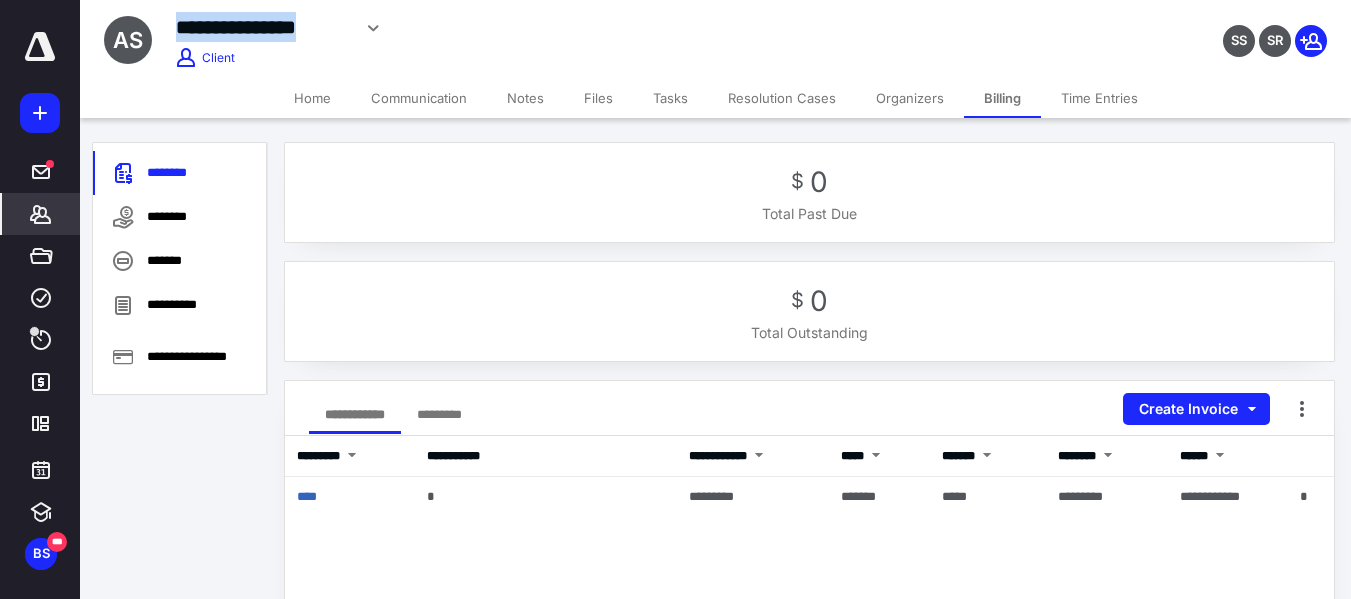 click on "**********" at bounding box center [263, 27] 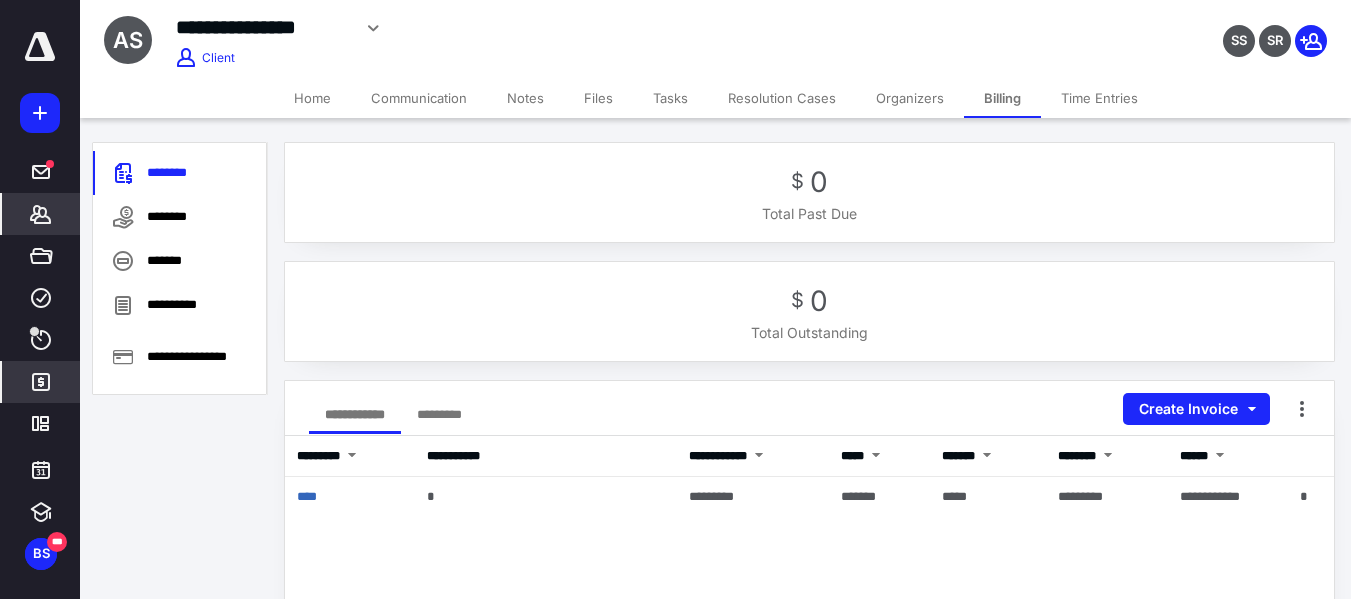 click 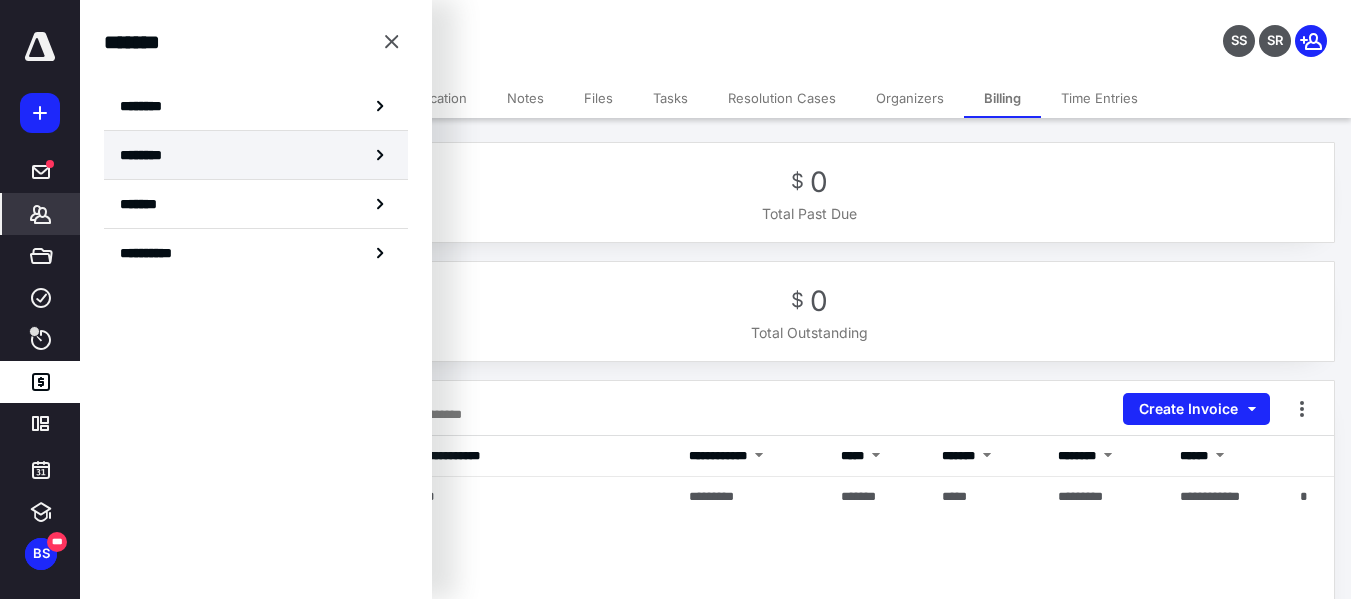 click on "********" at bounding box center (153, 155) 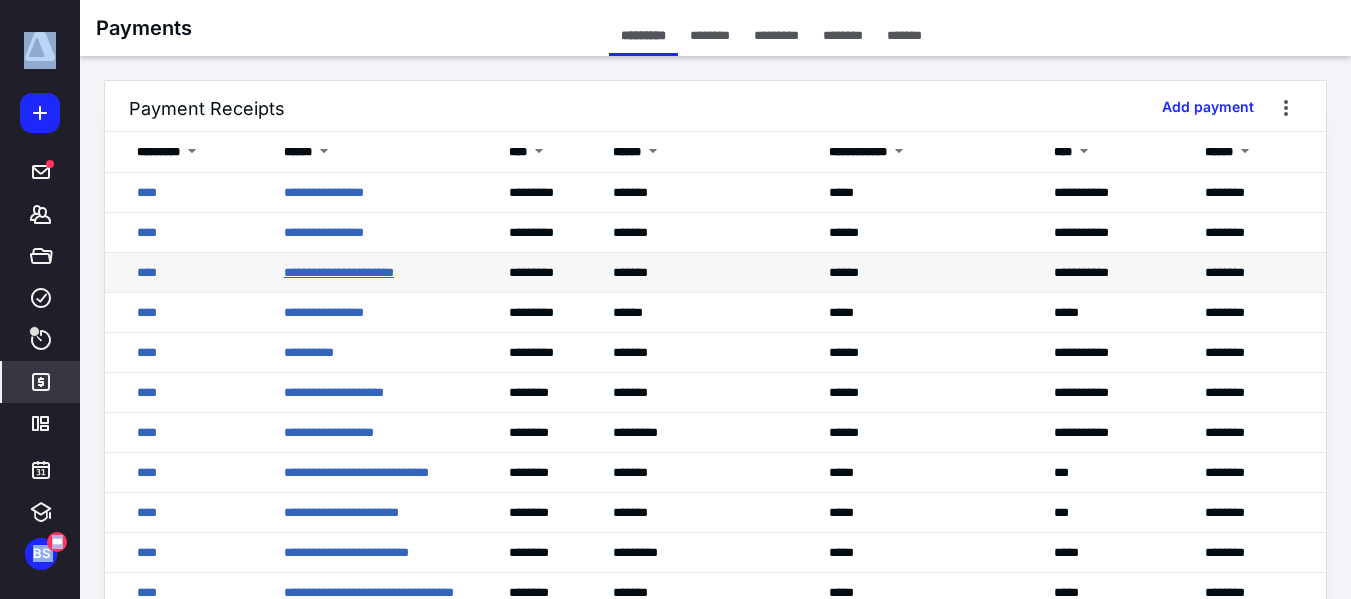 click on "**********" at bounding box center [339, 272] 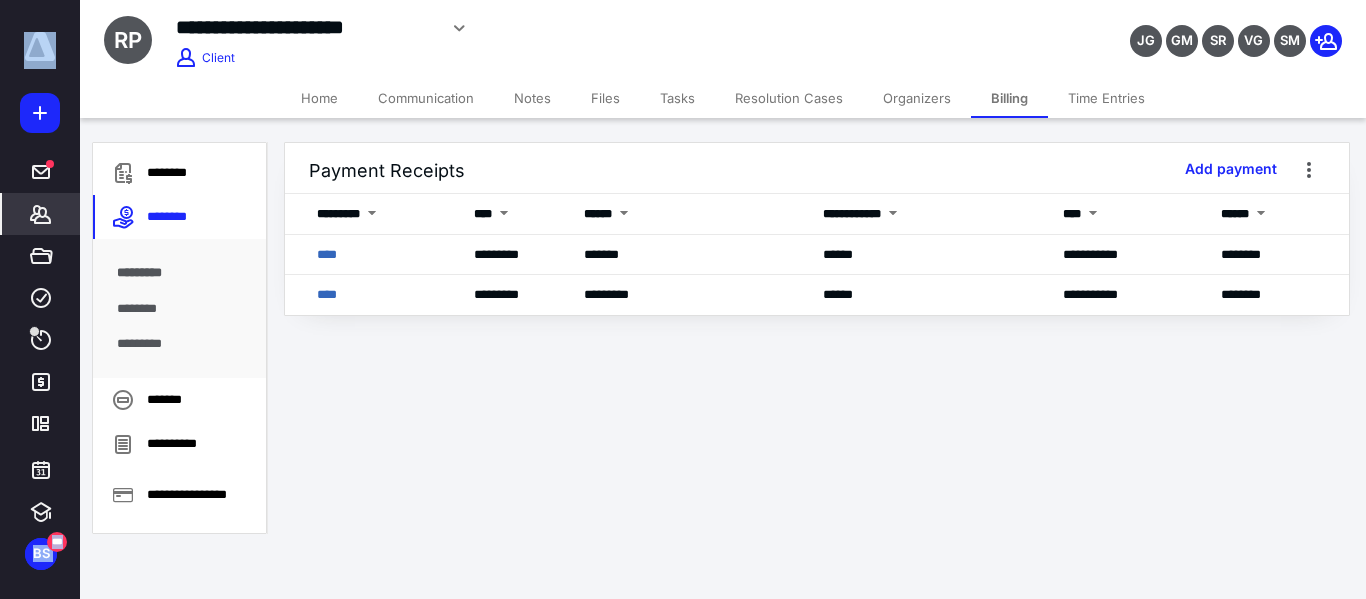 click on "Billing" at bounding box center [1009, 98] 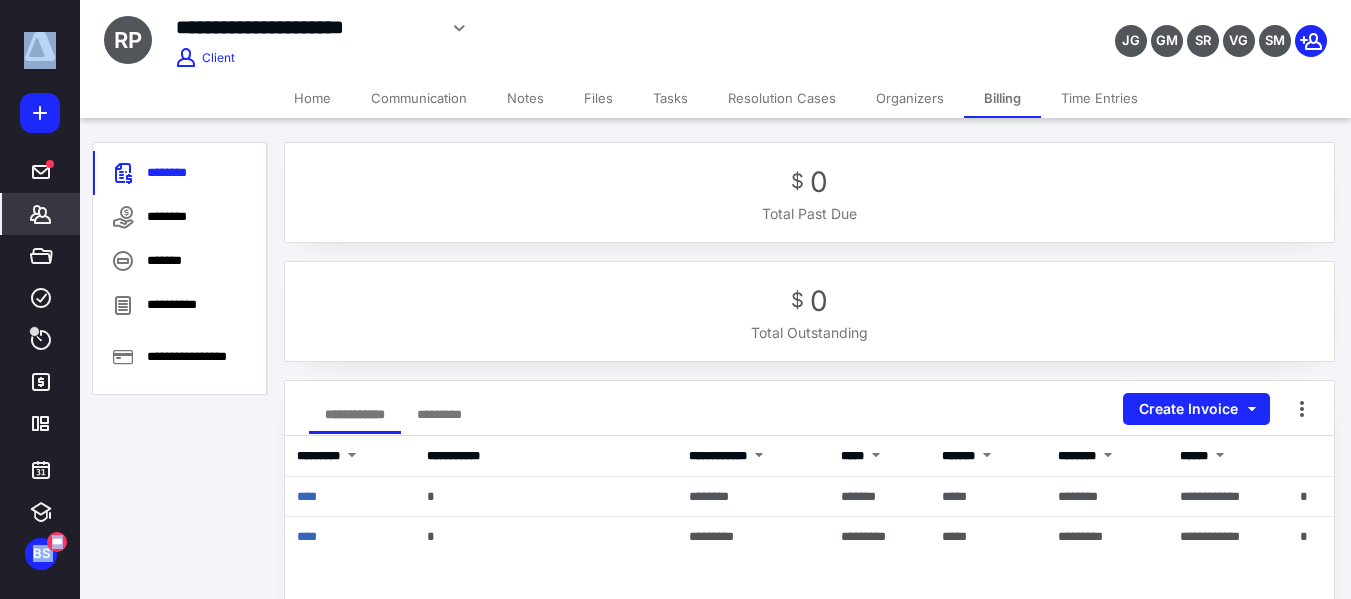 click on "**********" at bounding box center (306, 27) 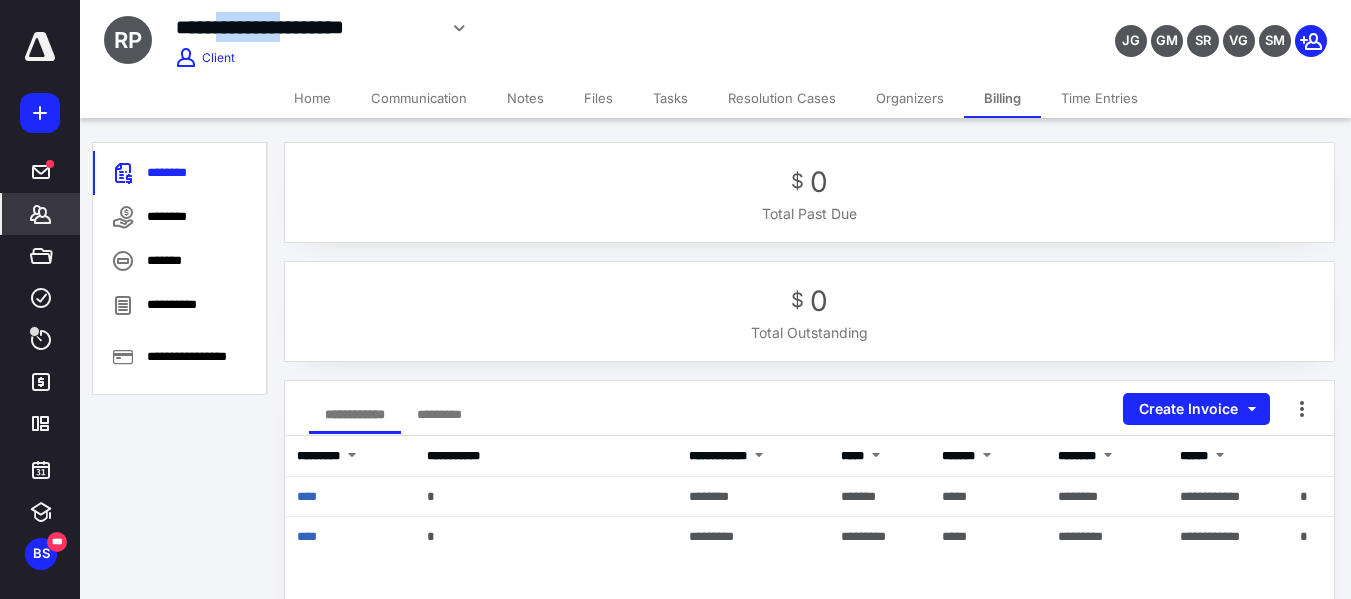 click on "**********" at bounding box center (306, 27) 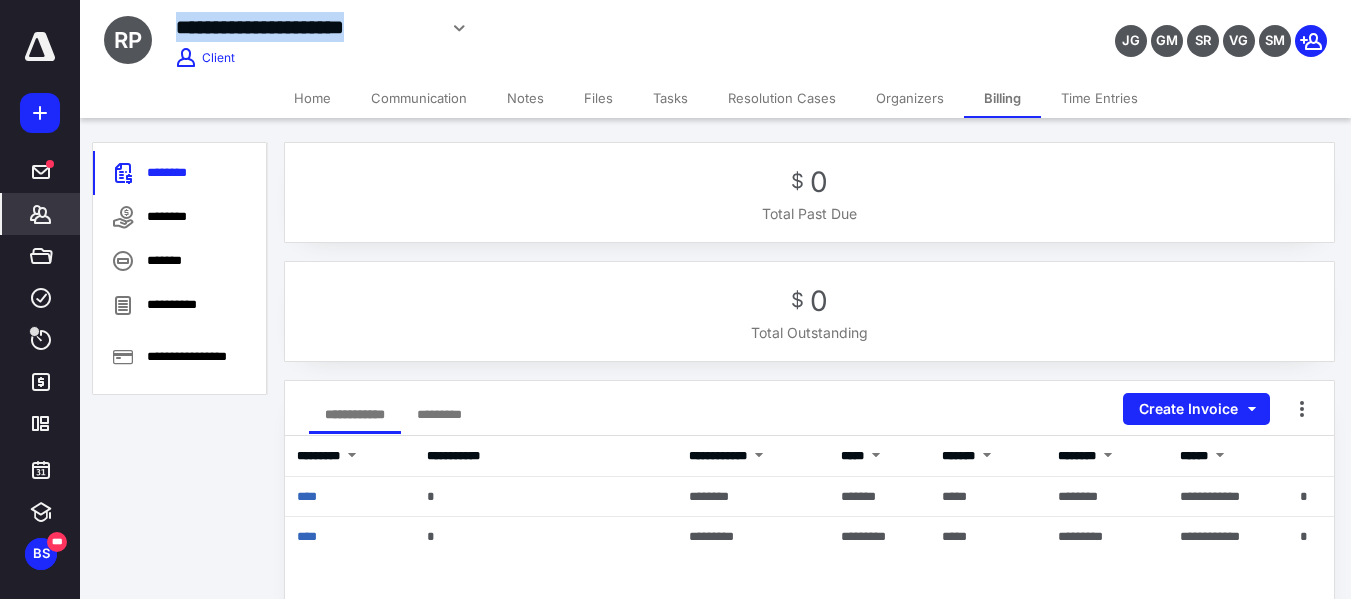 click on "**********" at bounding box center [306, 27] 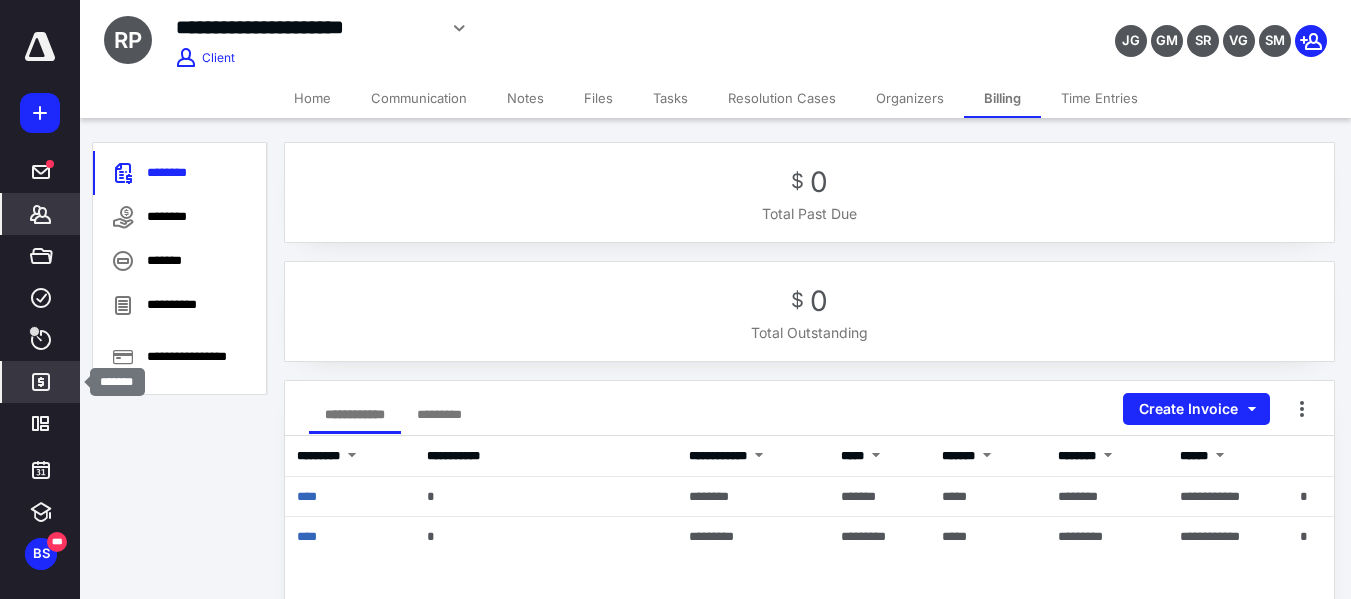 click on "*******" at bounding box center (41, 382) 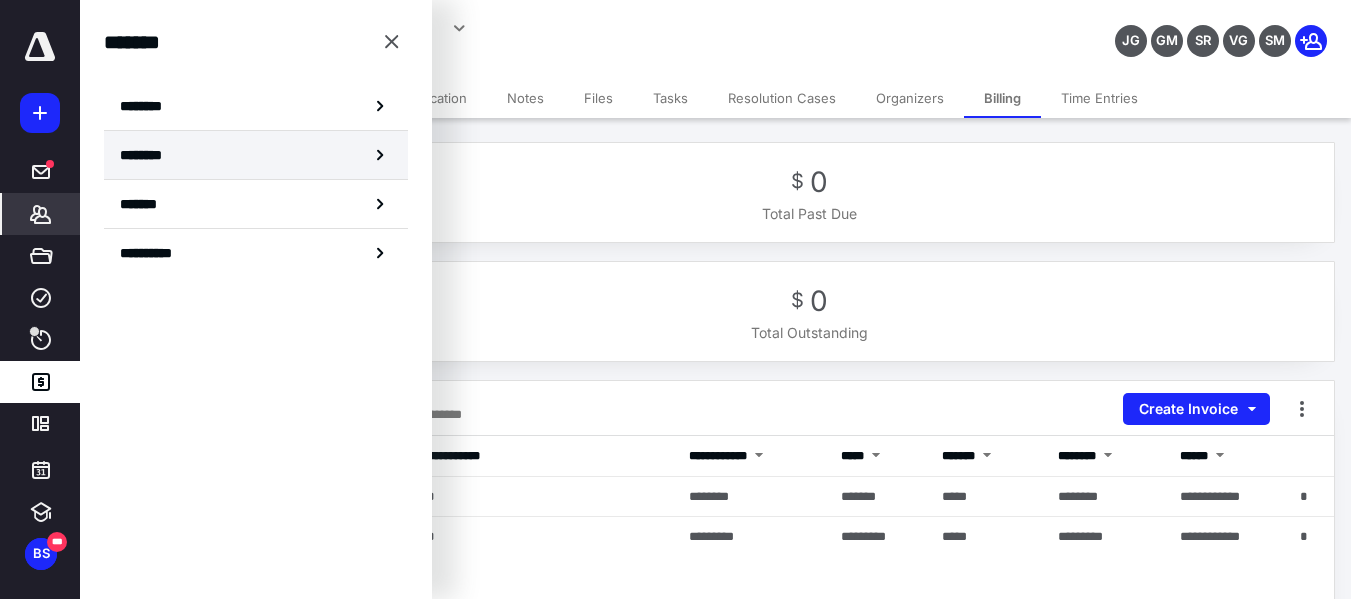 click on "********" at bounding box center (153, 155) 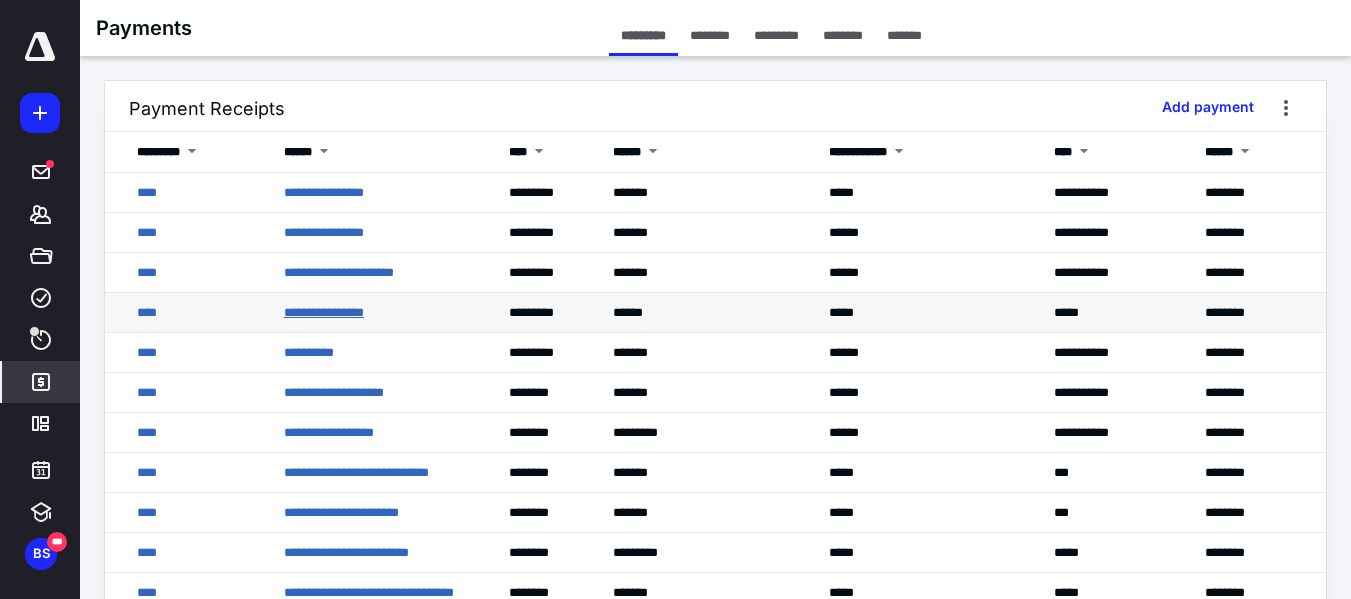 click on "**********" at bounding box center (324, 312) 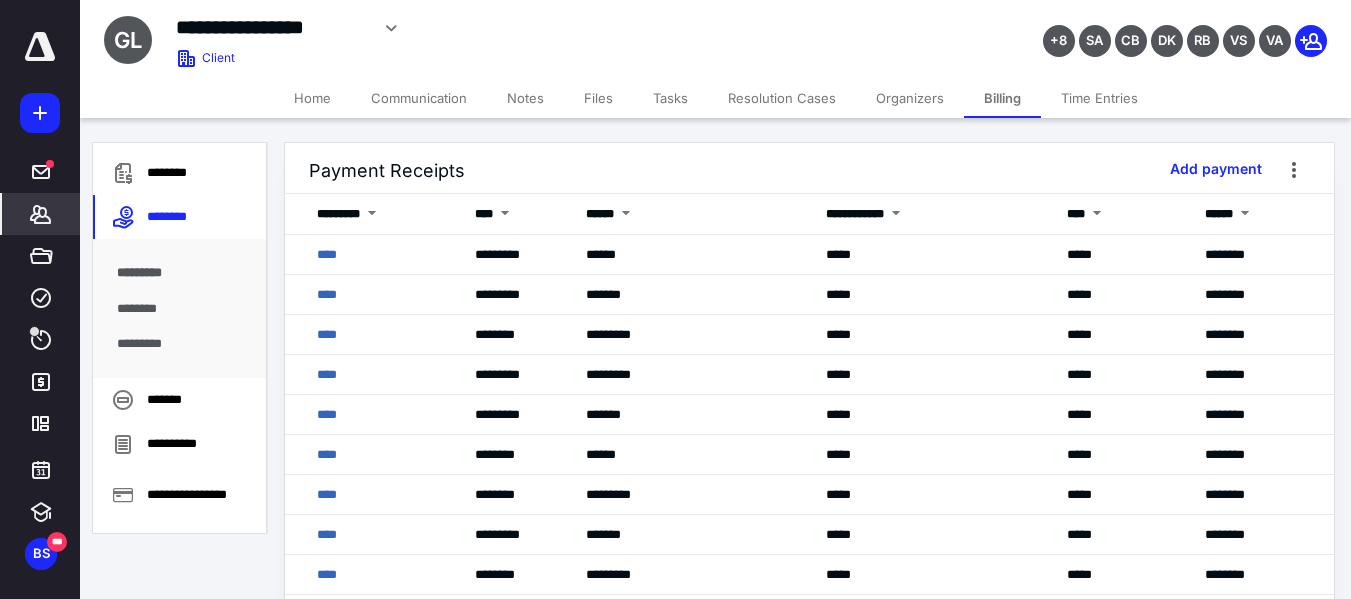 click on "Billing" at bounding box center (1002, 98) 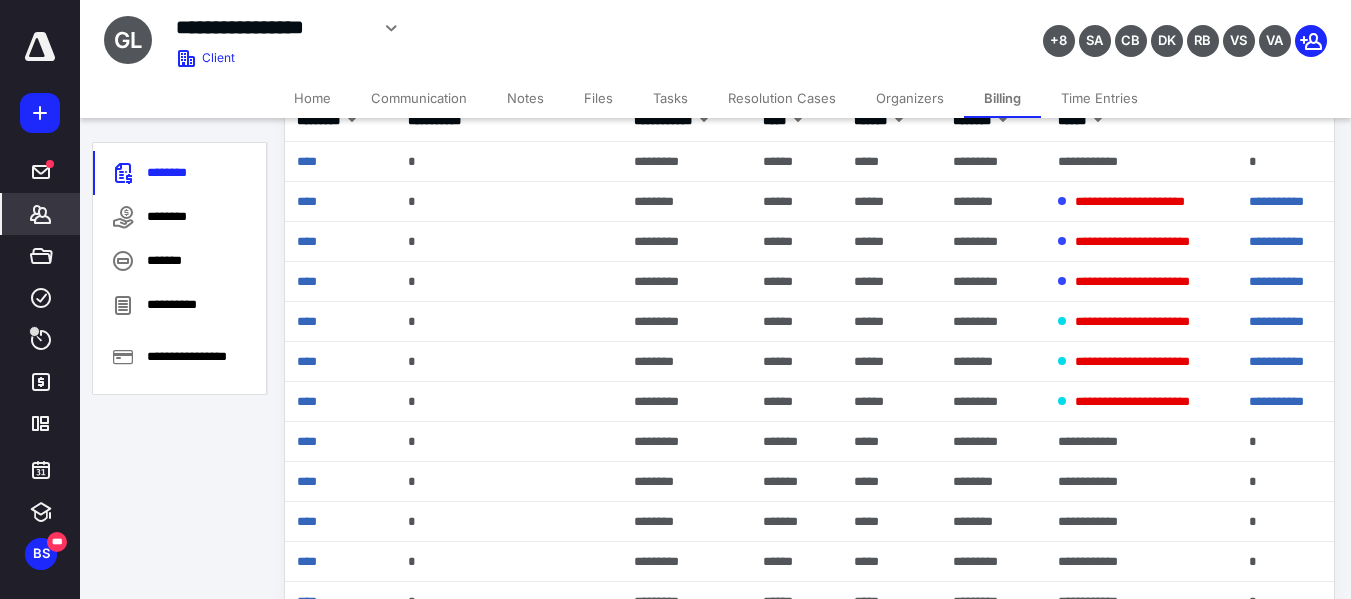 scroll, scrollTop: 300, scrollLeft: 0, axis: vertical 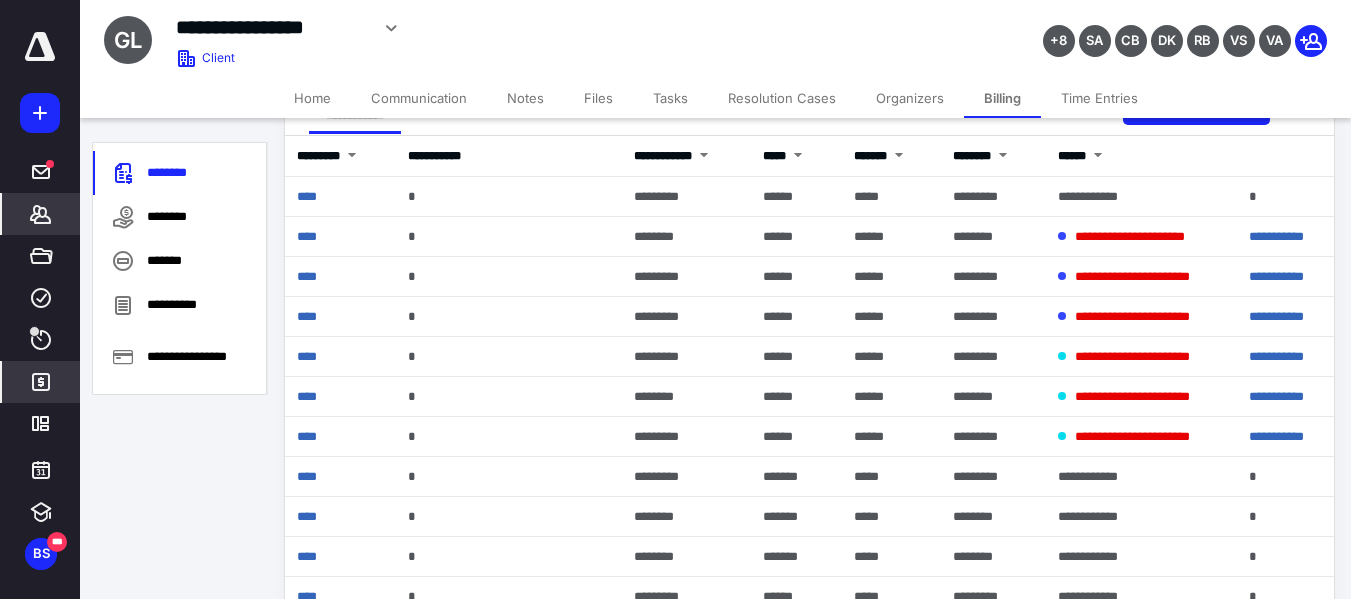 click 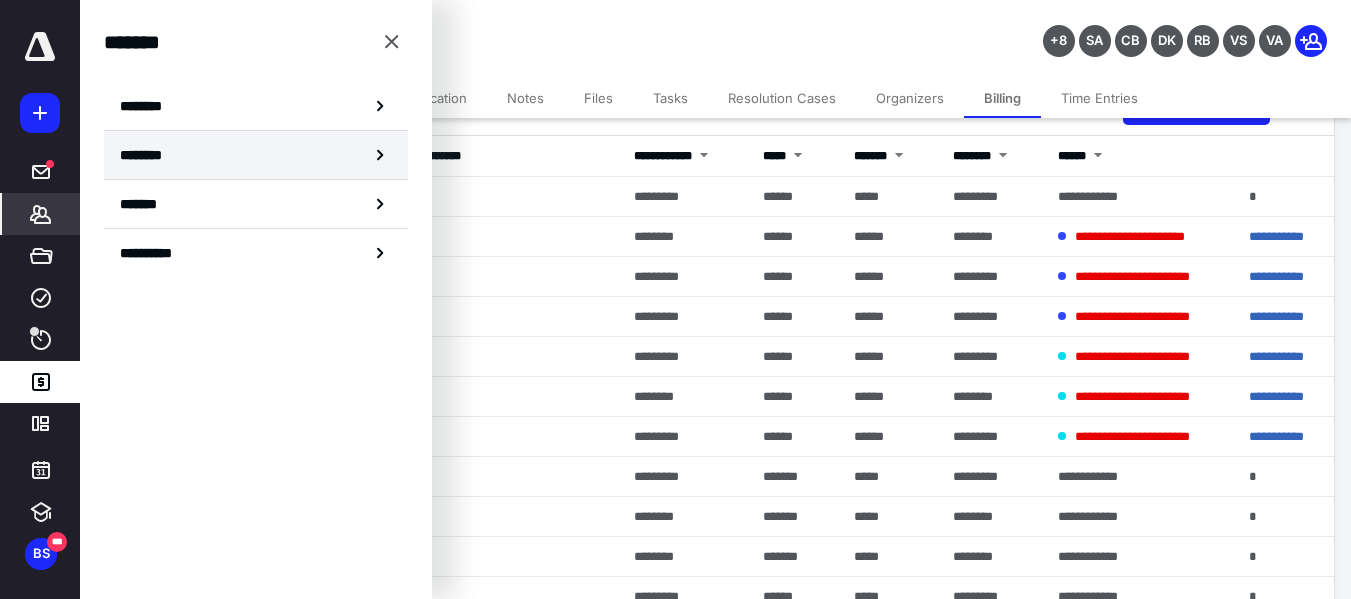 click on "********" at bounding box center (256, 155) 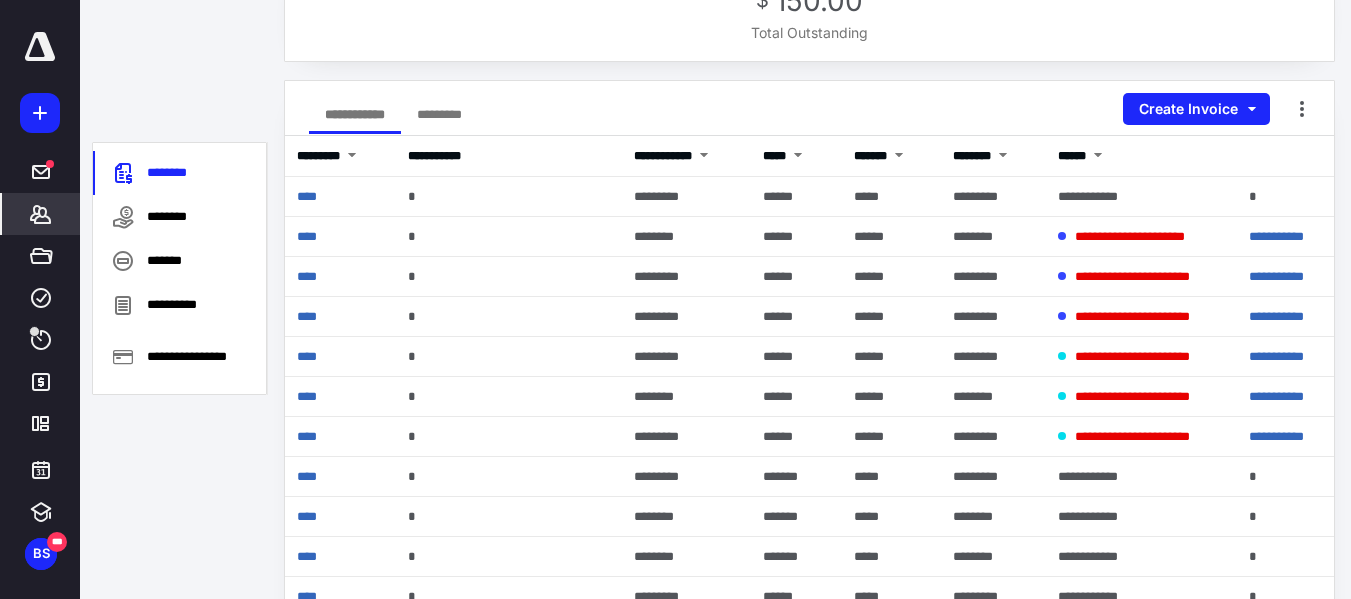 scroll, scrollTop: 0, scrollLeft: 0, axis: both 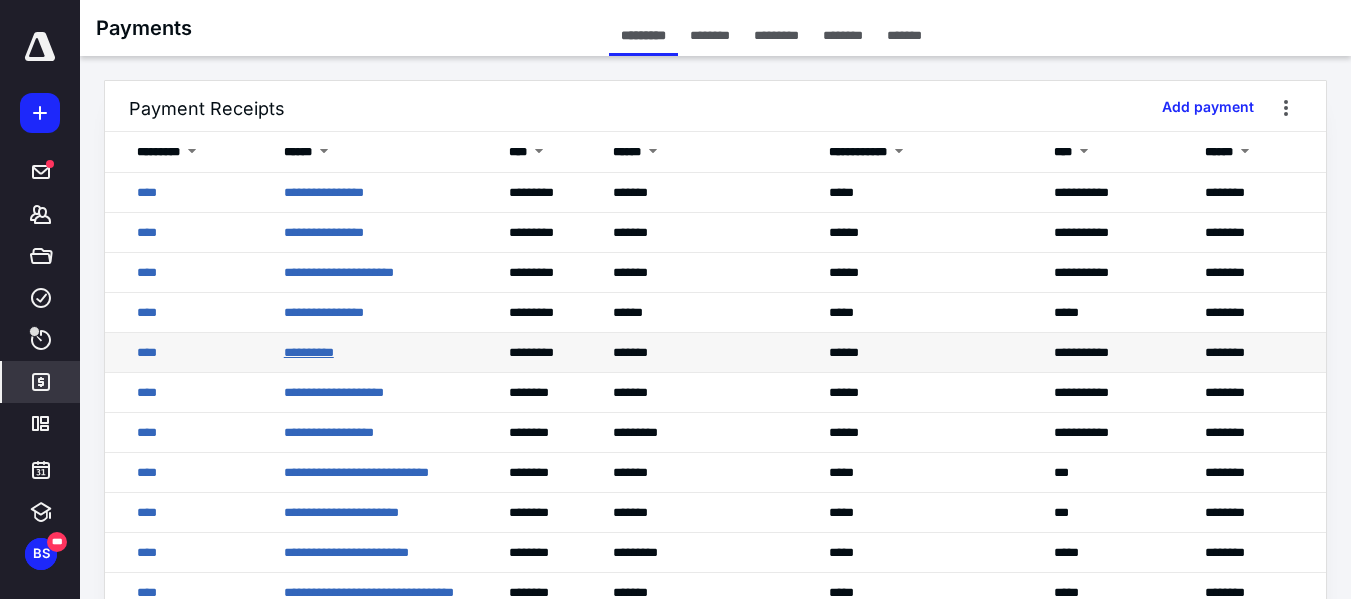 click on "**********" at bounding box center (309, 352) 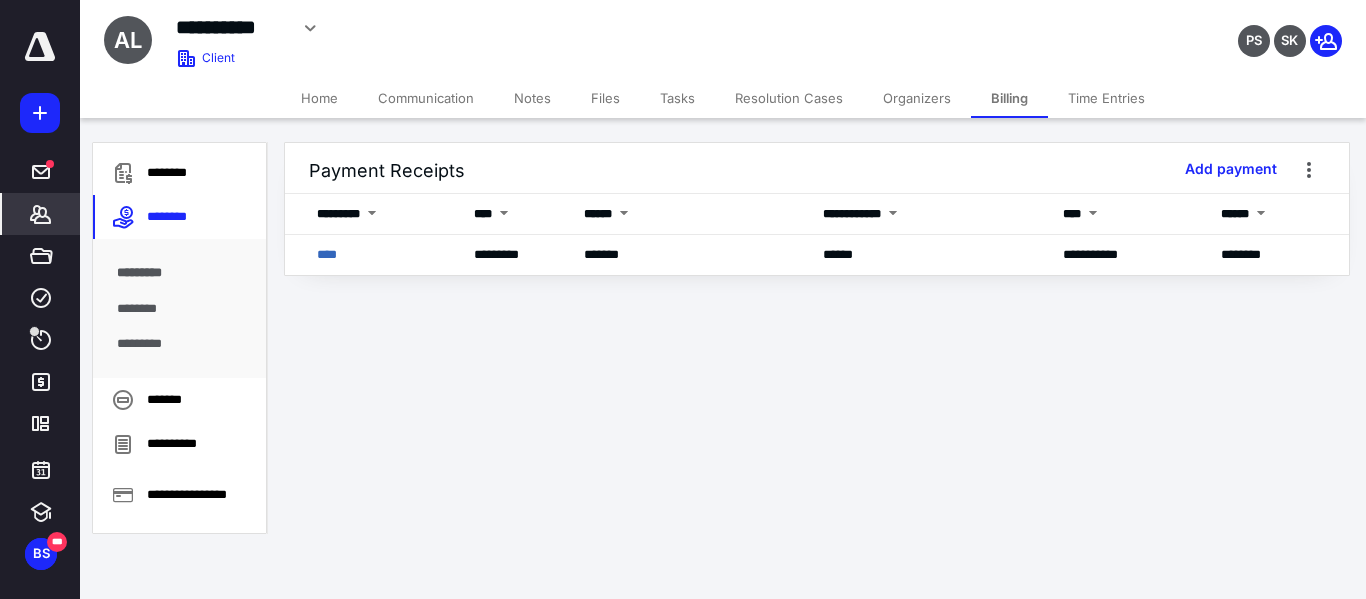click on "Billing" at bounding box center (1009, 98) 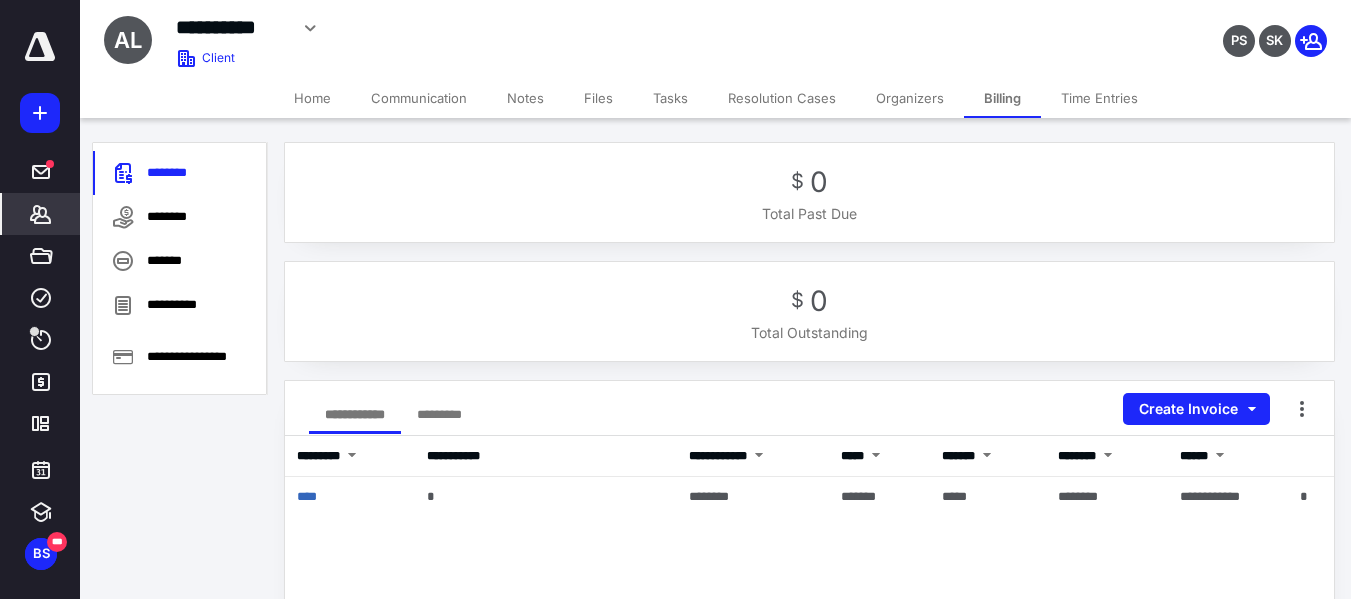 click on "**********" at bounding box center (231, 27) 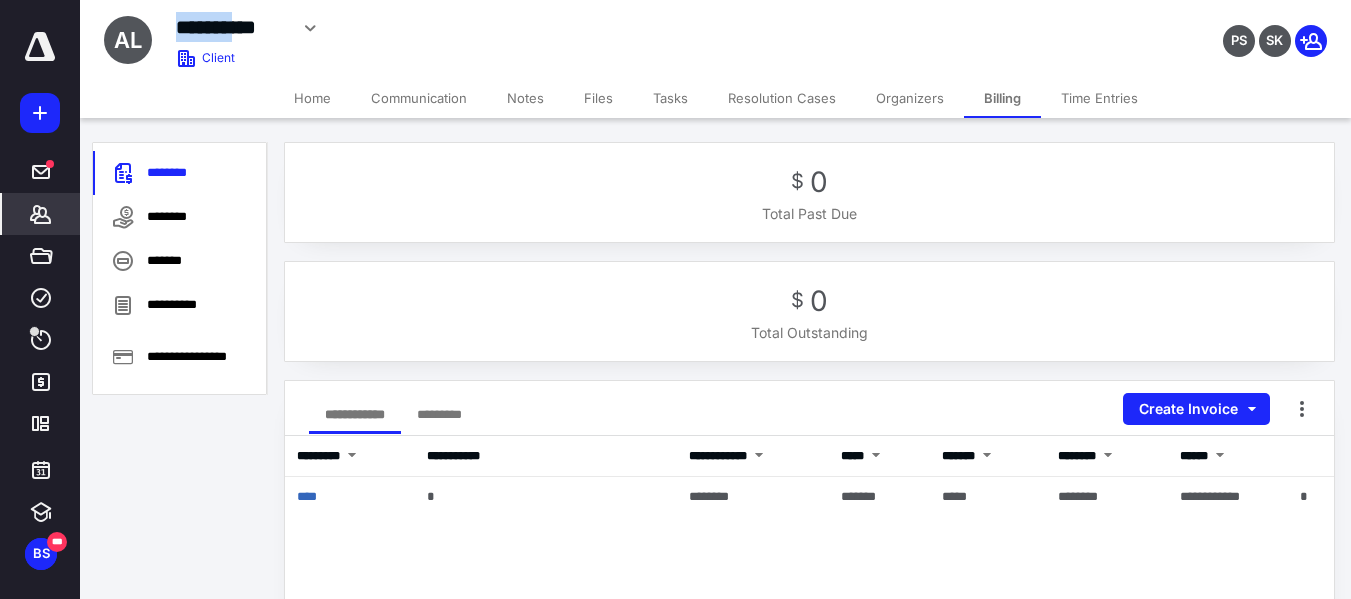 click on "**********" at bounding box center (231, 27) 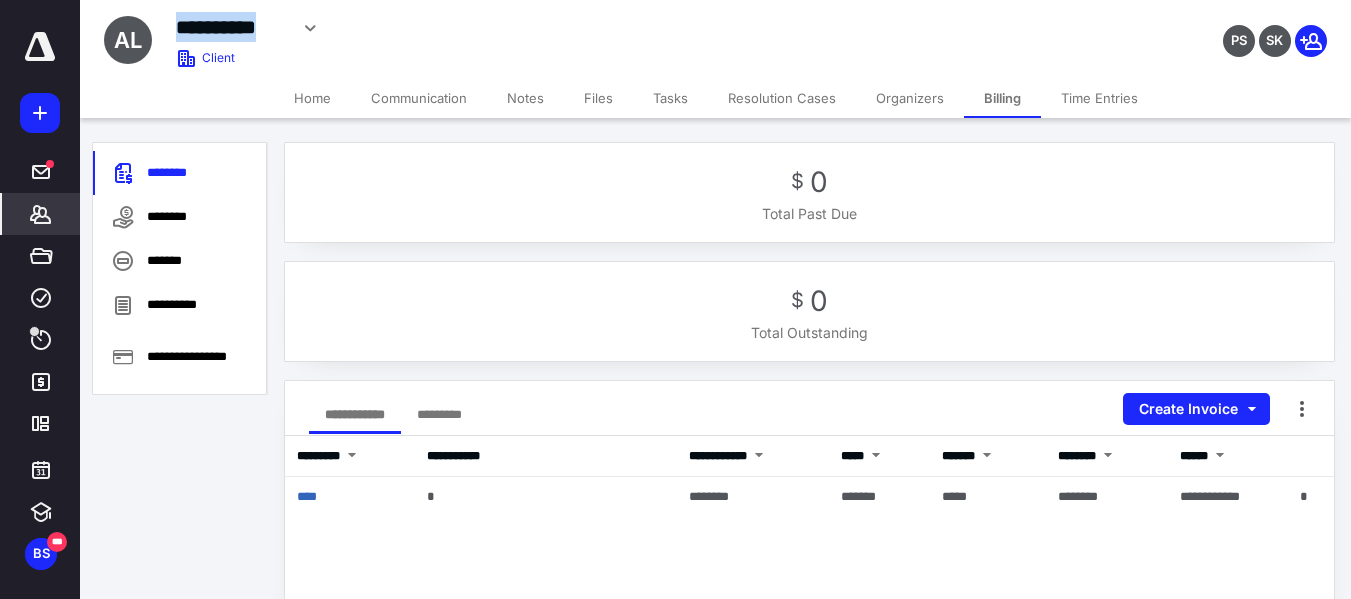 click on "**********" at bounding box center (231, 27) 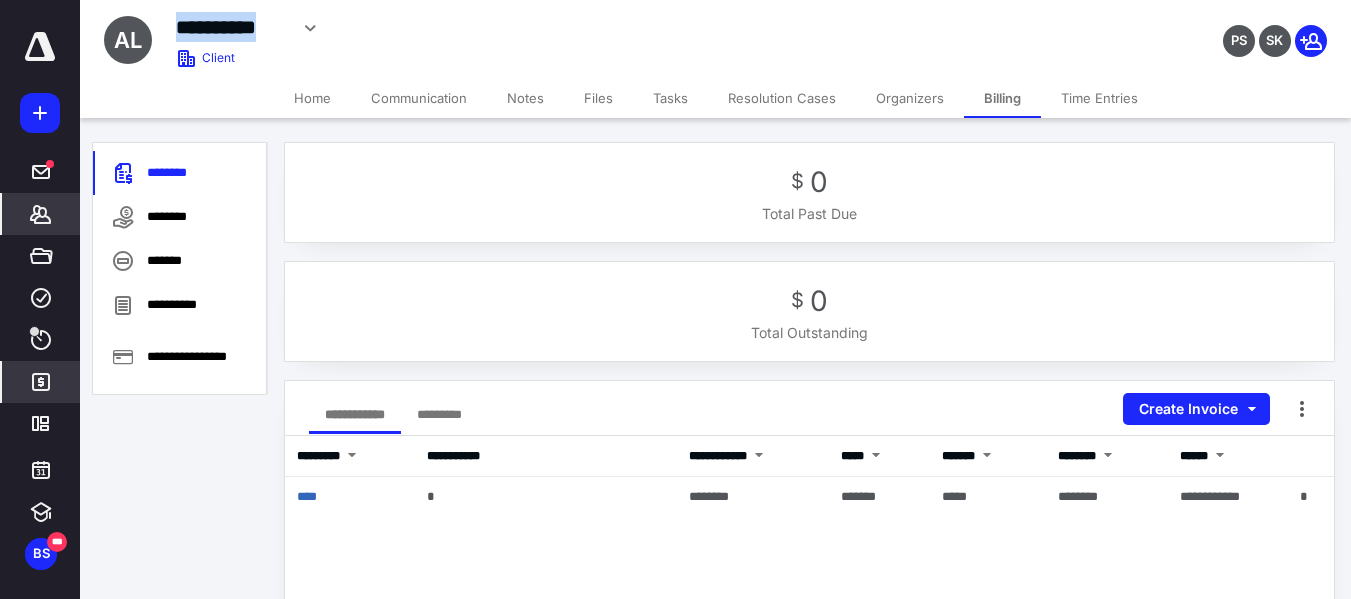click on "*******" at bounding box center (41, 382) 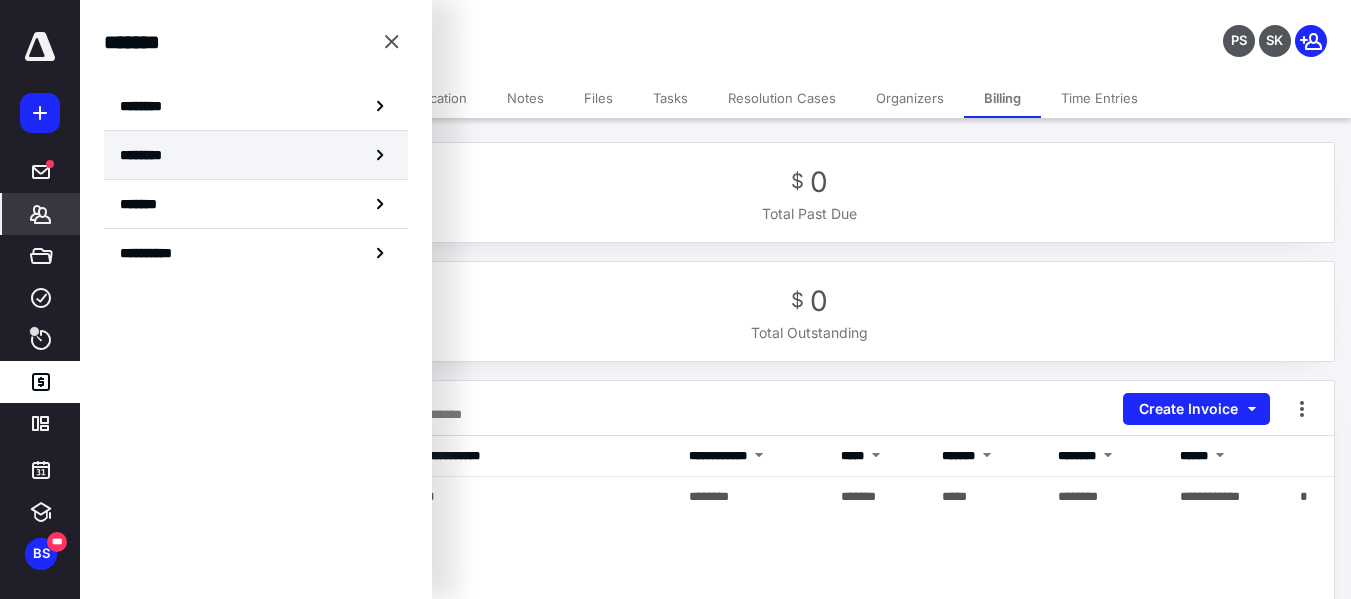 click on "********" at bounding box center (256, 155) 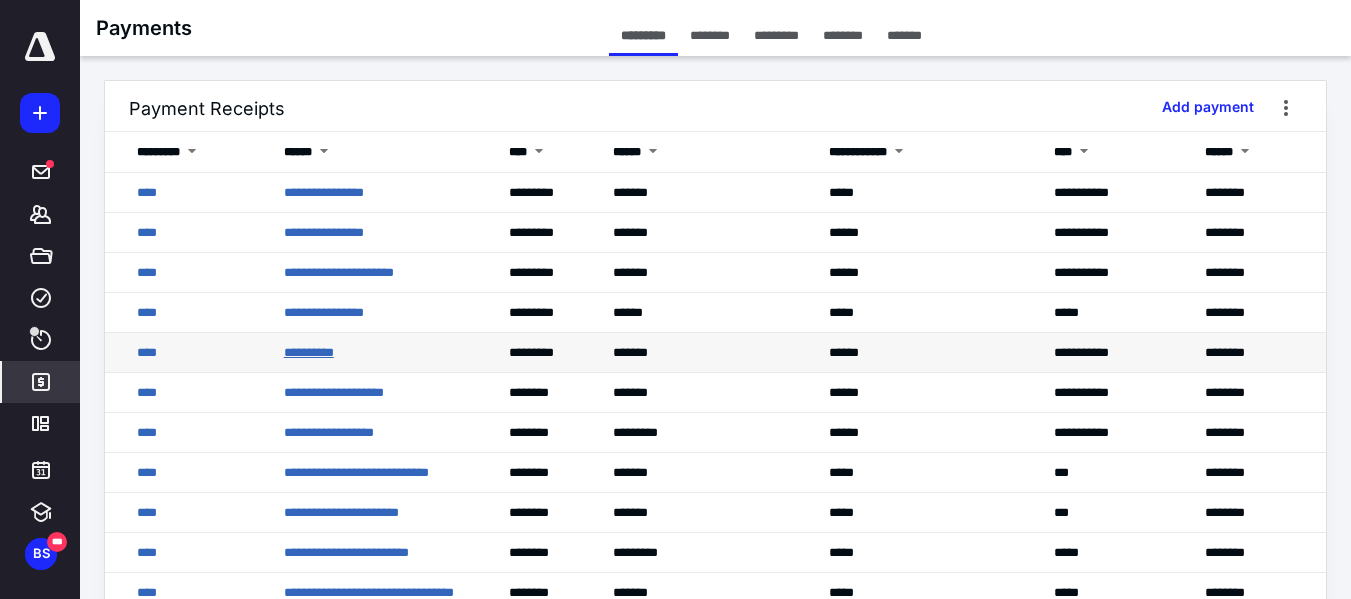 scroll, scrollTop: 100, scrollLeft: 0, axis: vertical 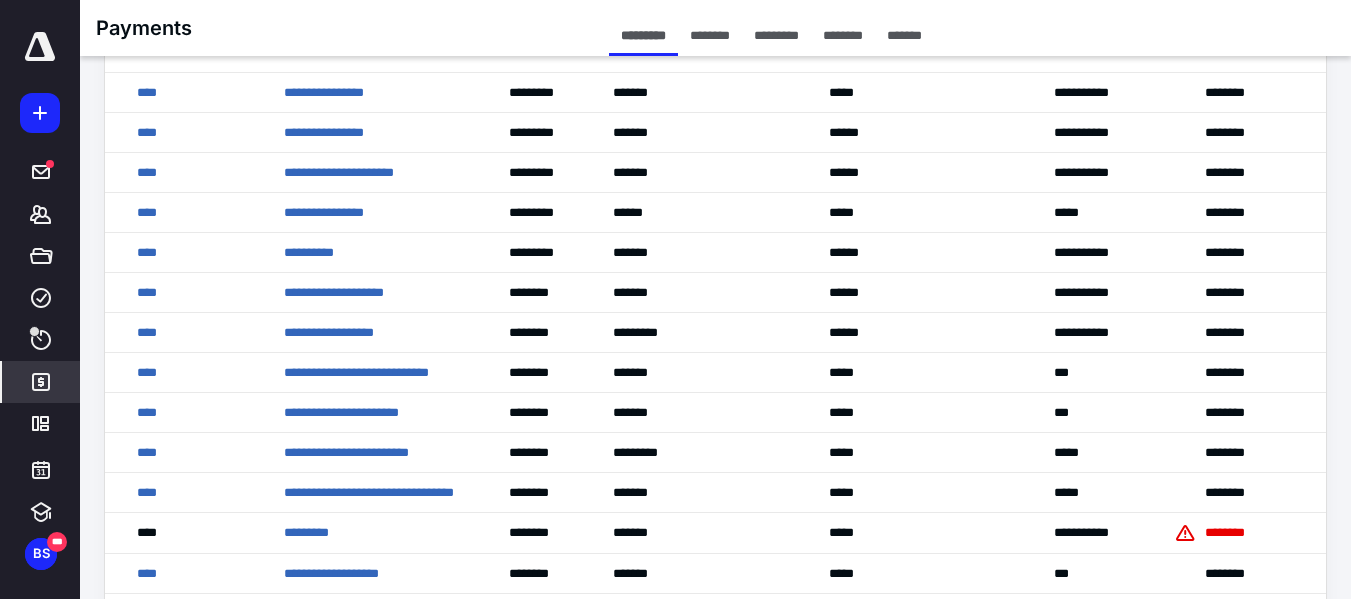 click at bounding box center (40, 47) 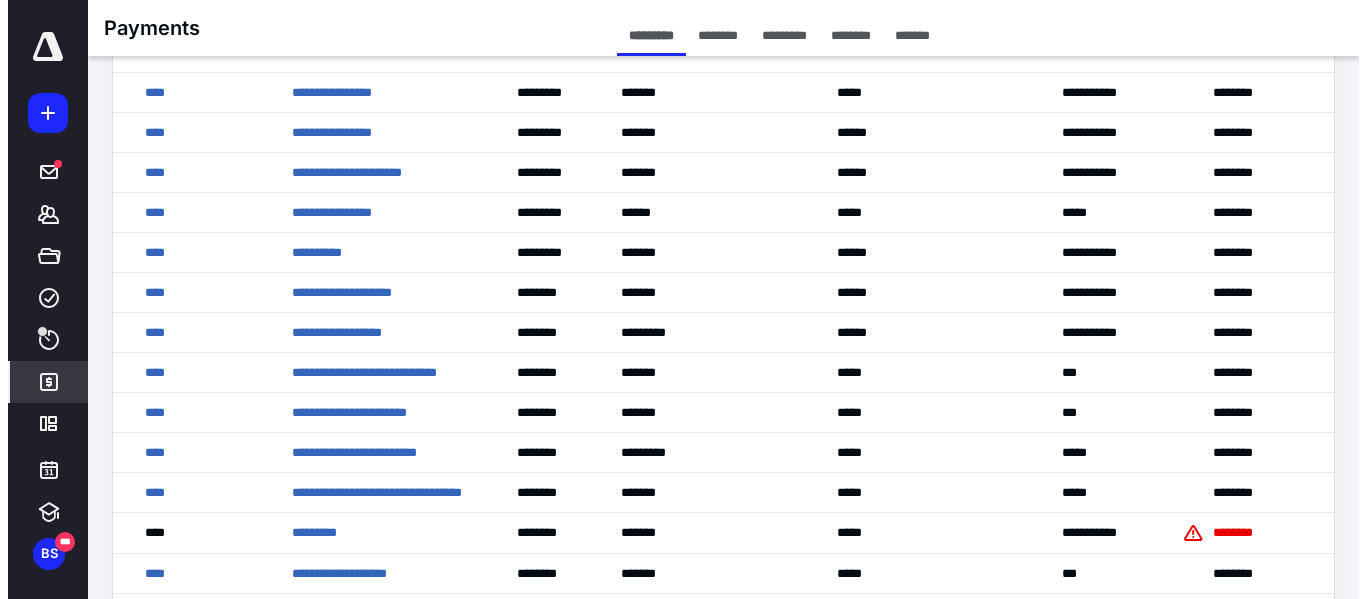 scroll, scrollTop: 0, scrollLeft: 0, axis: both 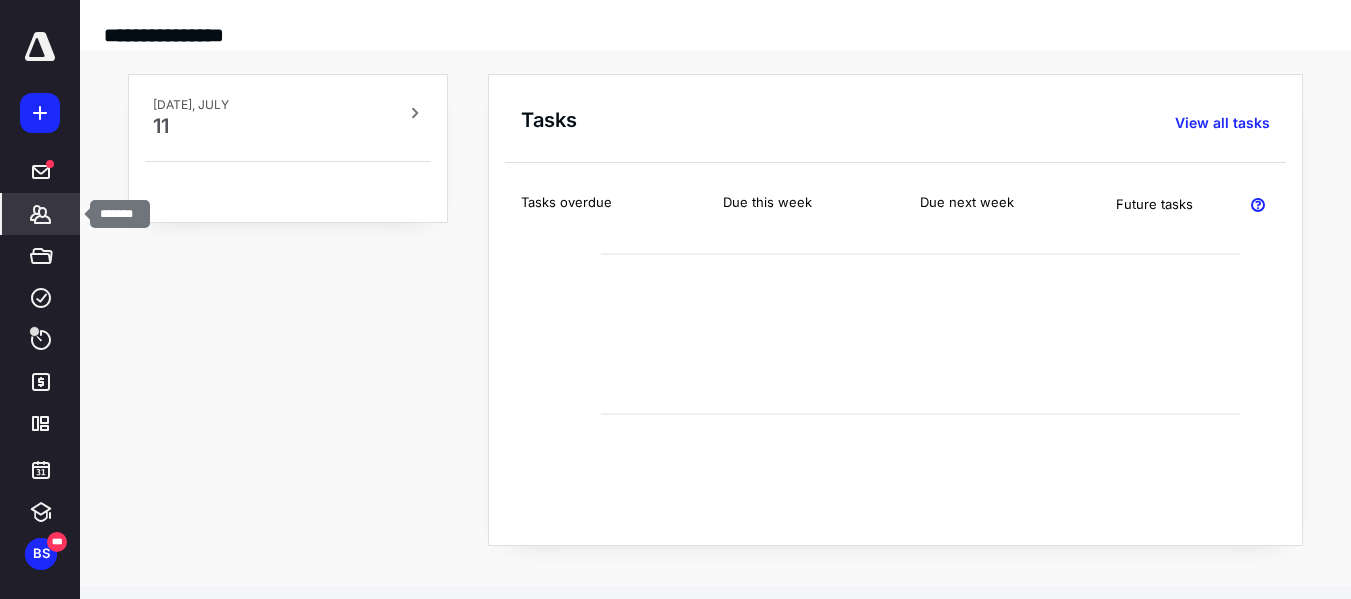 click on "*******" at bounding box center (41, 214) 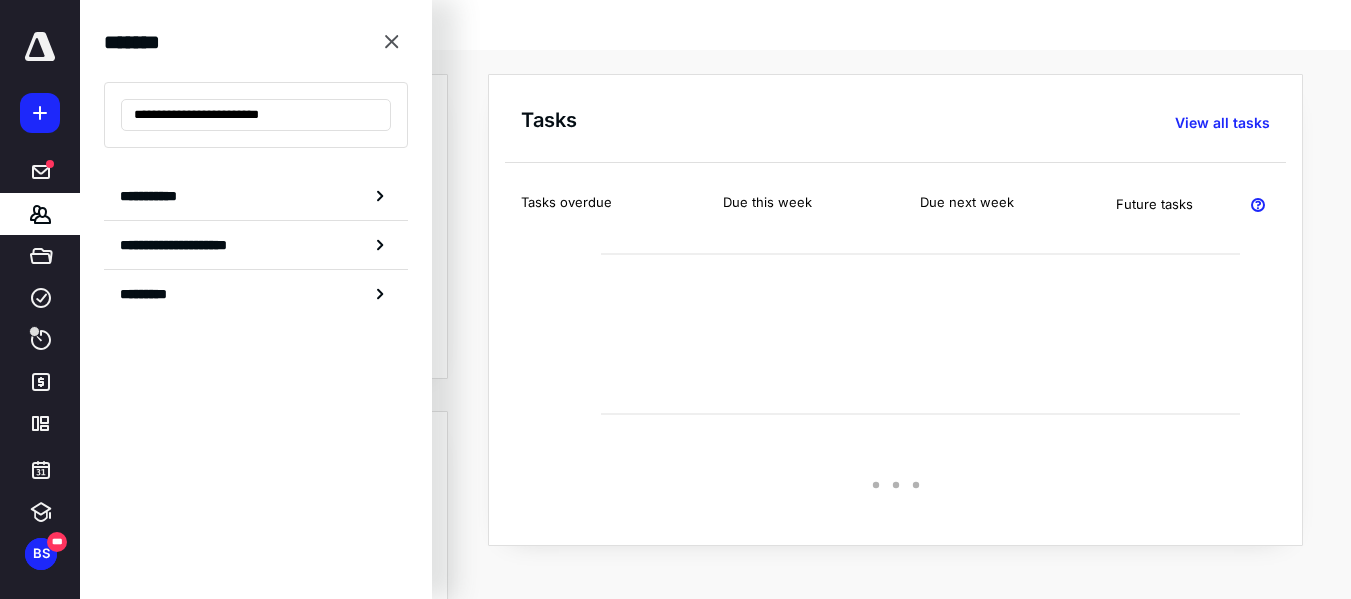 type on "**********" 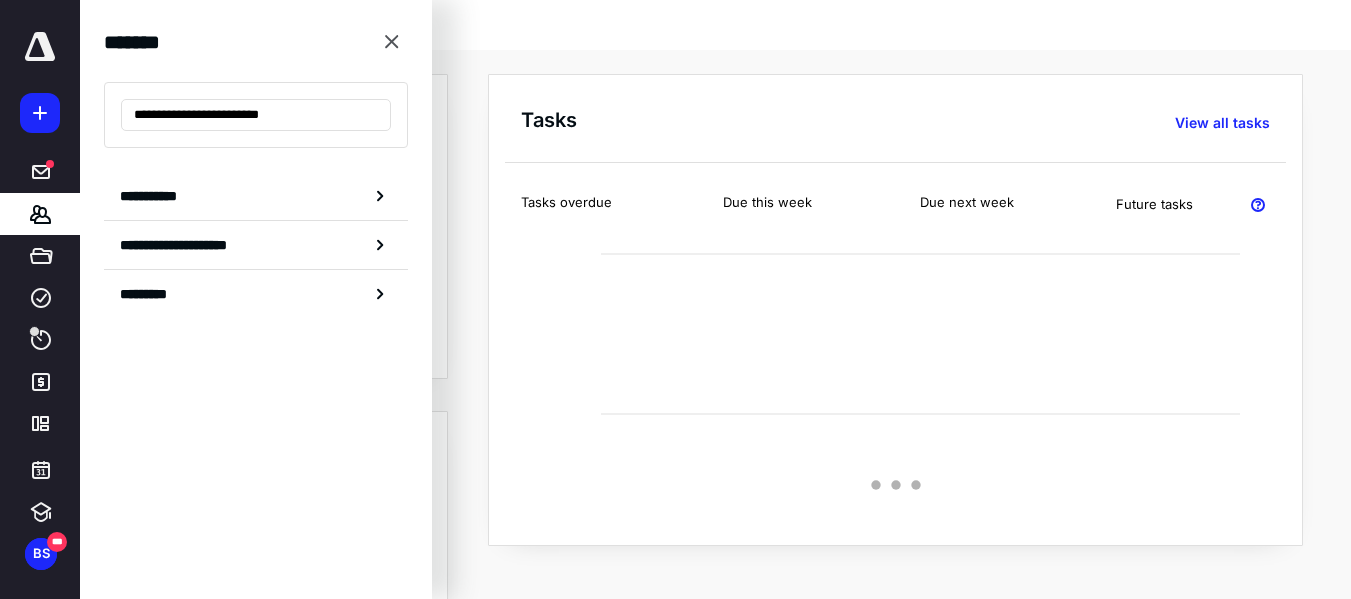 click 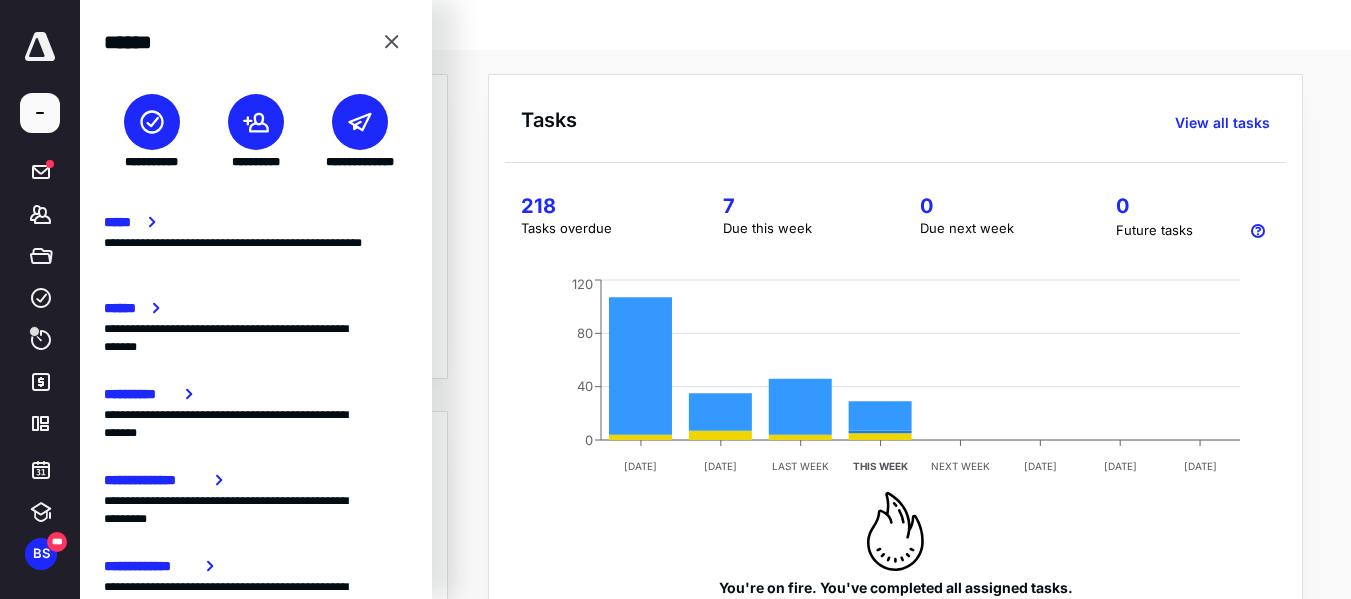 click at bounding box center (256, 122) 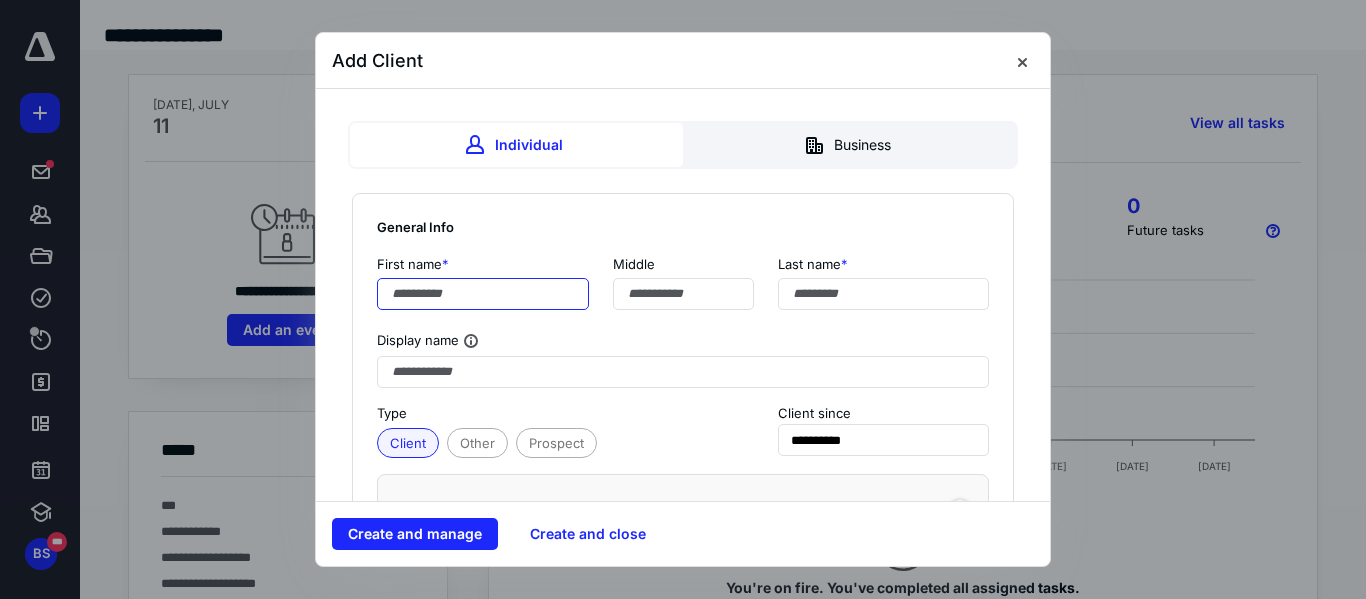 click at bounding box center (483, 294) 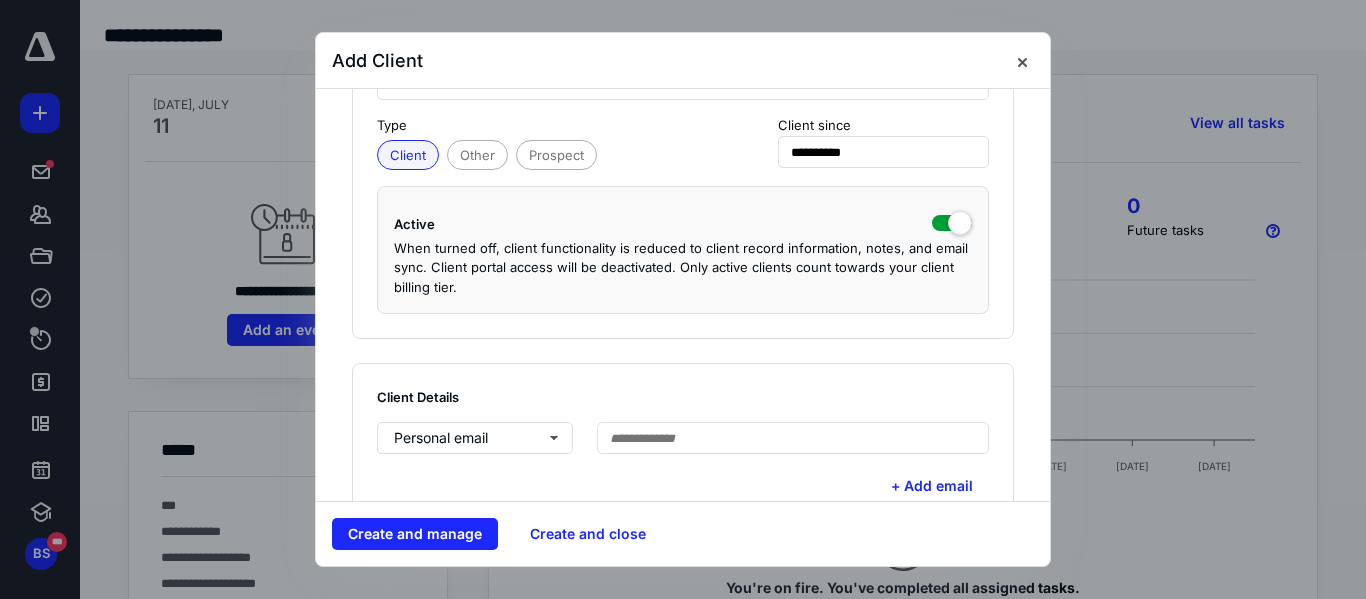 scroll, scrollTop: 400, scrollLeft: 0, axis: vertical 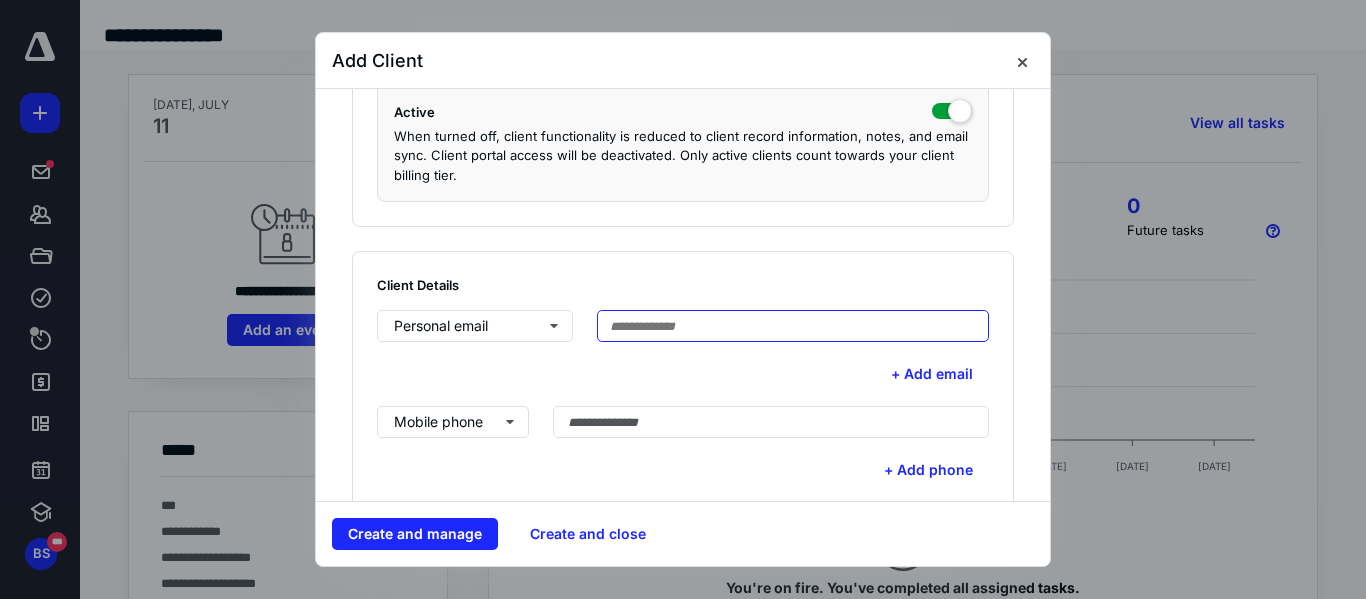click at bounding box center (793, 326) 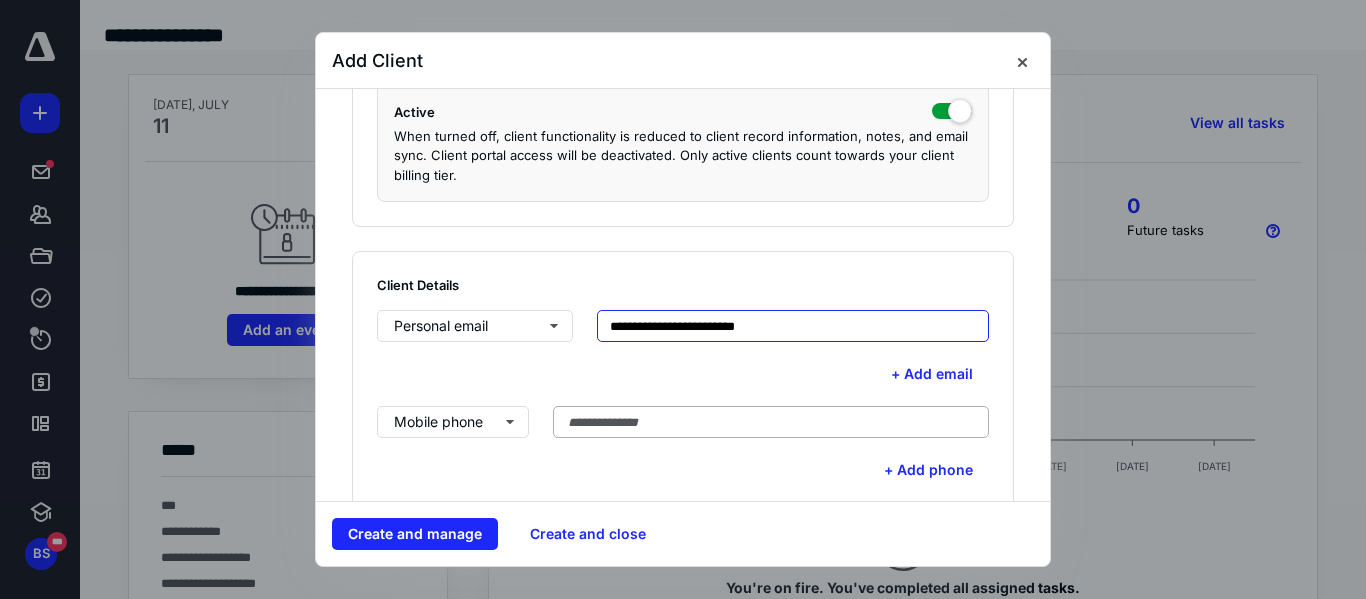 type on "**********" 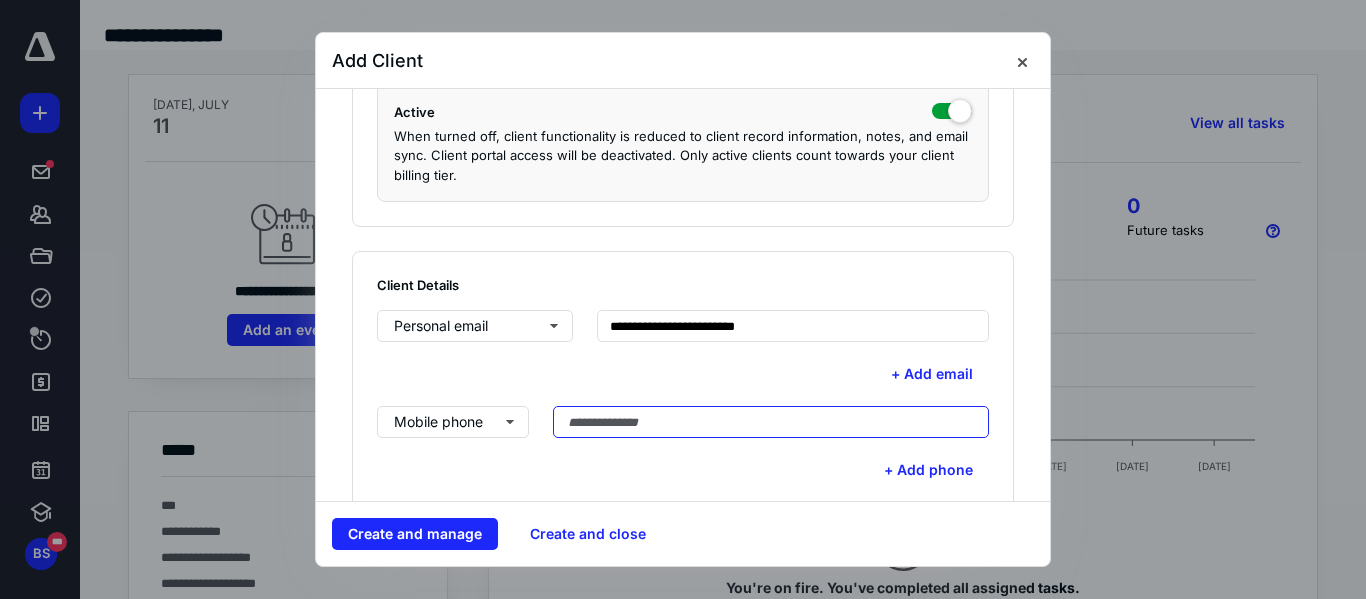 click at bounding box center (771, 422) 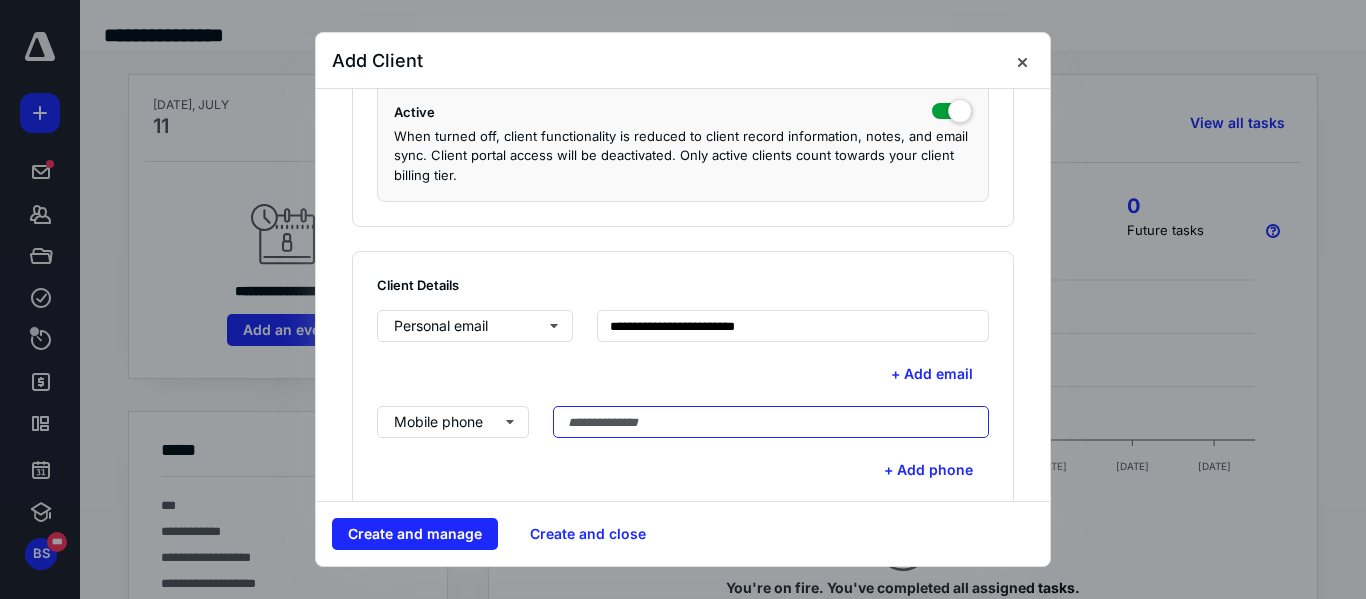 click at bounding box center (771, 422) 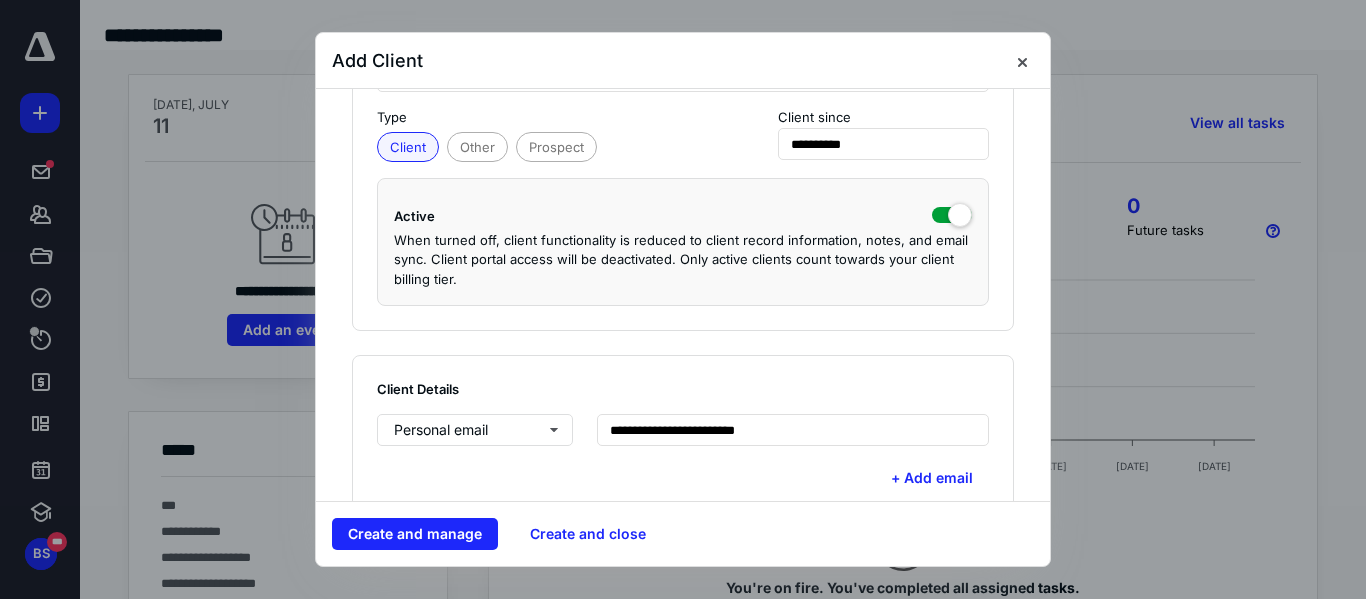 scroll, scrollTop: 0, scrollLeft: 0, axis: both 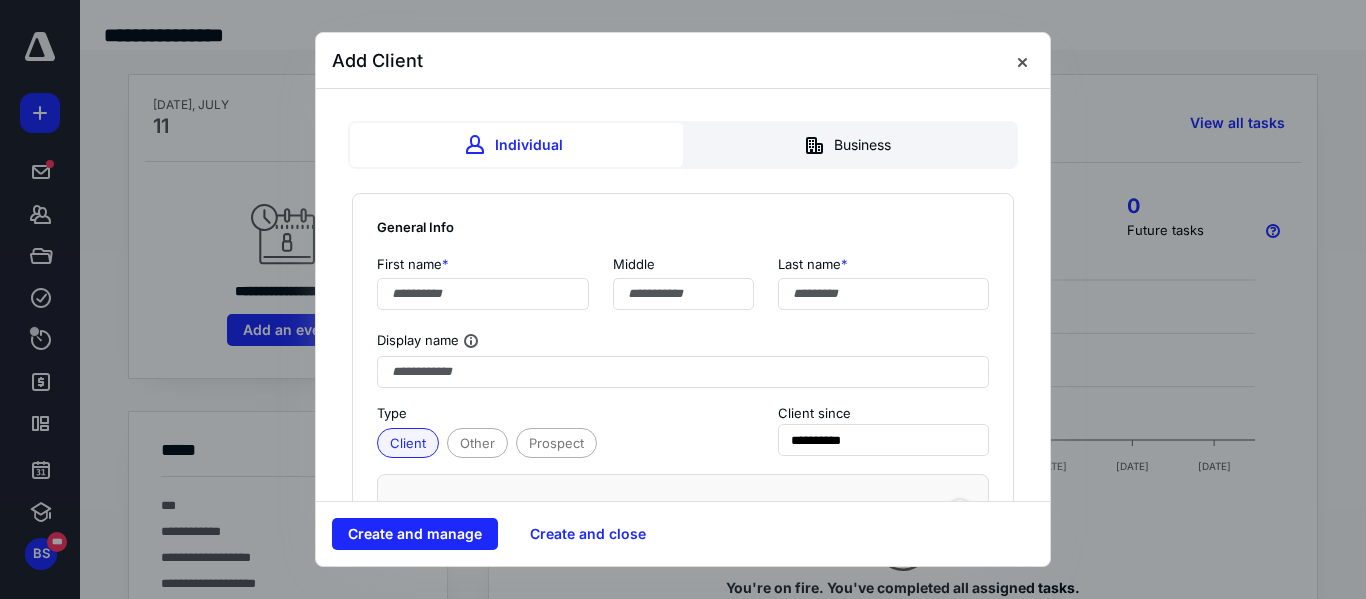 click on "Display name" at bounding box center [683, 349] 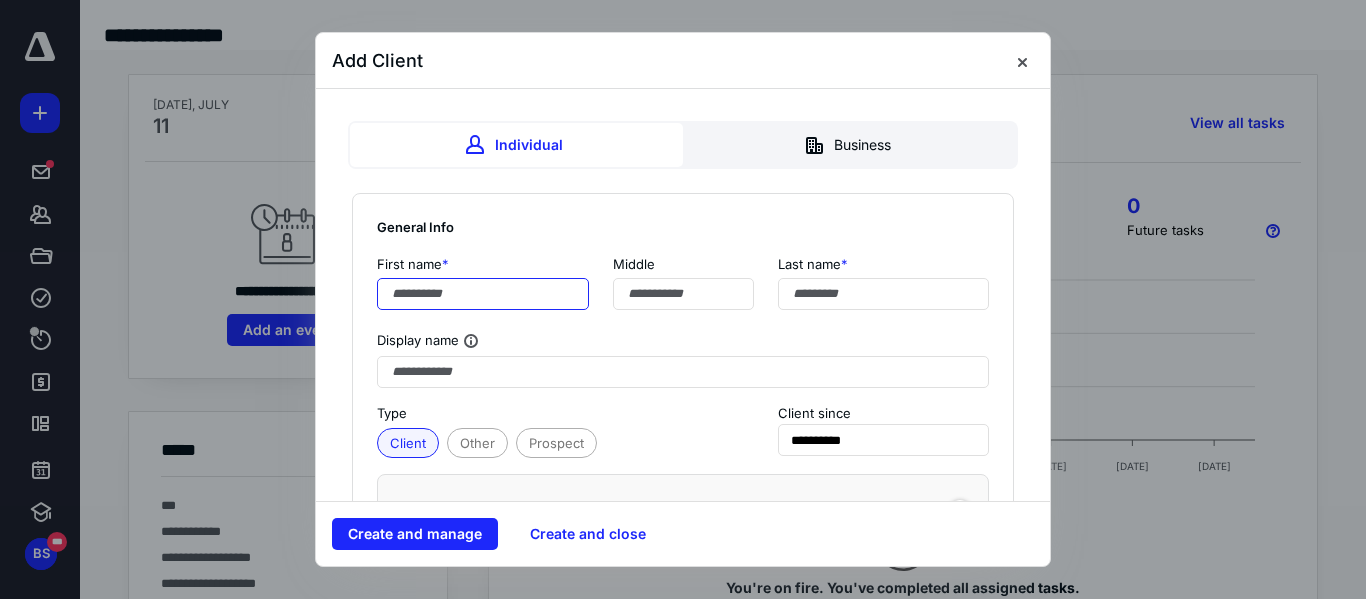 click at bounding box center (483, 294) 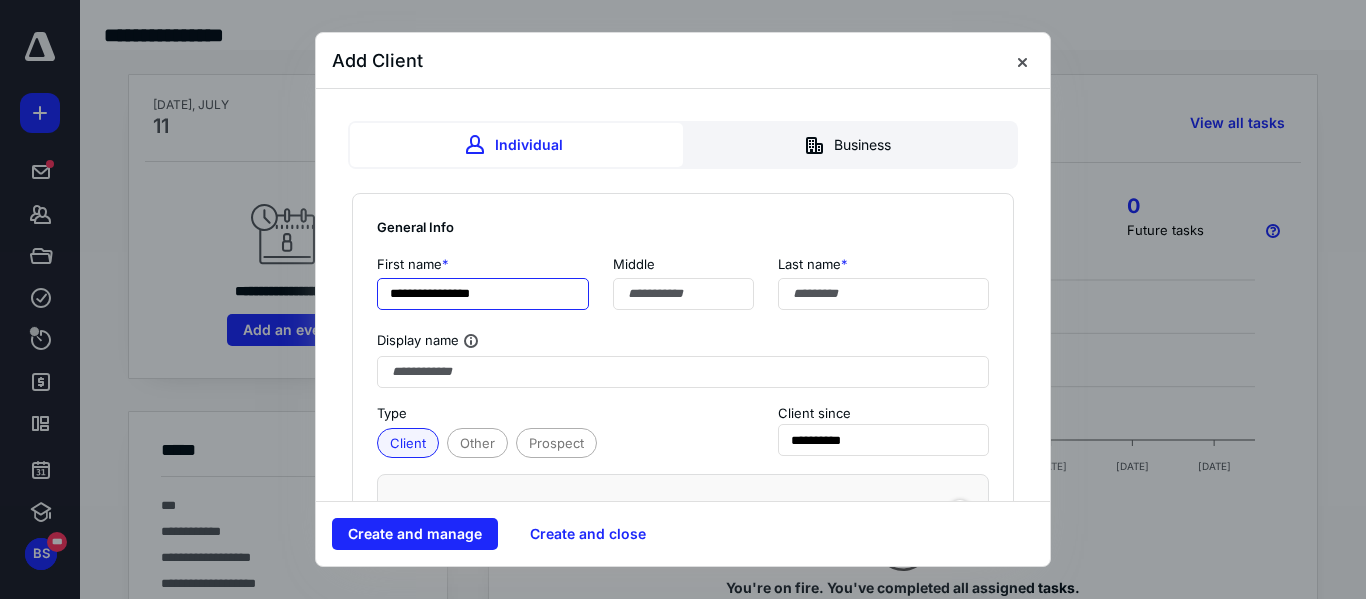 click on "**********" at bounding box center [483, 294] 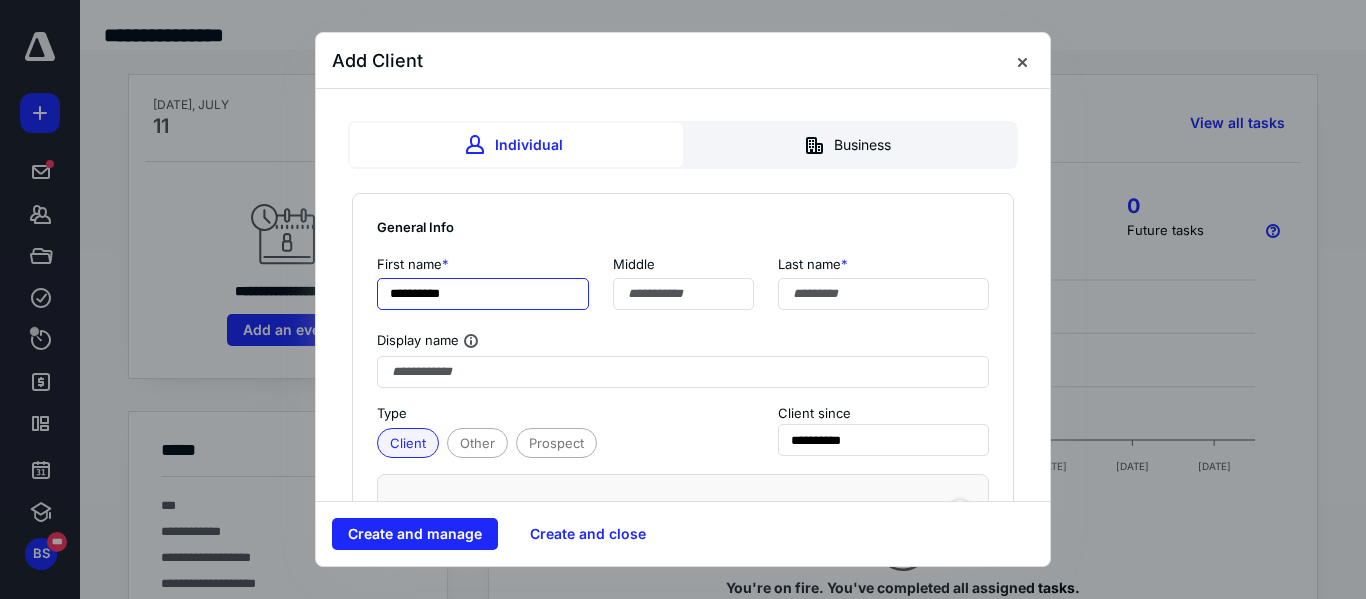 type on "*********" 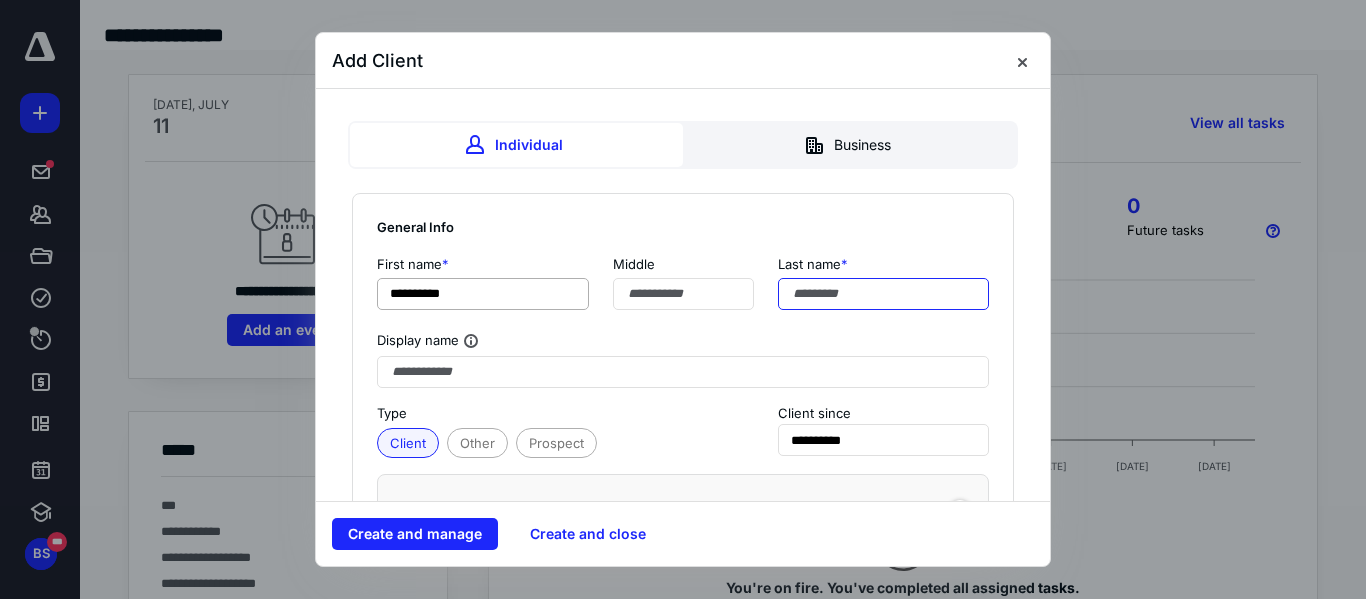 paste on "******" 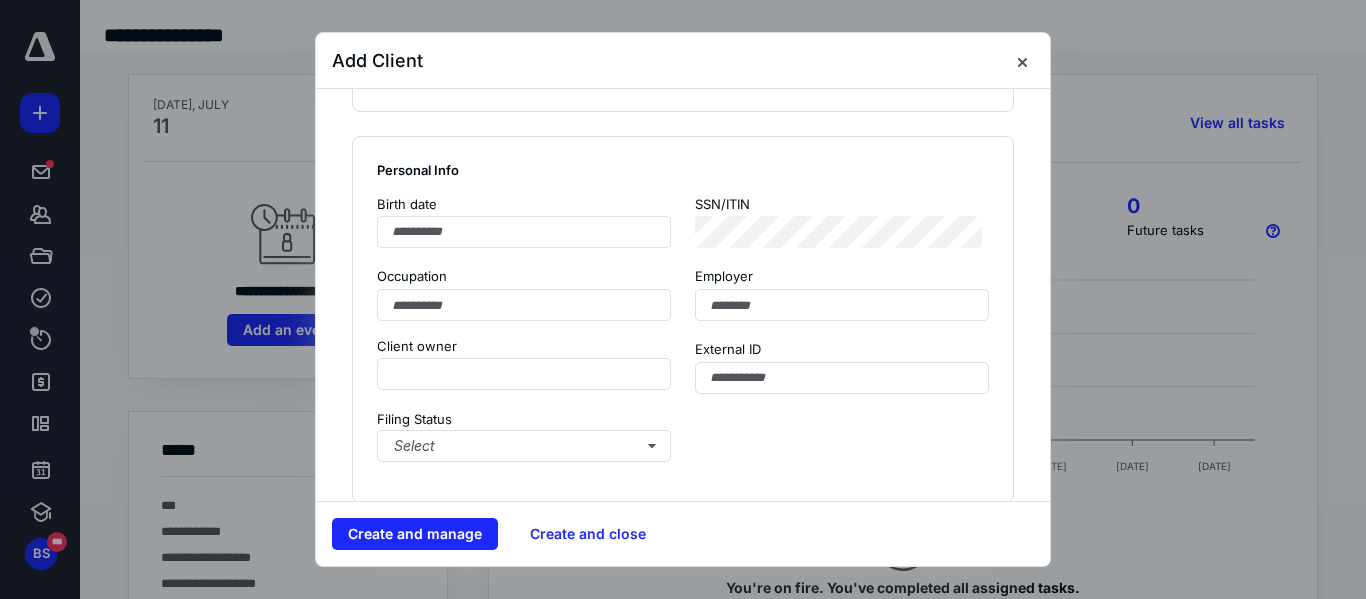 scroll, scrollTop: 1100, scrollLeft: 0, axis: vertical 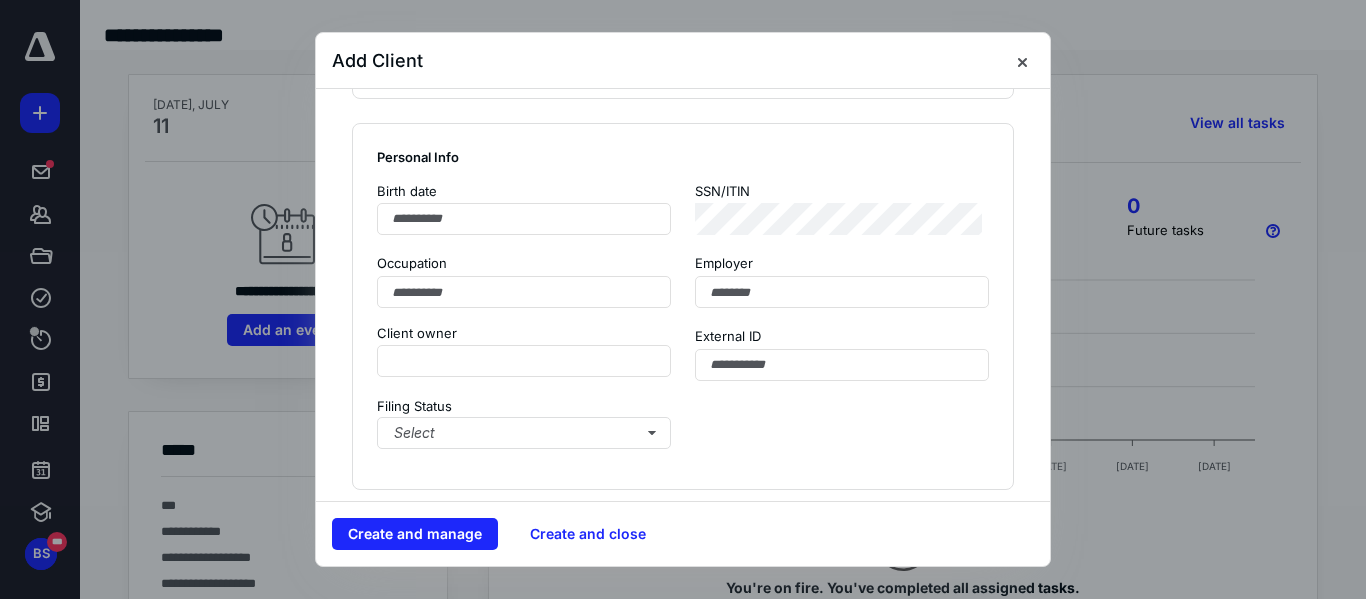 type on "******" 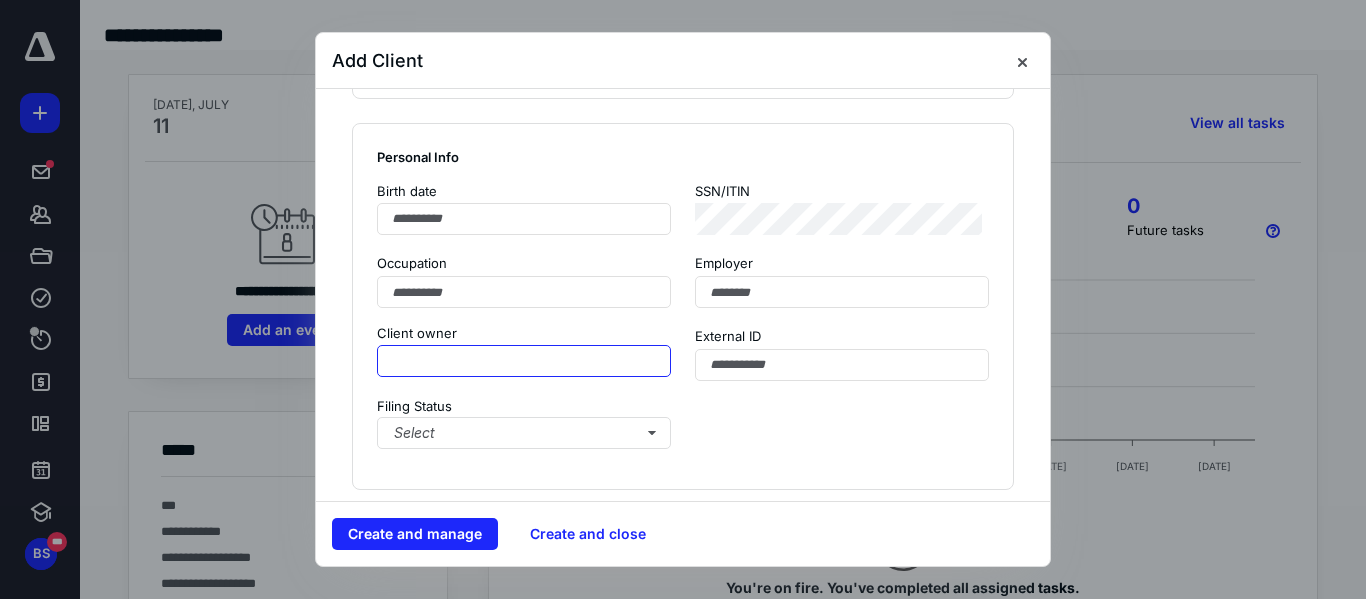 click at bounding box center (524, 361) 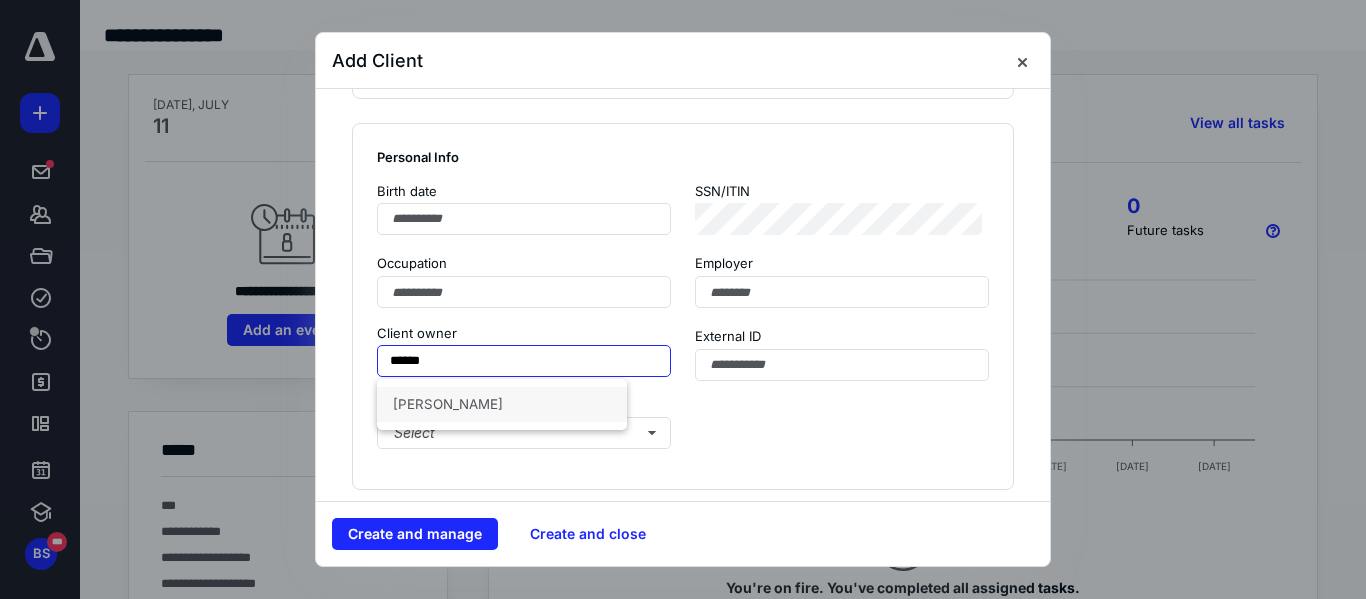 click on "[PERSON_NAME]" at bounding box center (502, 404) 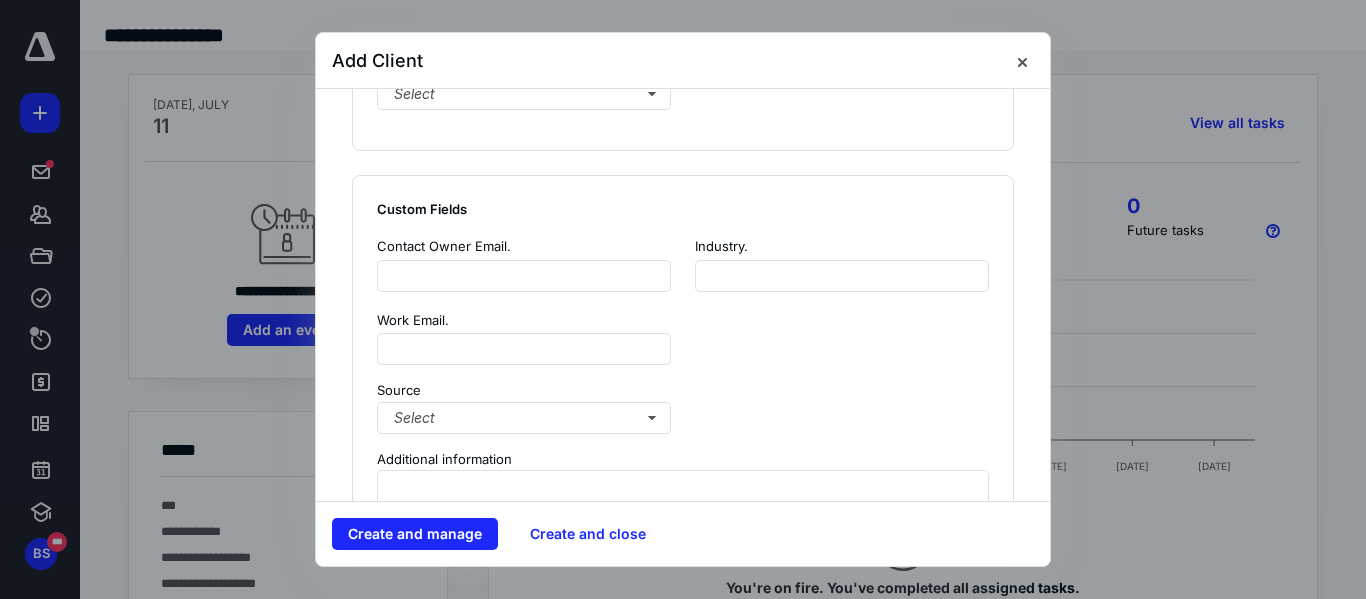 scroll, scrollTop: 1500, scrollLeft: 0, axis: vertical 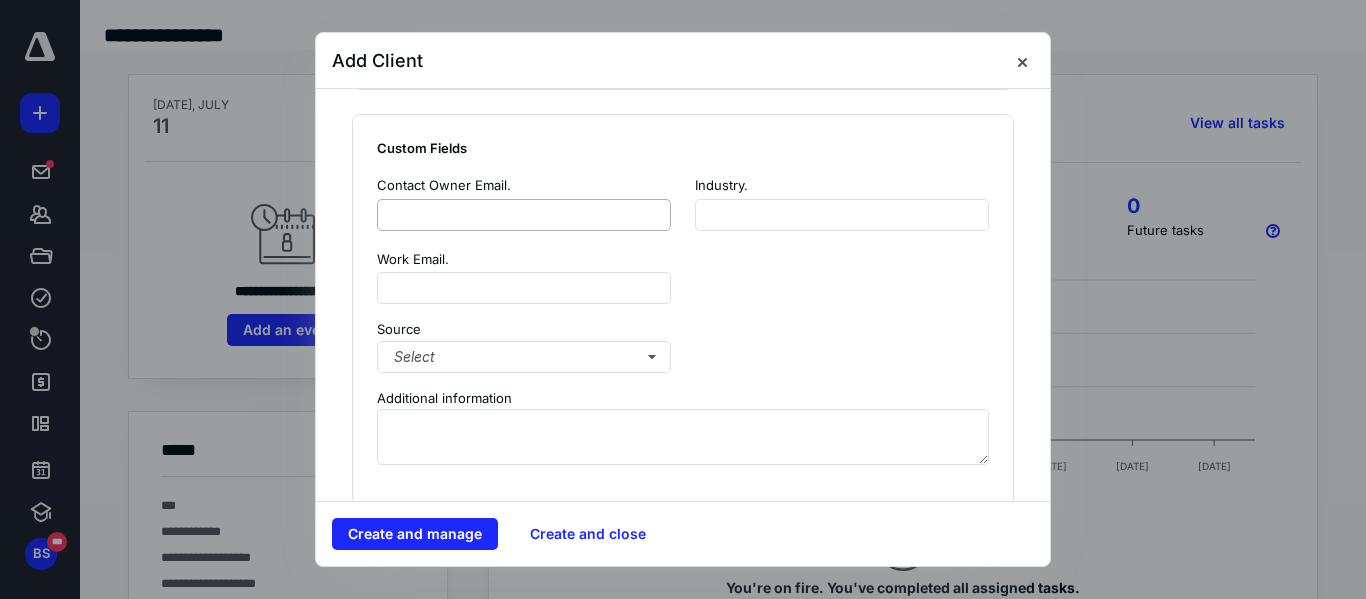 type on "**********" 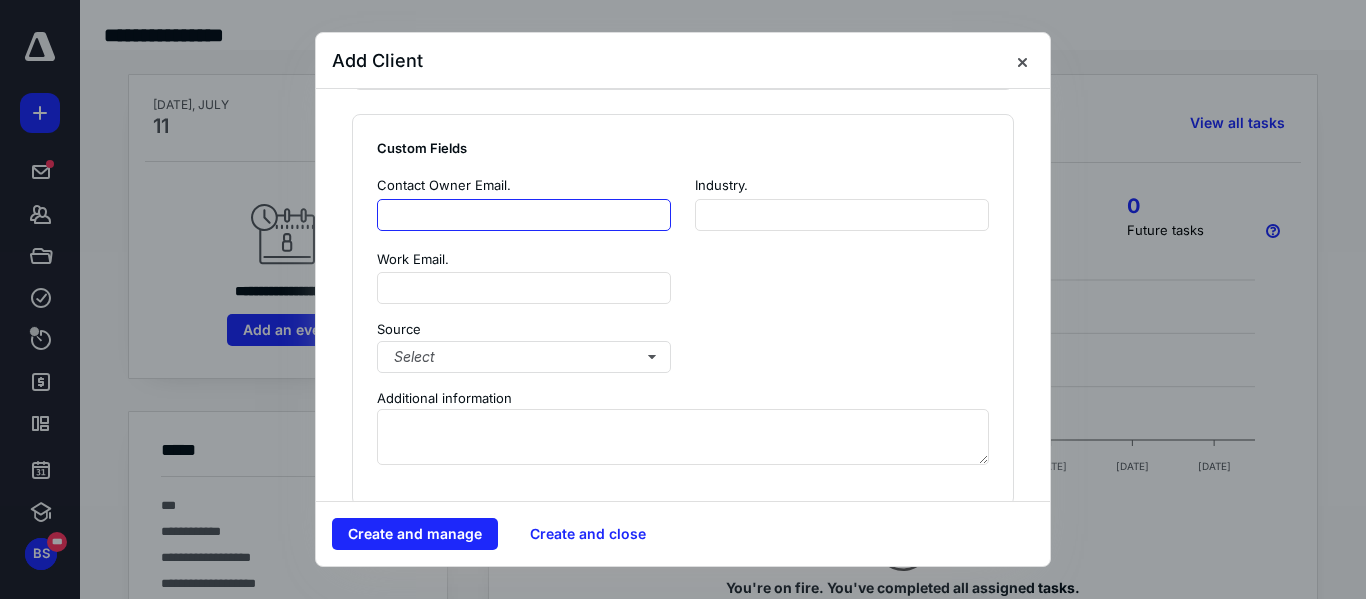 click at bounding box center [524, 215] 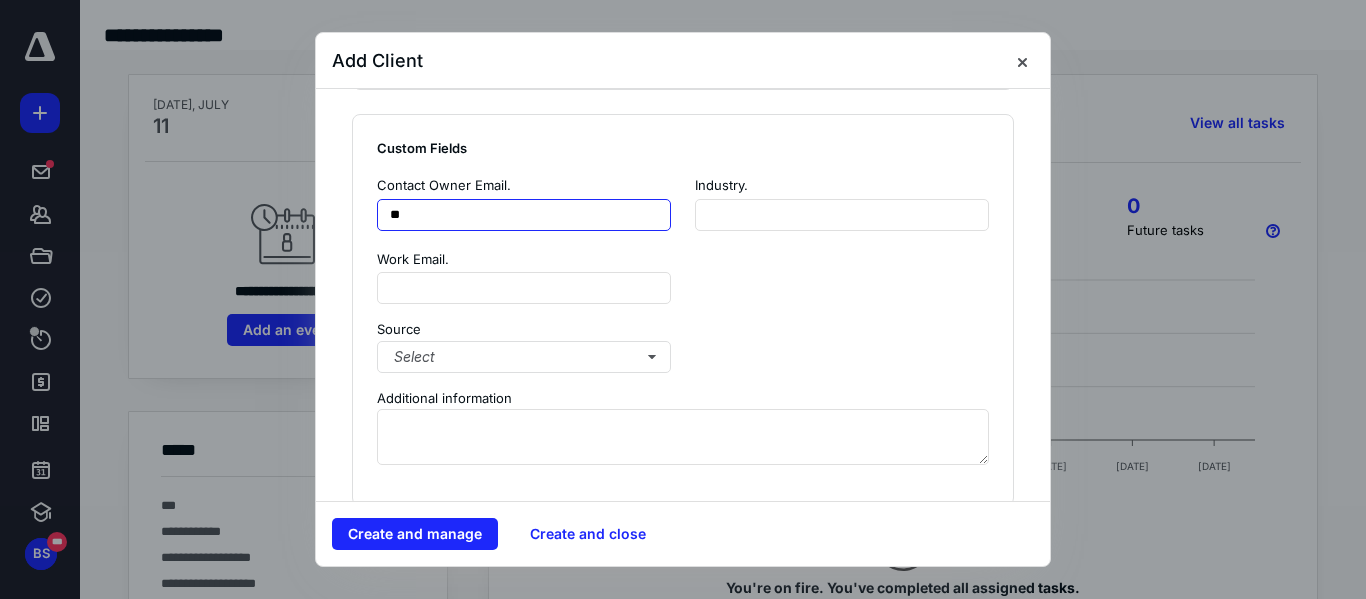type on "*" 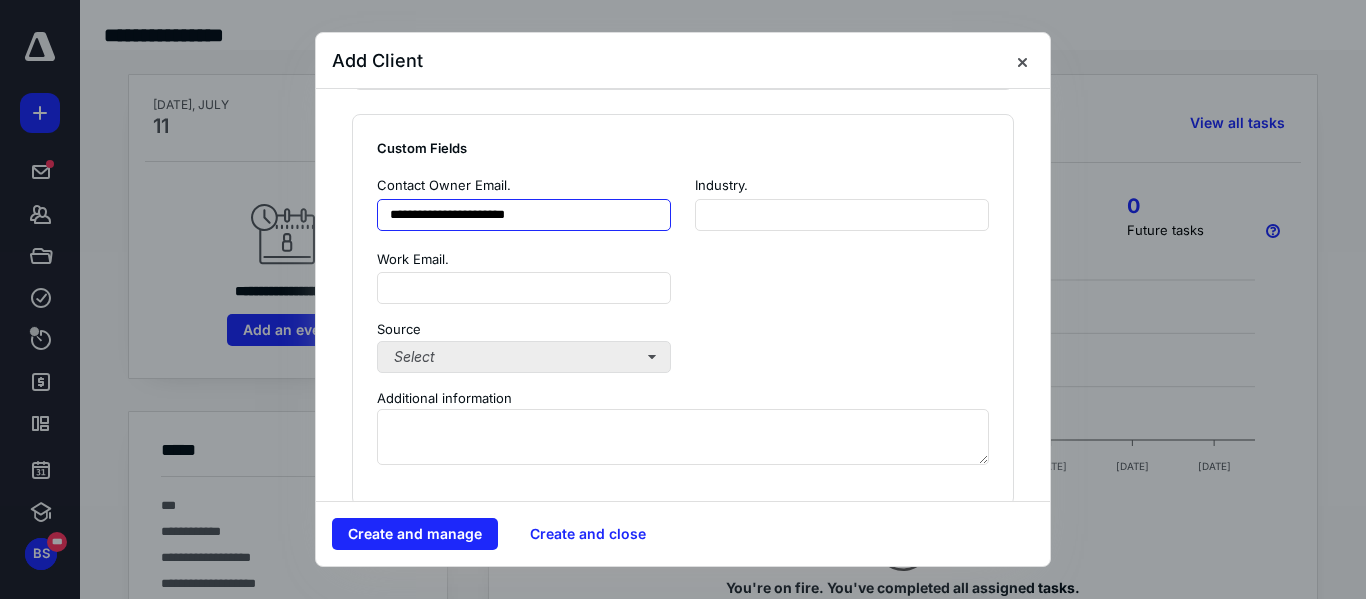 type on "**********" 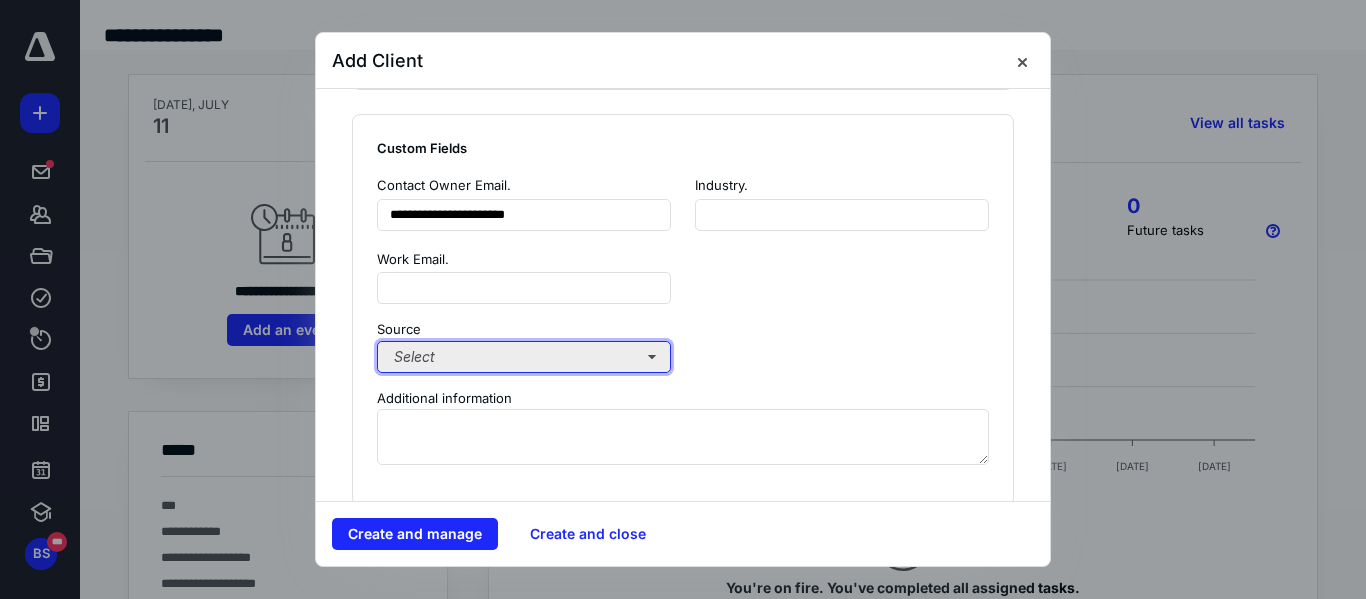 click on "Select" at bounding box center (524, 357) 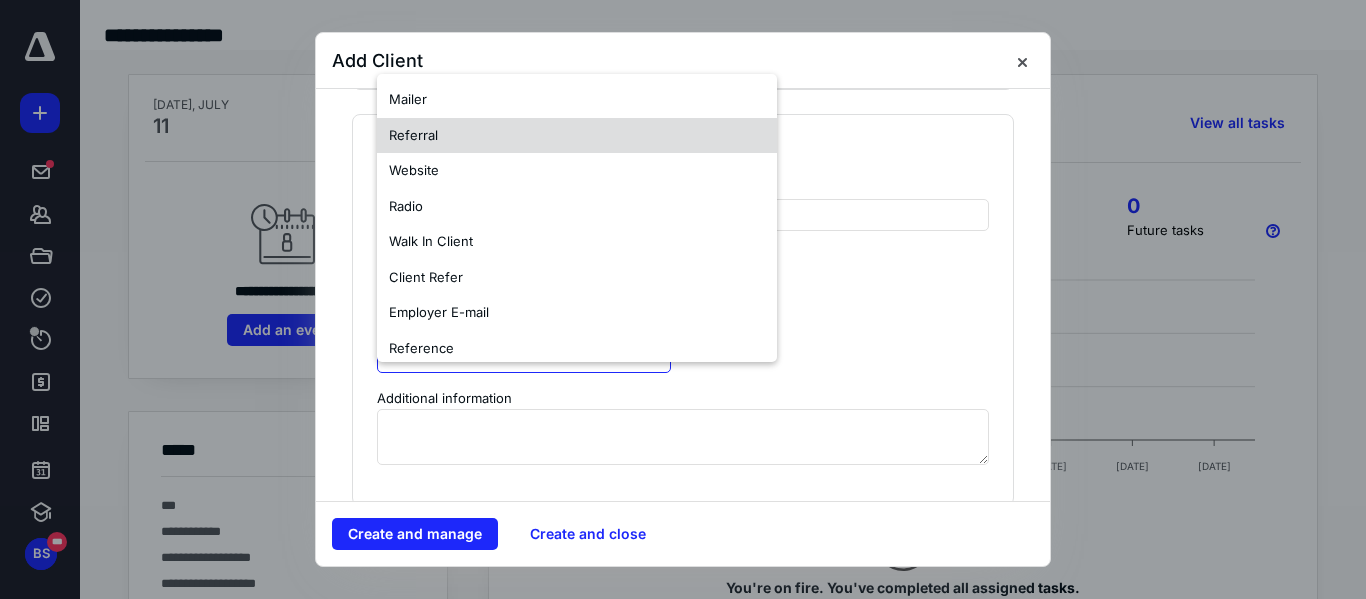 scroll, scrollTop: 1817, scrollLeft: 0, axis: vertical 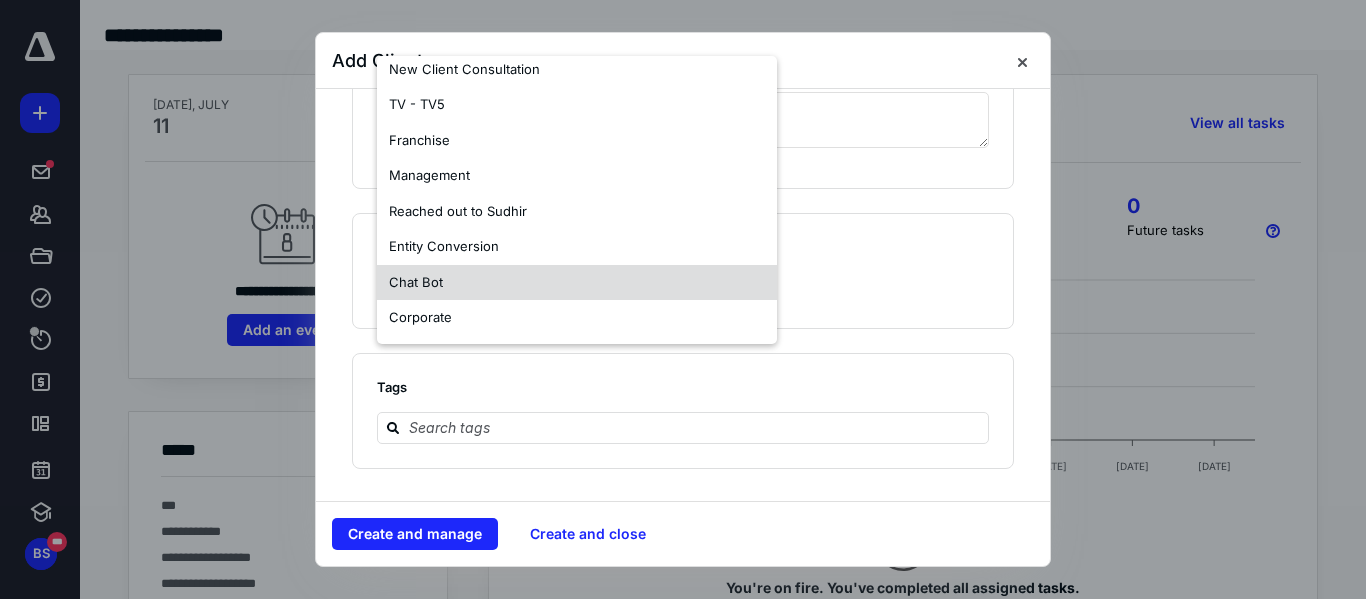 click on "Chat Bot" at bounding box center [416, 282] 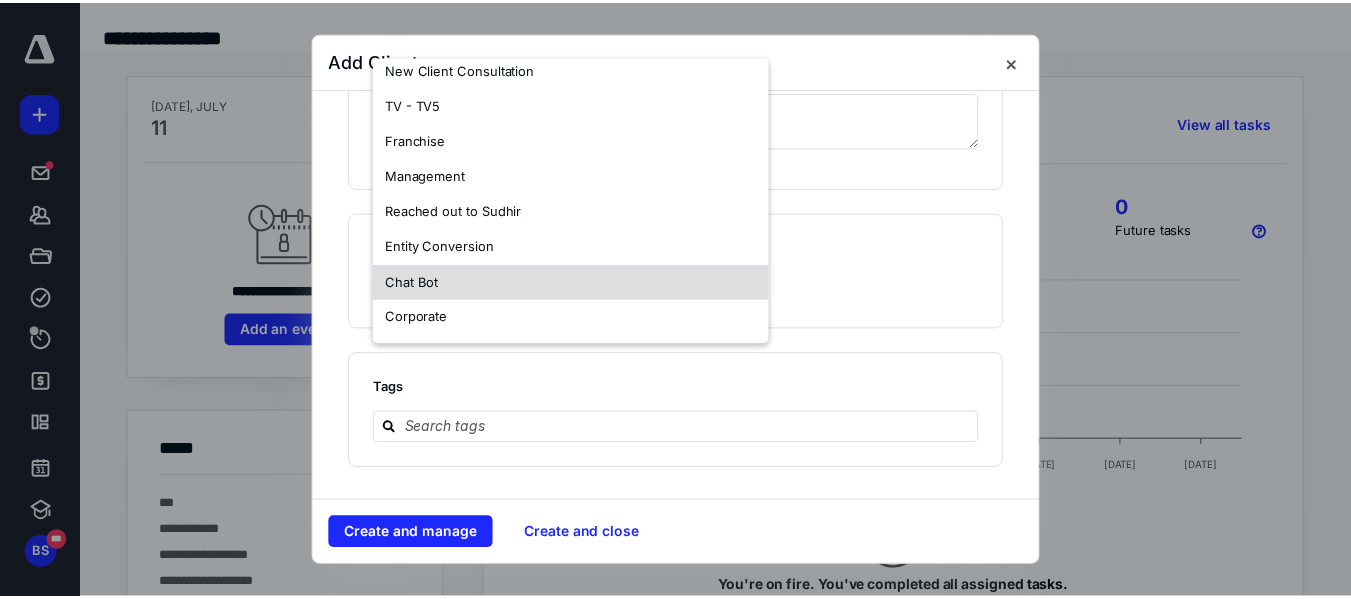 scroll, scrollTop: 0, scrollLeft: 0, axis: both 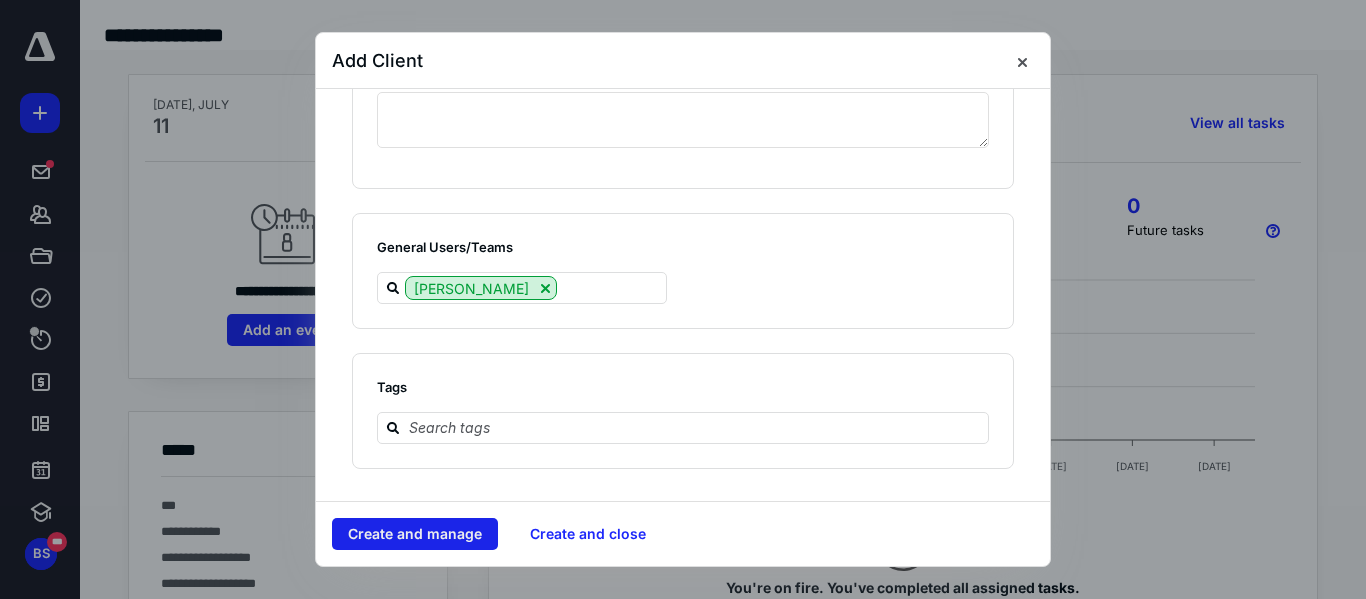 click on "Create and manage" at bounding box center [415, 534] 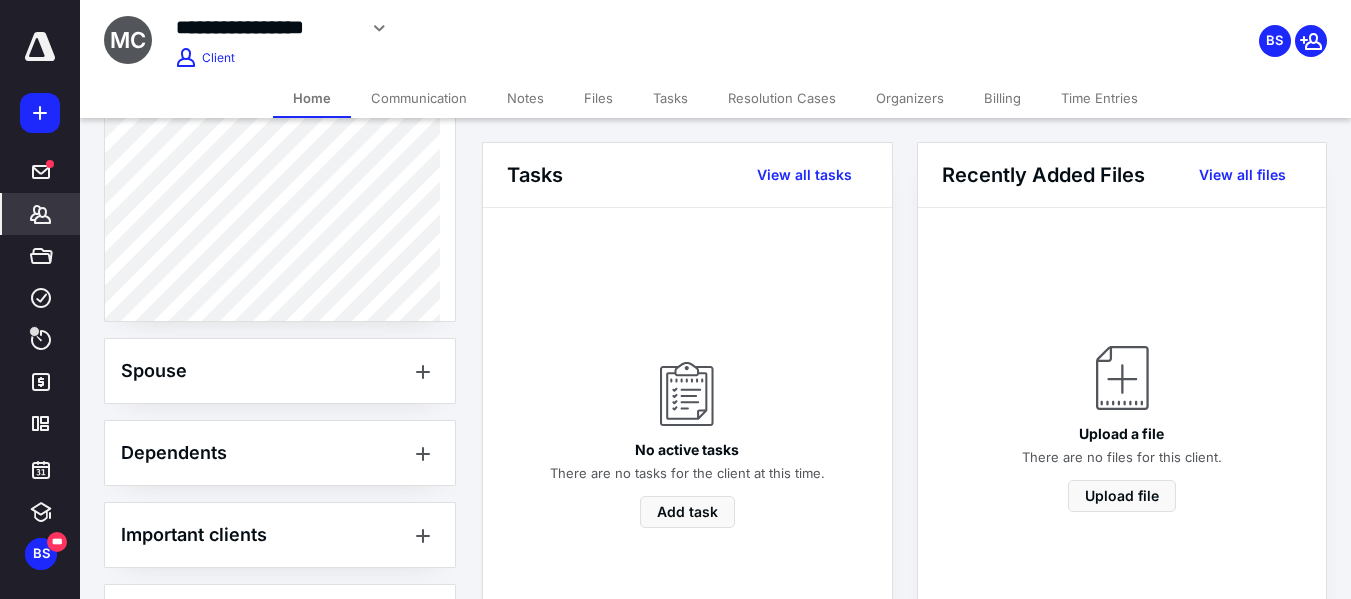 scroll, scrollTop: 600, scrollLeft: 0, axis: vertical 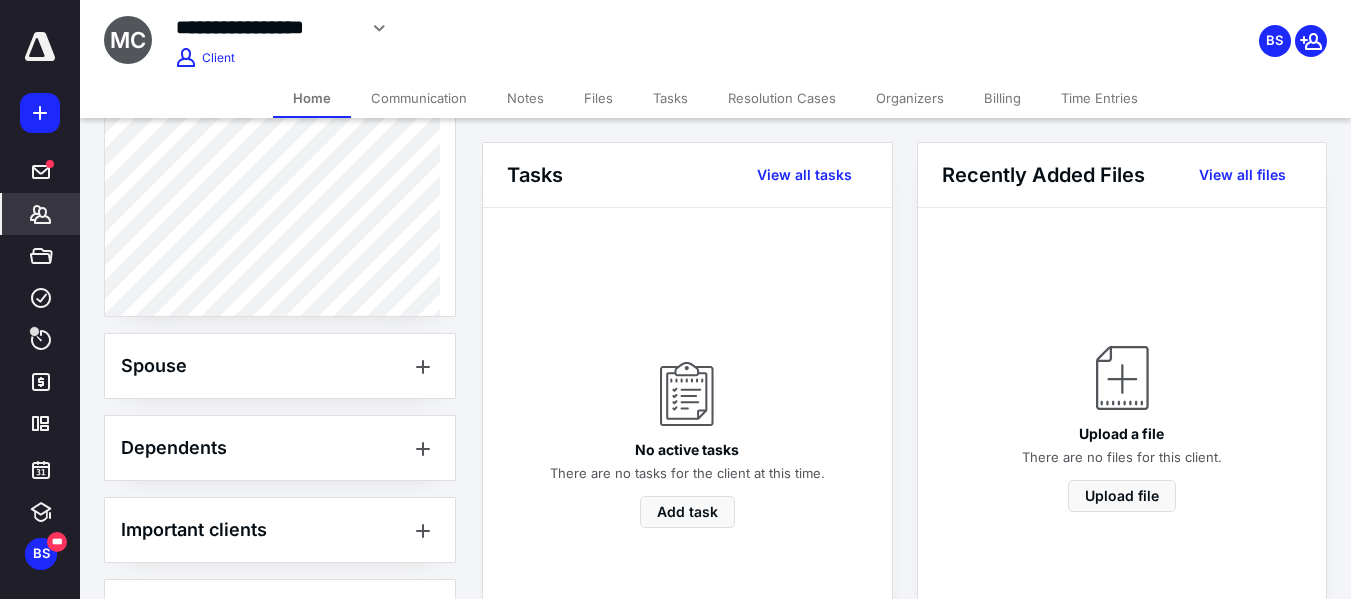 click at bounding box center (40, 47) 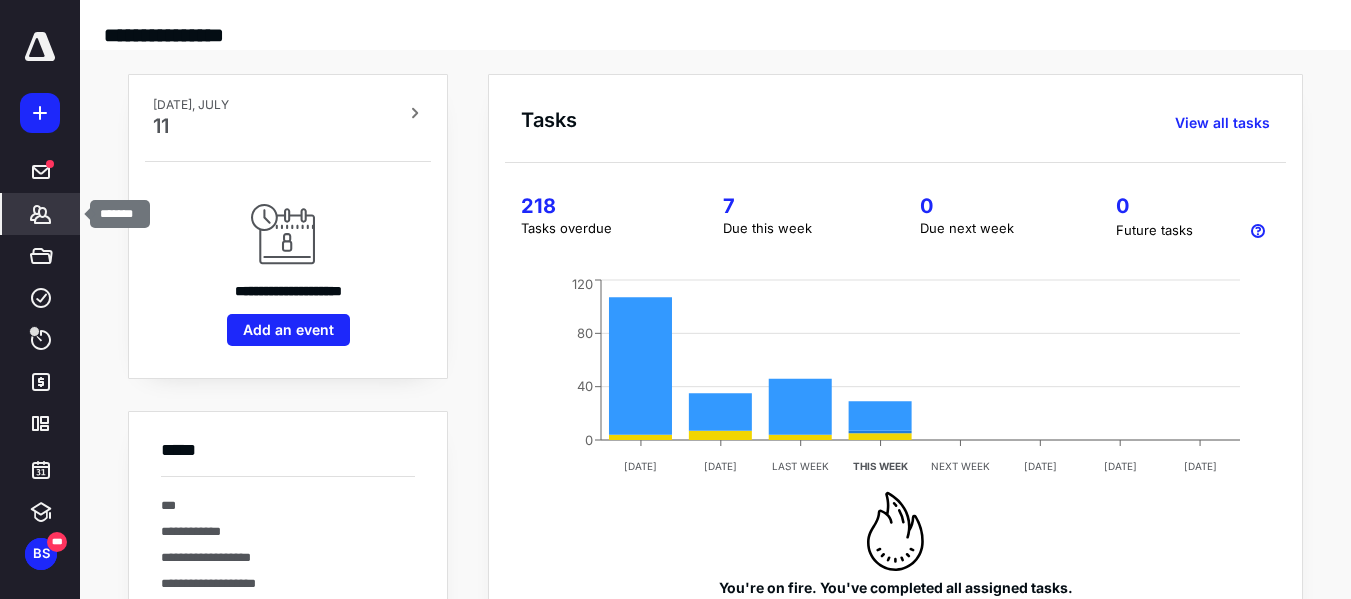 click 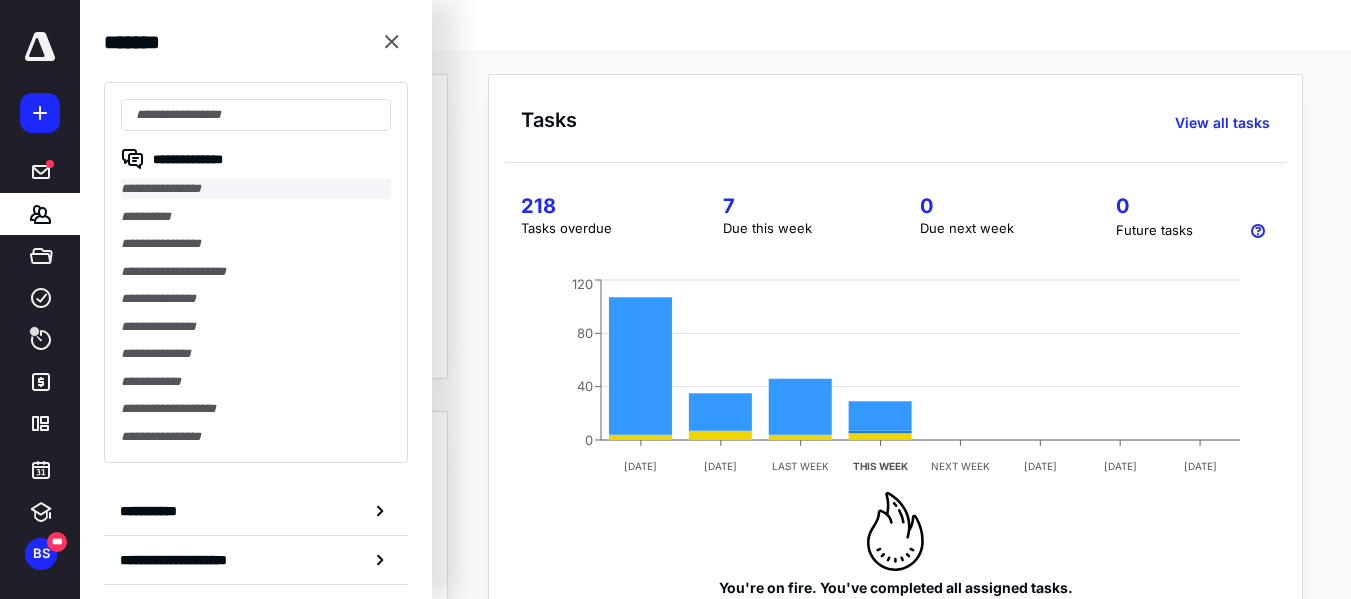 click on "**********" at bounding box center (256, 189) 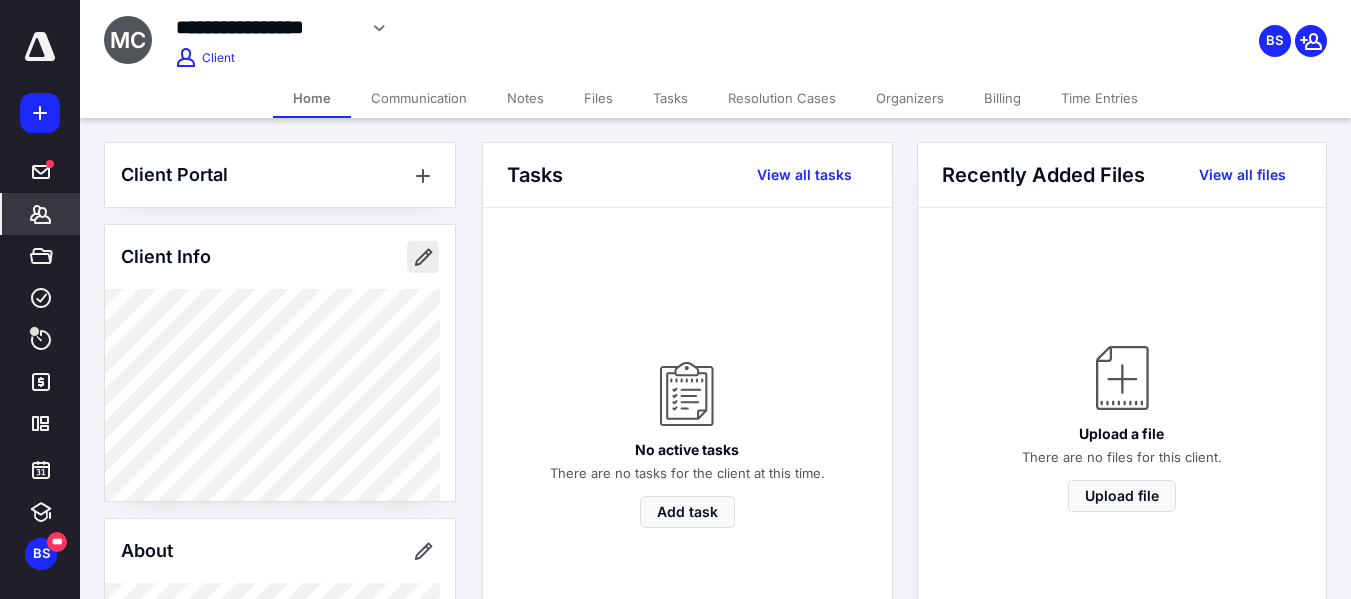 click at bounding box center (423, 257) 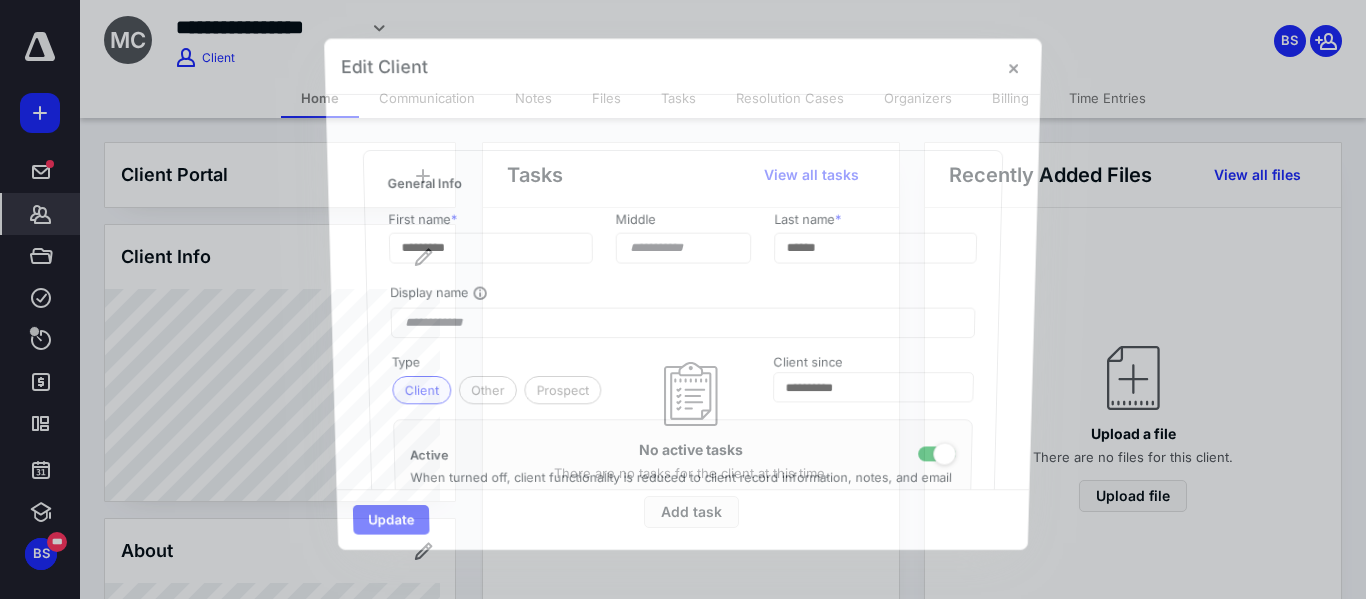 type on "**********" 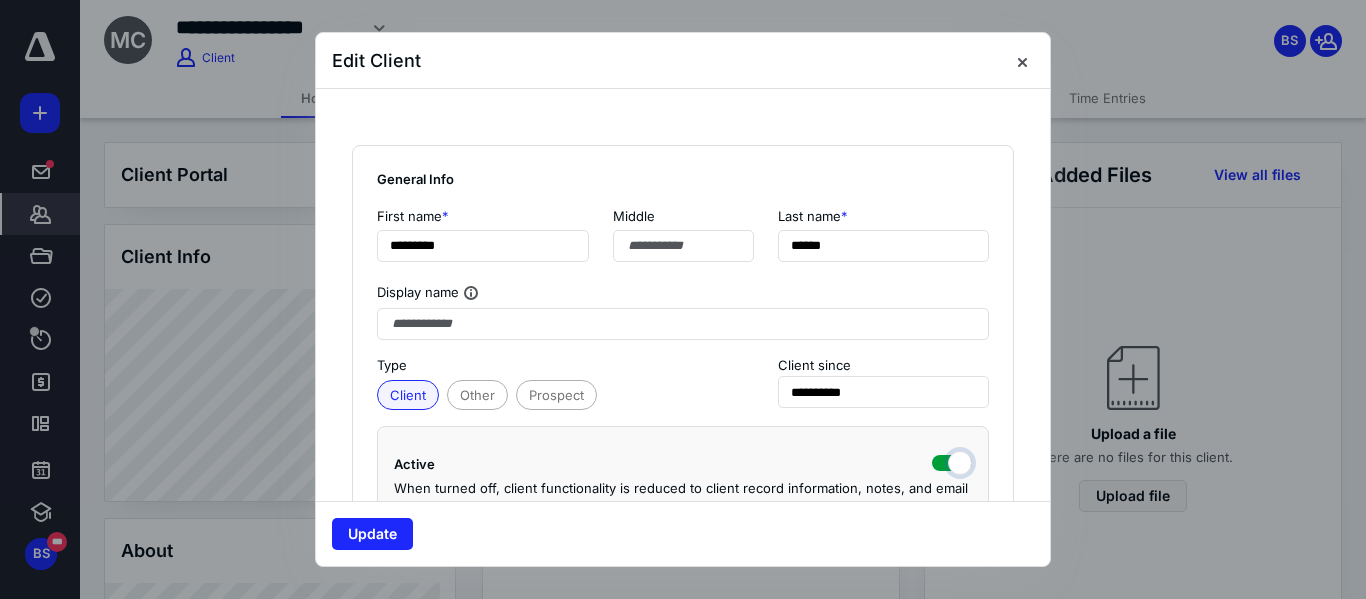 click at bounding box center [952, 461] 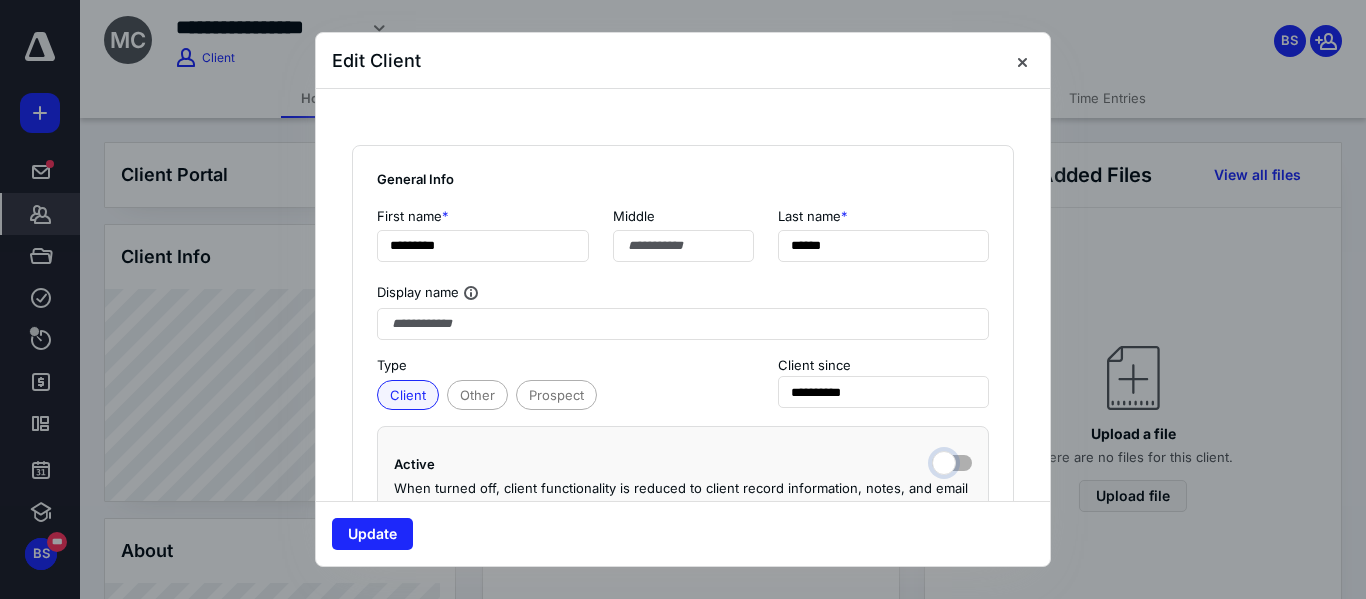 checkbox on "false" 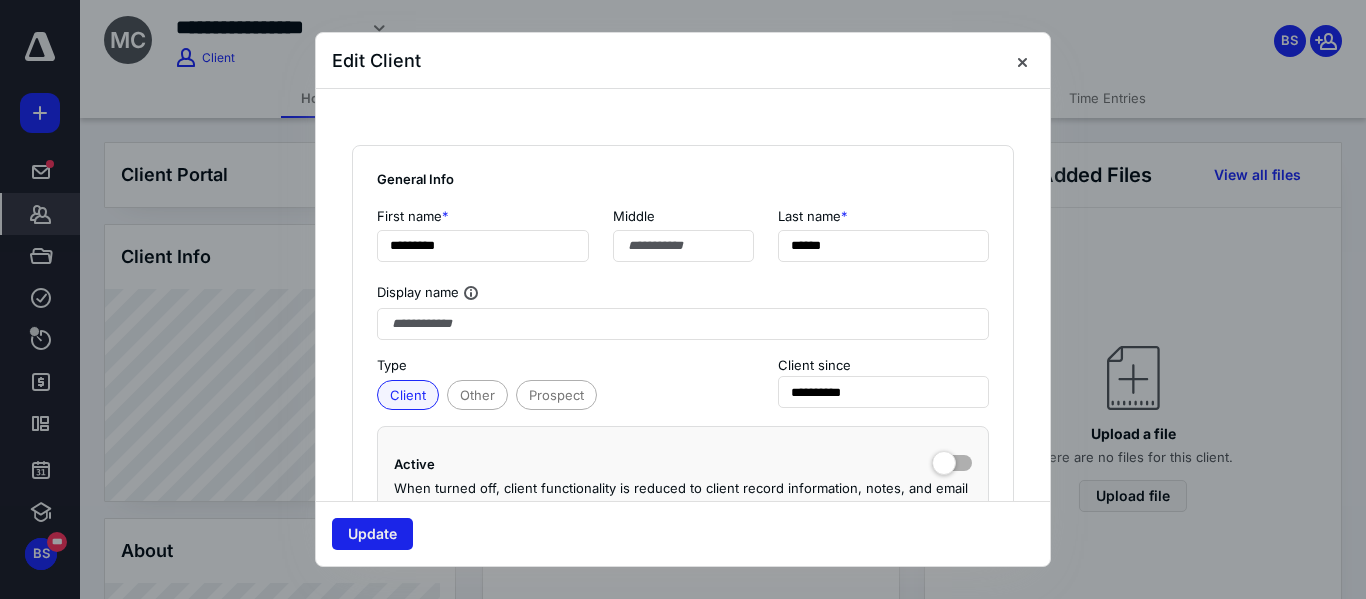 click on "Update" at bounding box center (372, 534) 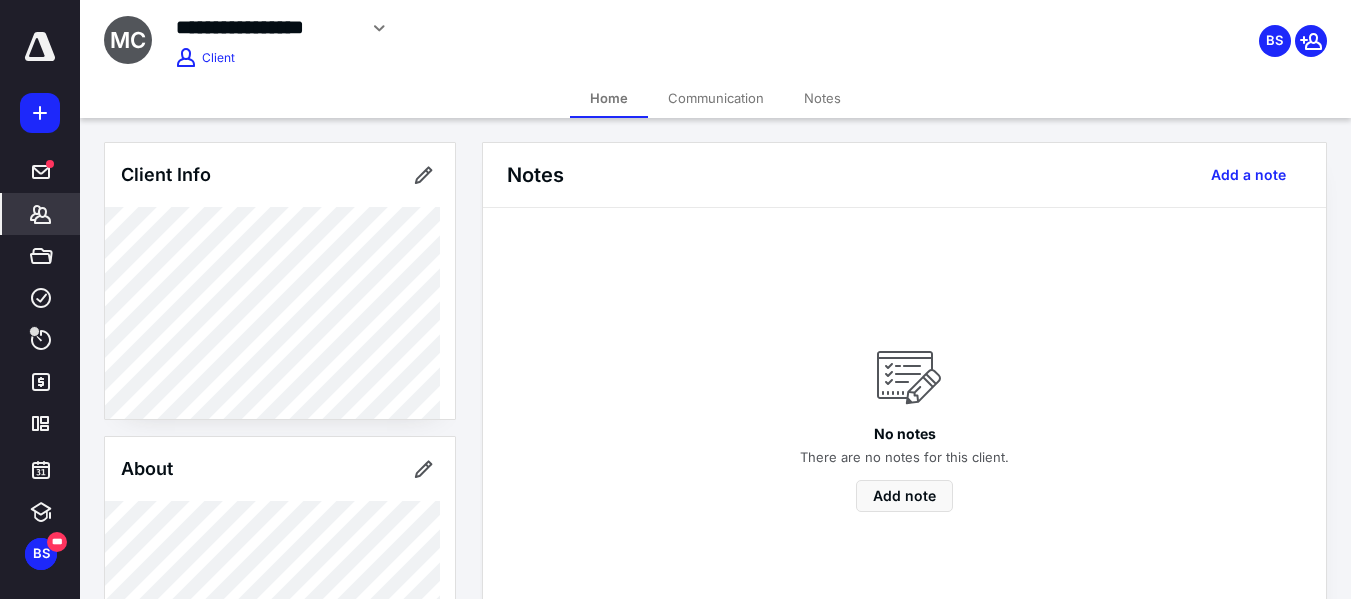 click at bounding box center (40, 47) 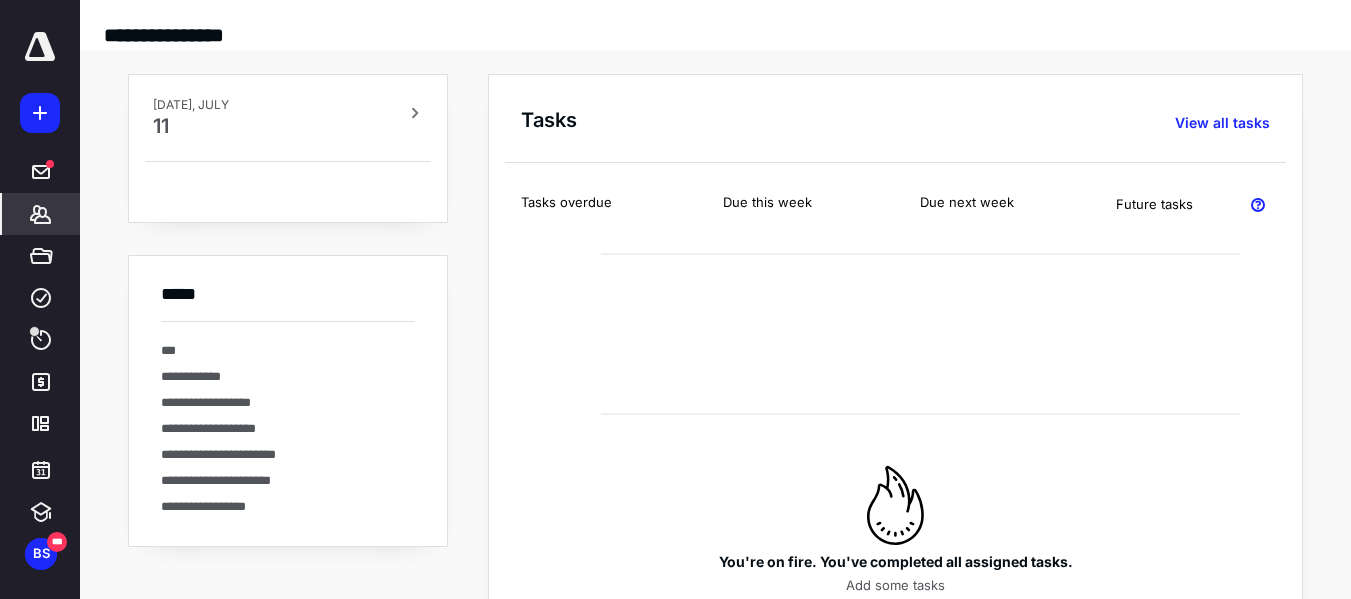 click 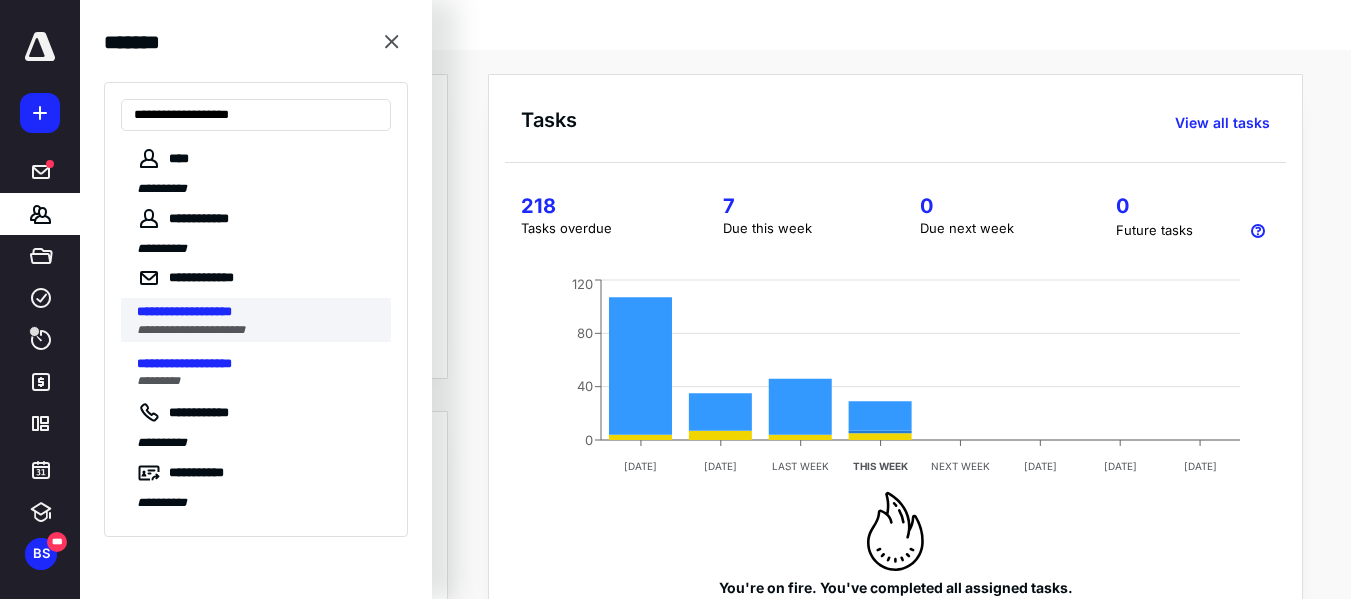 type on "**********" 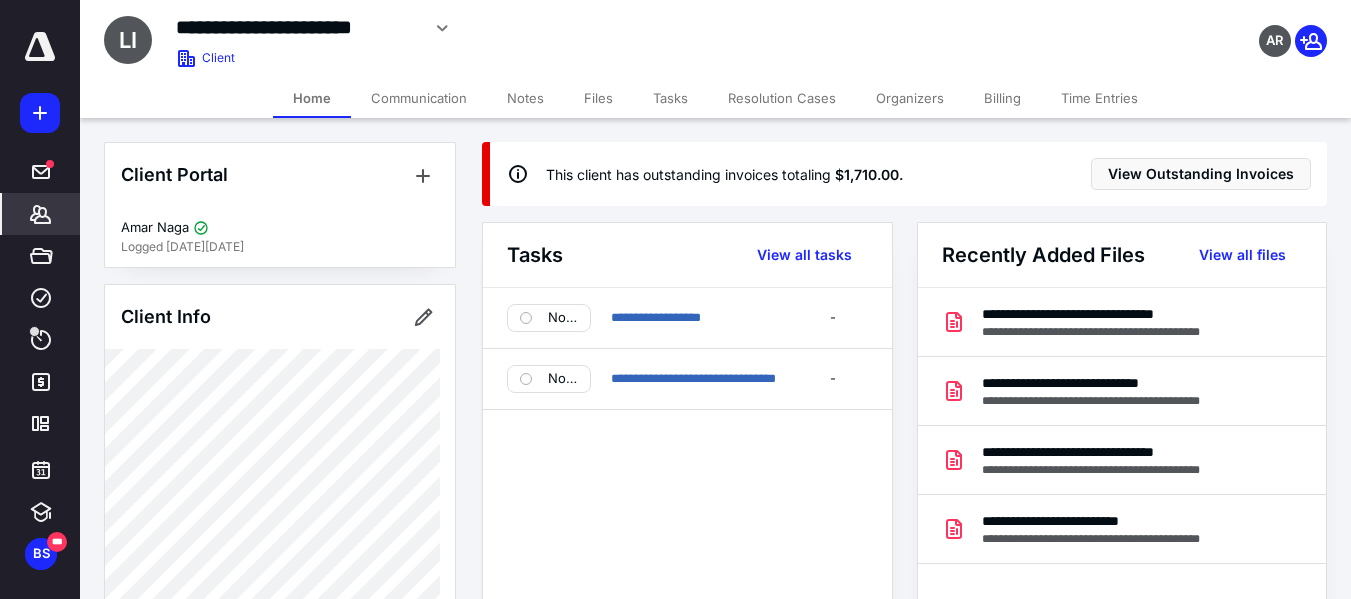 click on "Billing" at bounding box center [1002, 98] 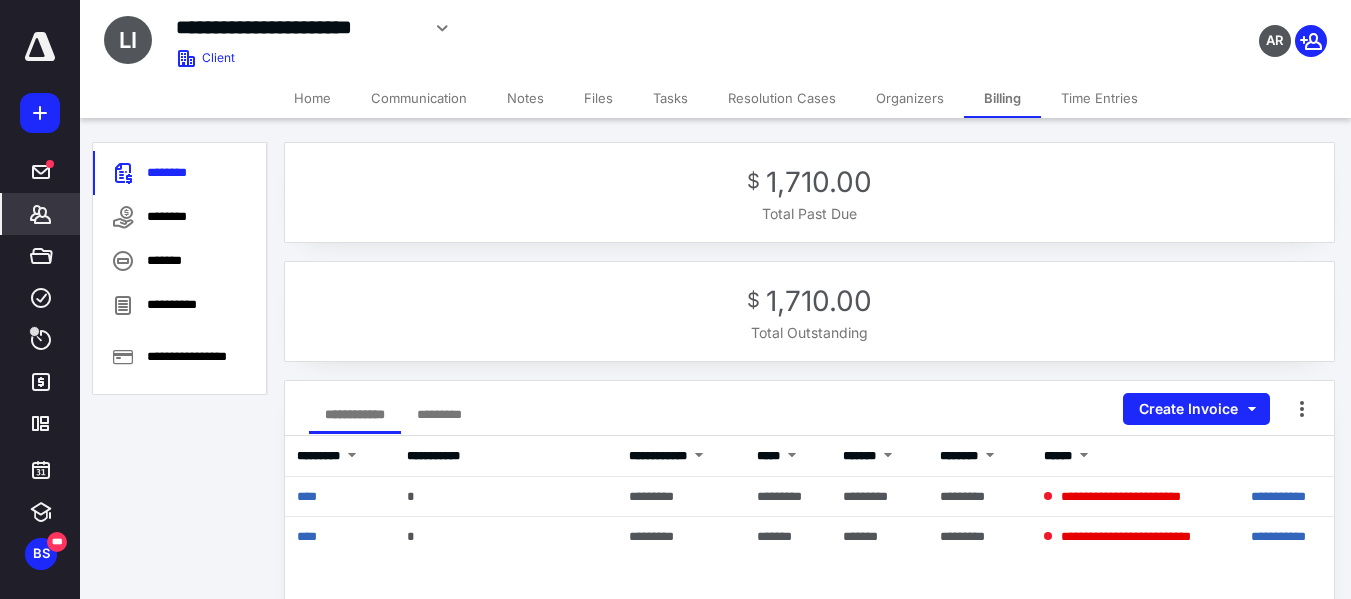 click 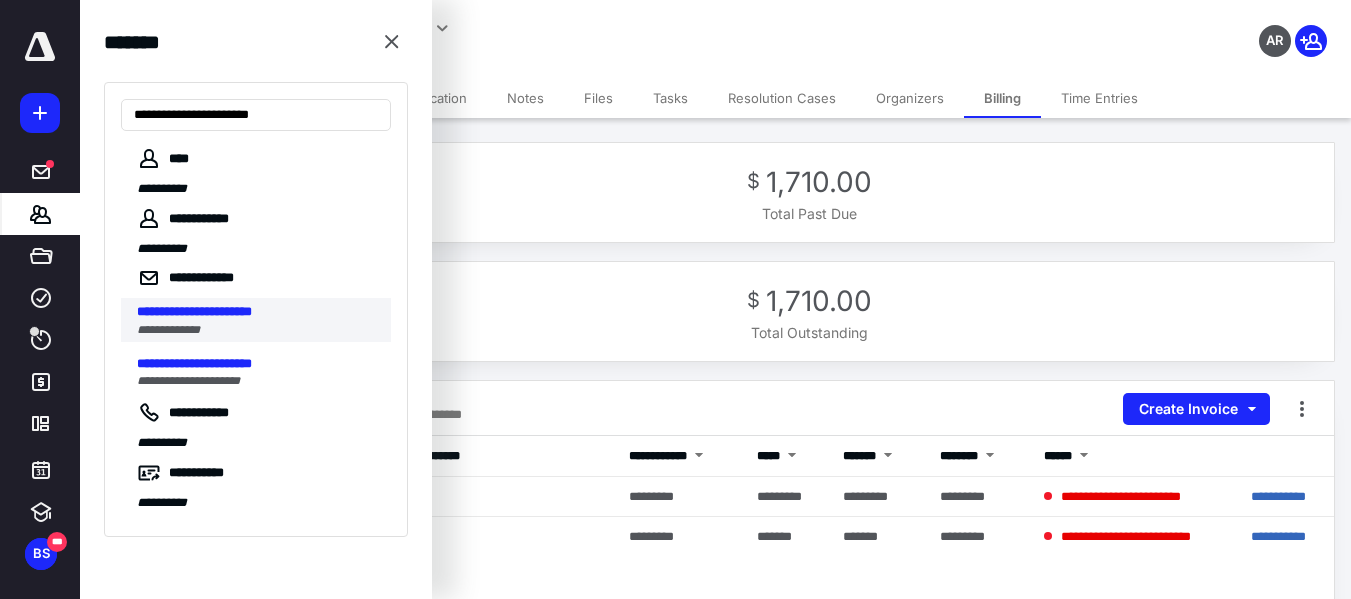 type on "**********" 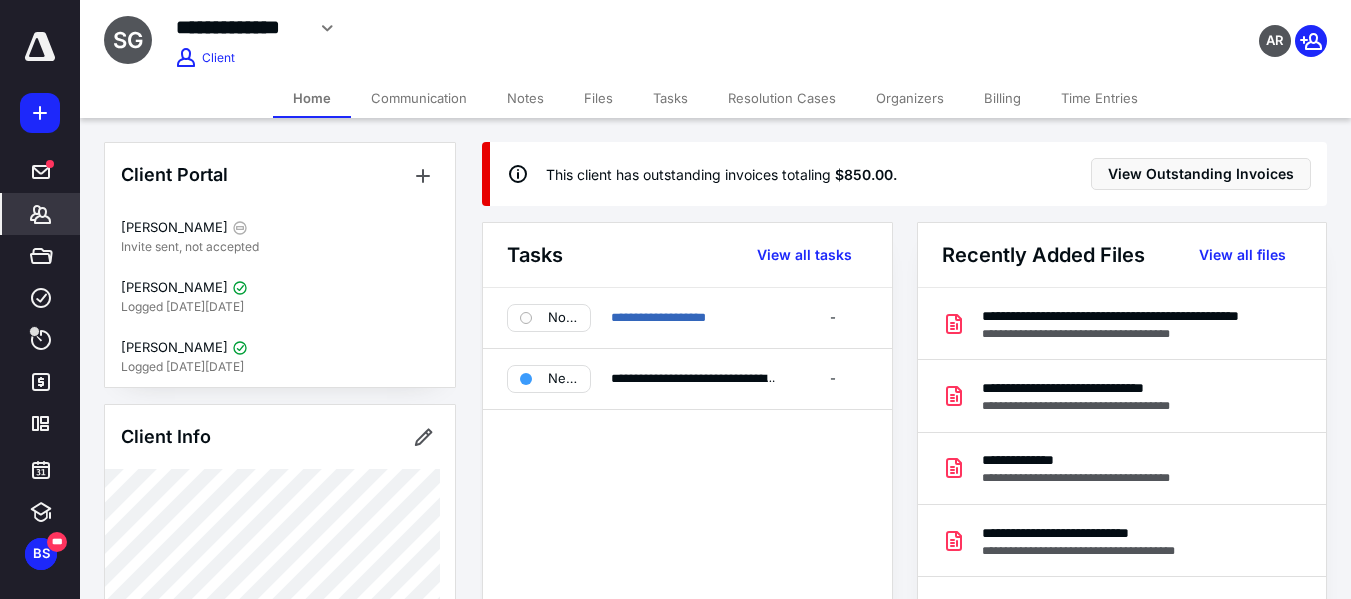 click on "Billing" at bounding box center (1002, 98) 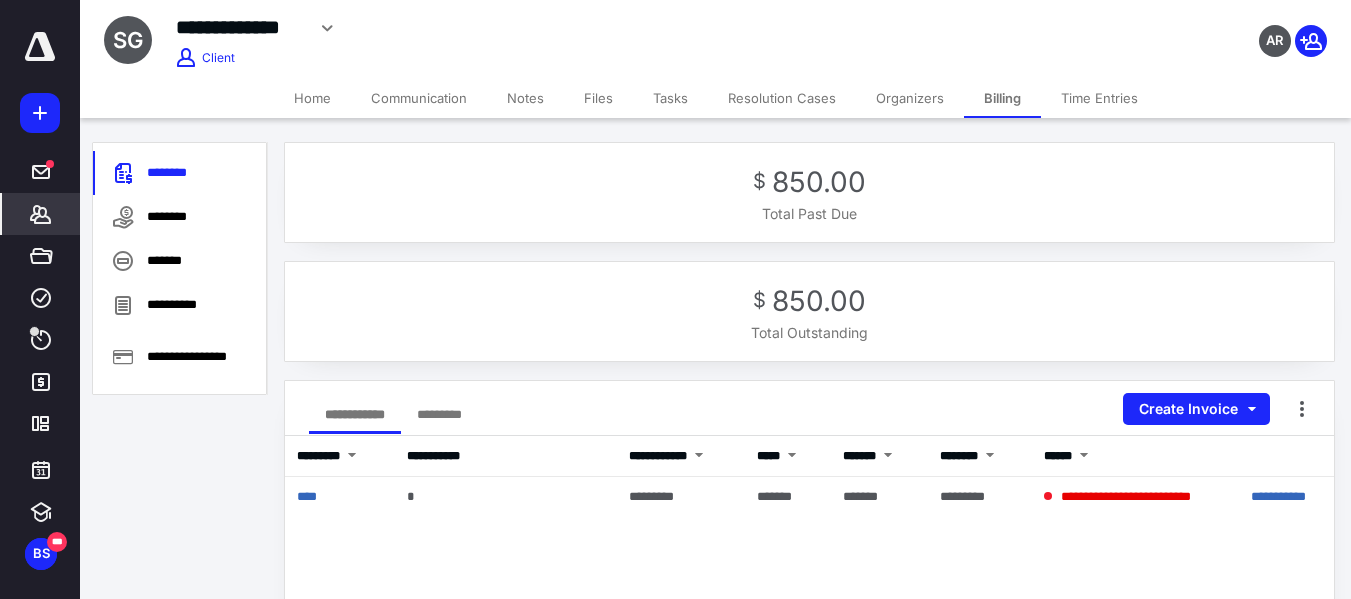 click on "*******" at bounding box center (41, 214) 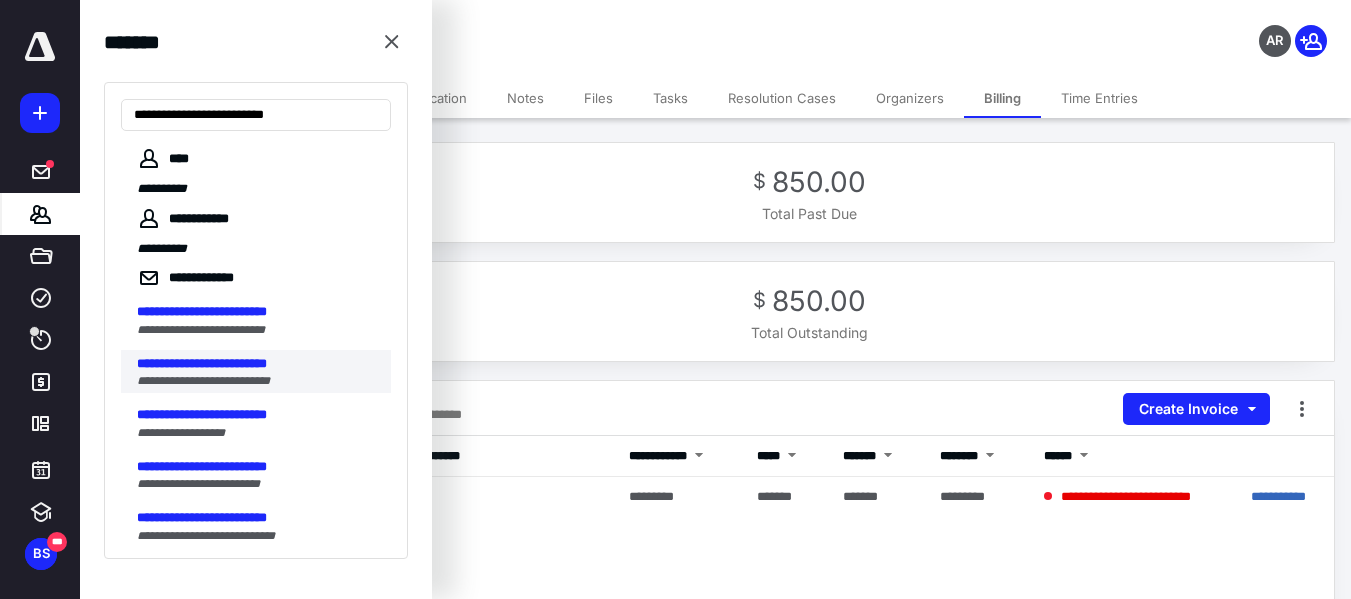 type on "**********" 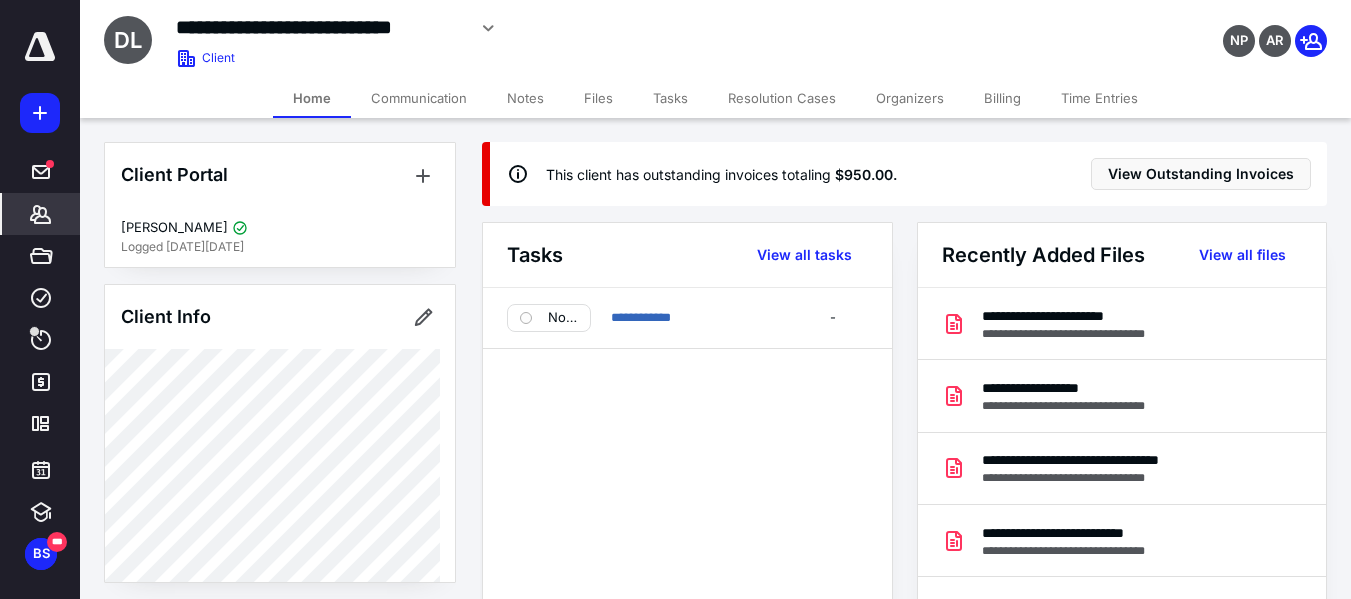 click on "Billing" at bounding box center (1002, 98) 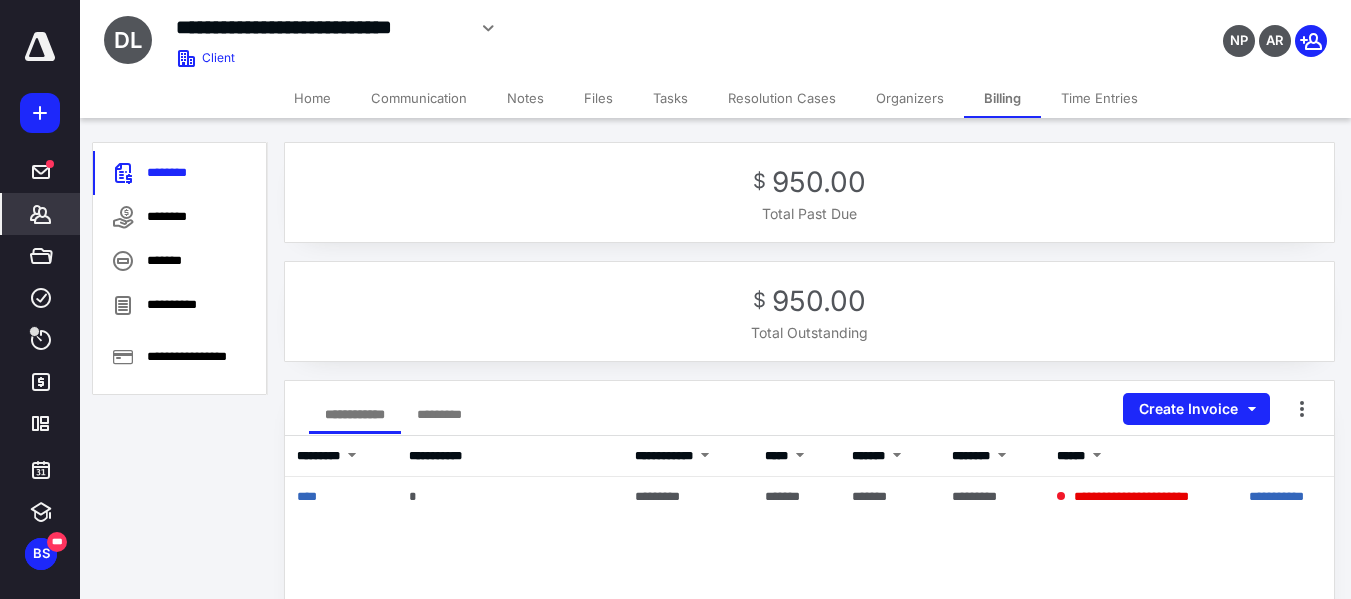 click on "*******" at bounding box center [40, 214] 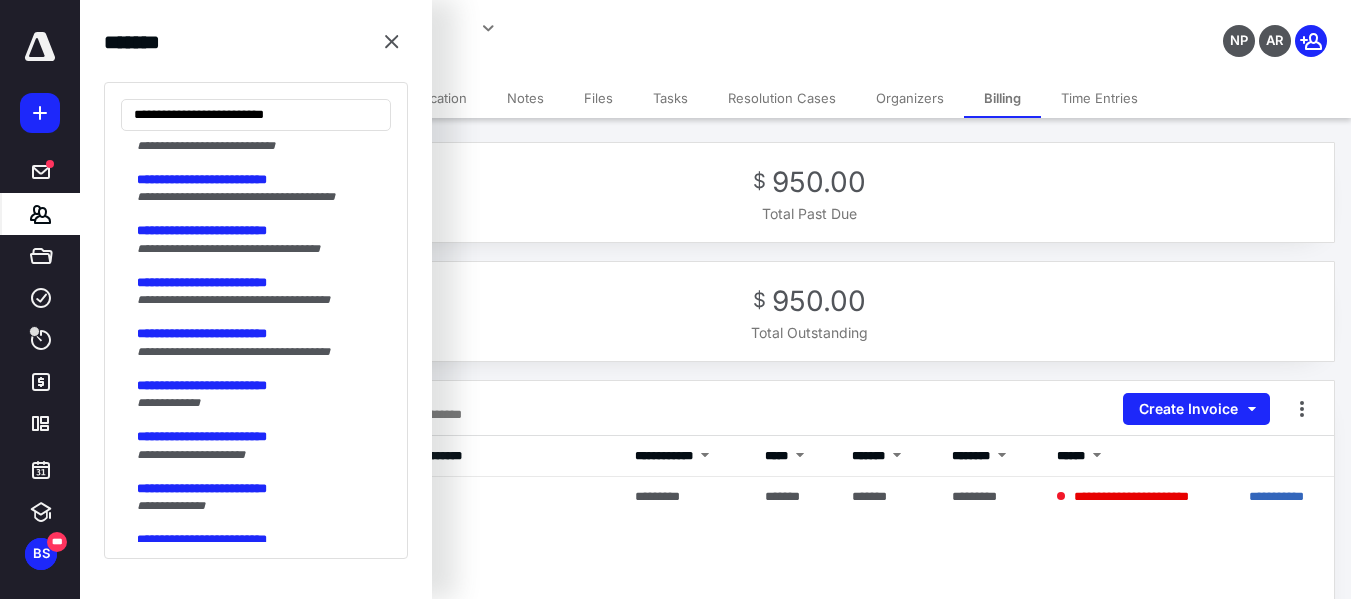 scroll, scrollTop: 400, scrollLeft: 0, axis: vertical 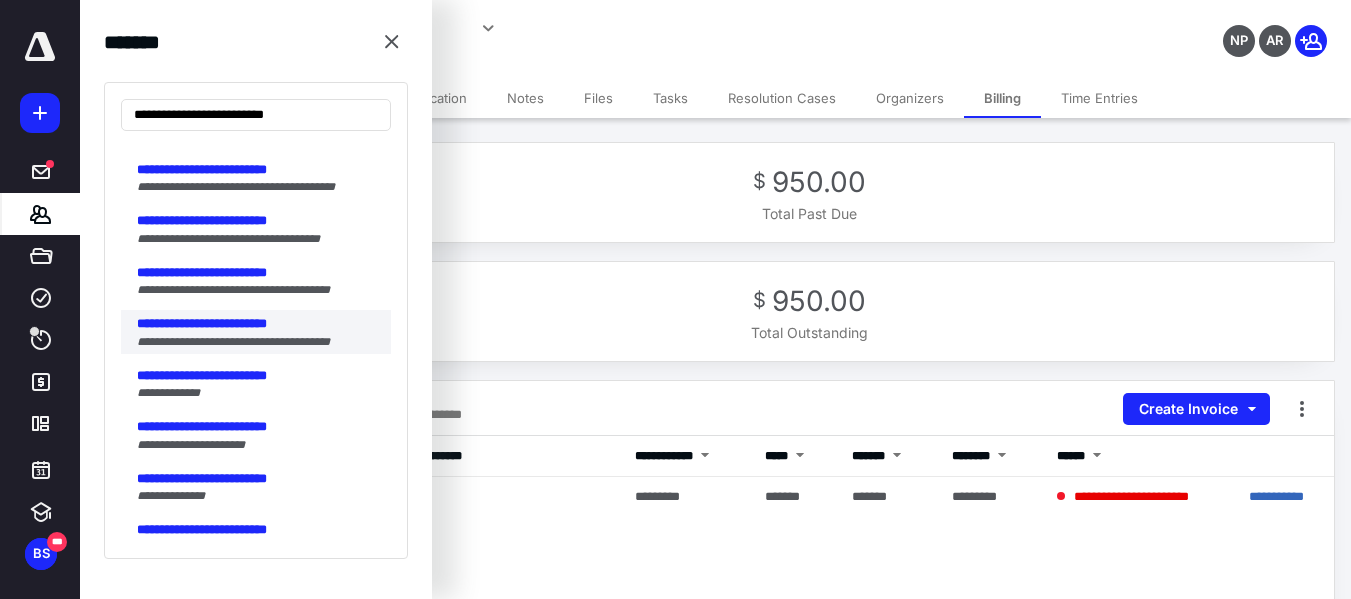 type on "**********" 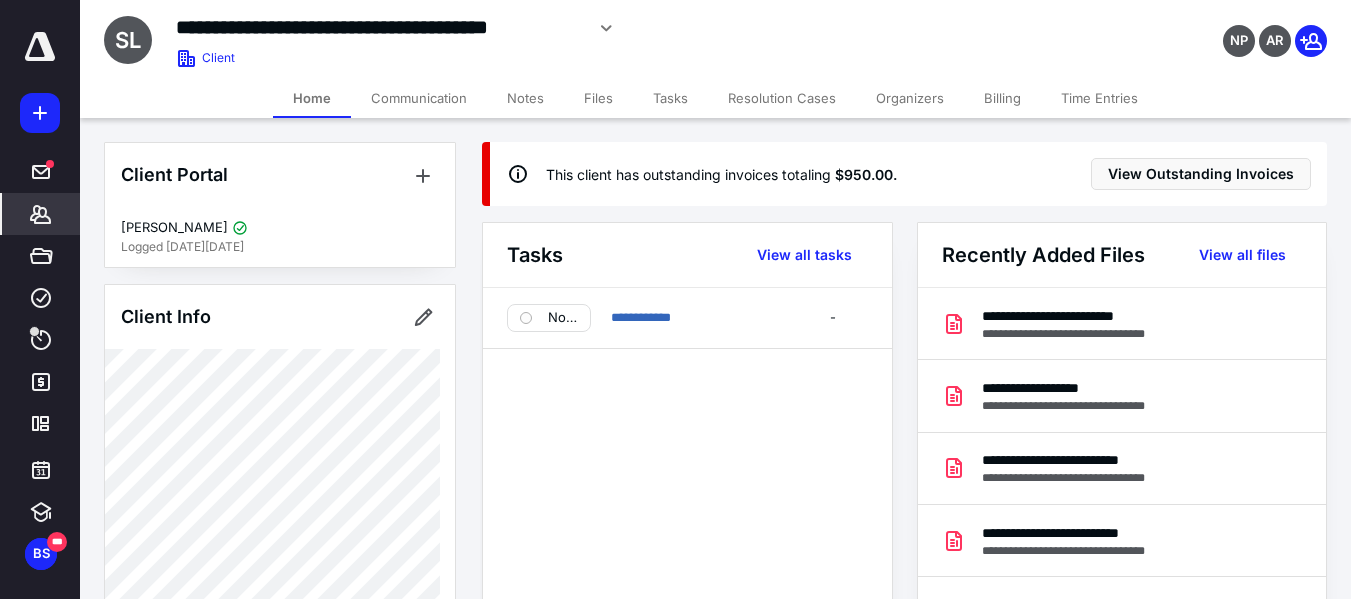 click on "Billing" at bounding box center [1002, 98] 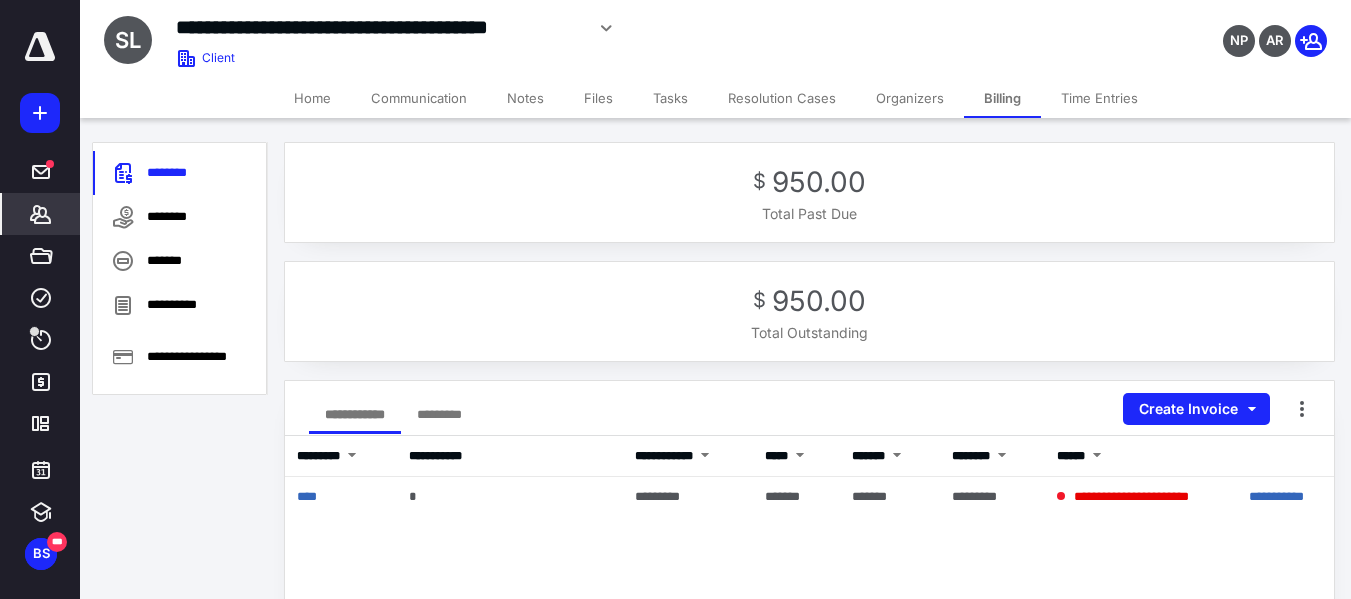 click on "*******" at bounding box center [41, 214] 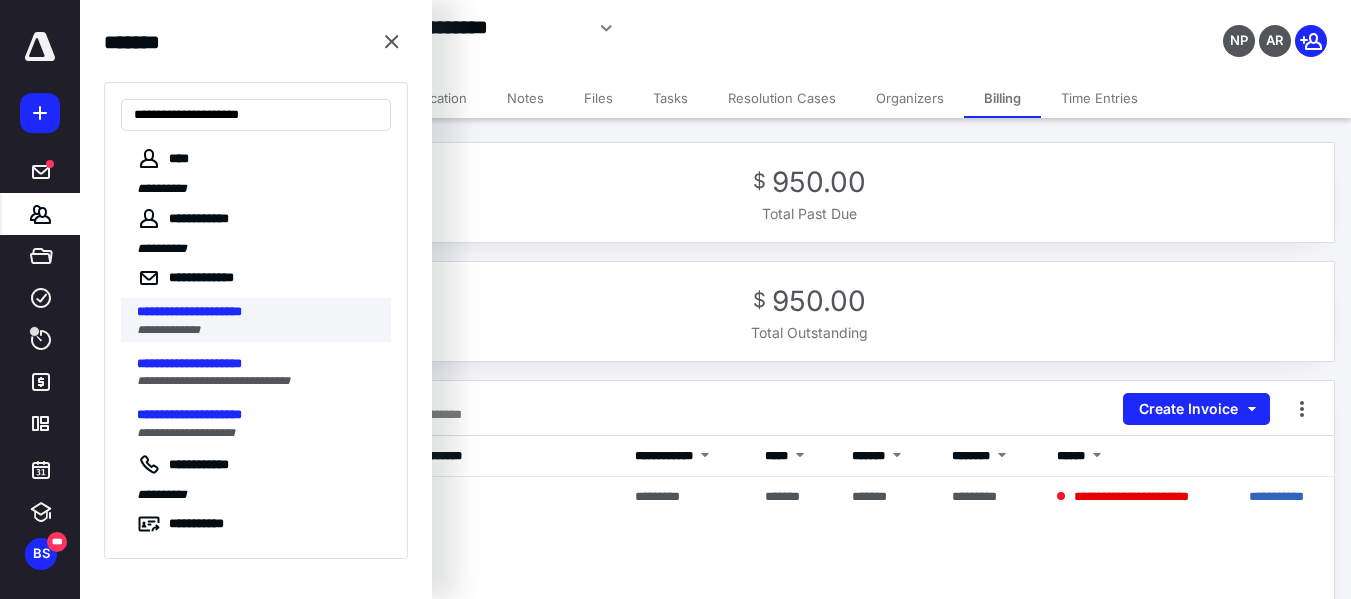 type on "**********" 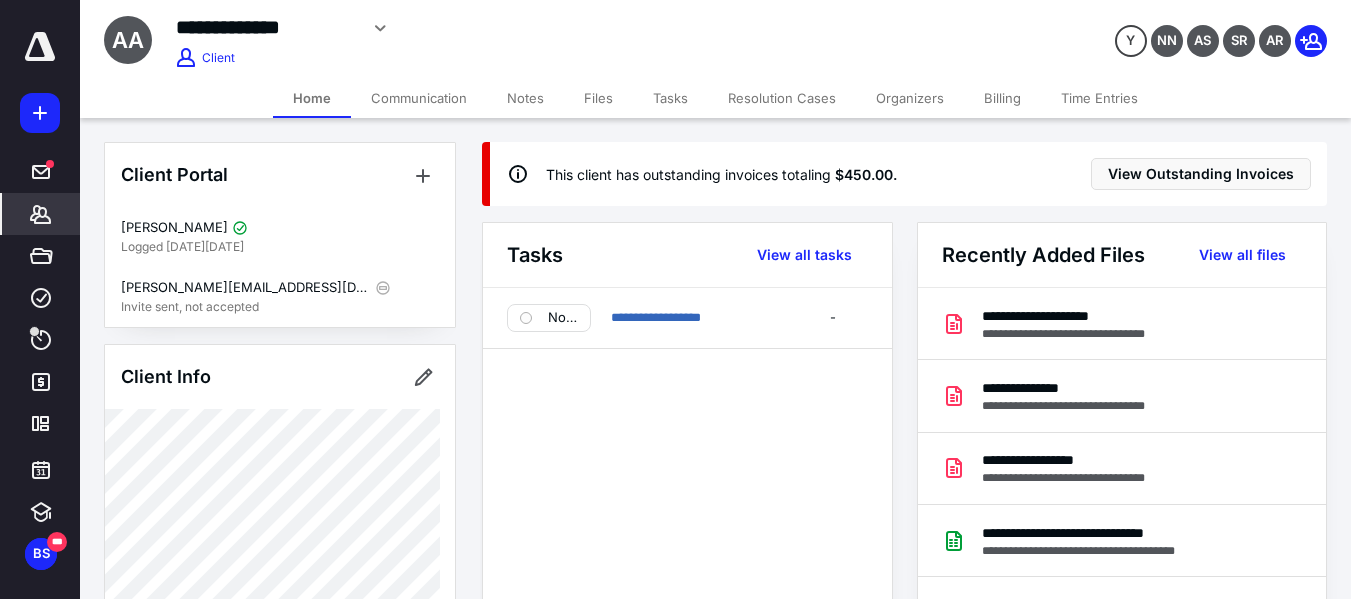 click on "Billing" at bounding box center (1002, 98) 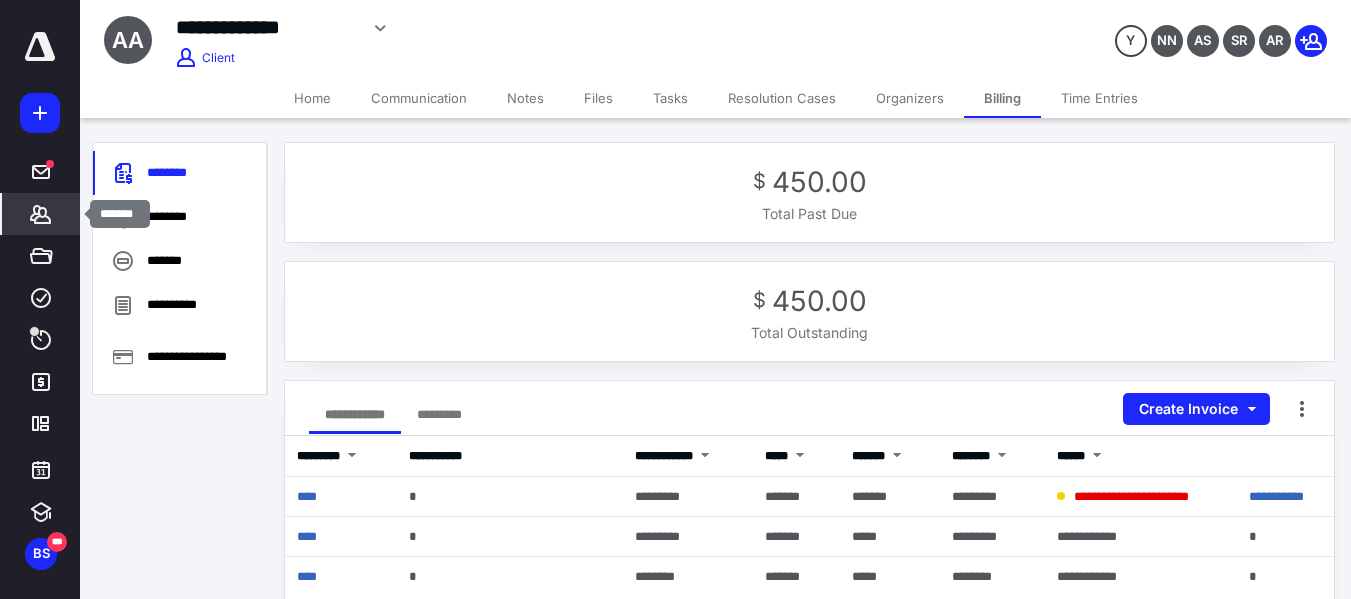 click 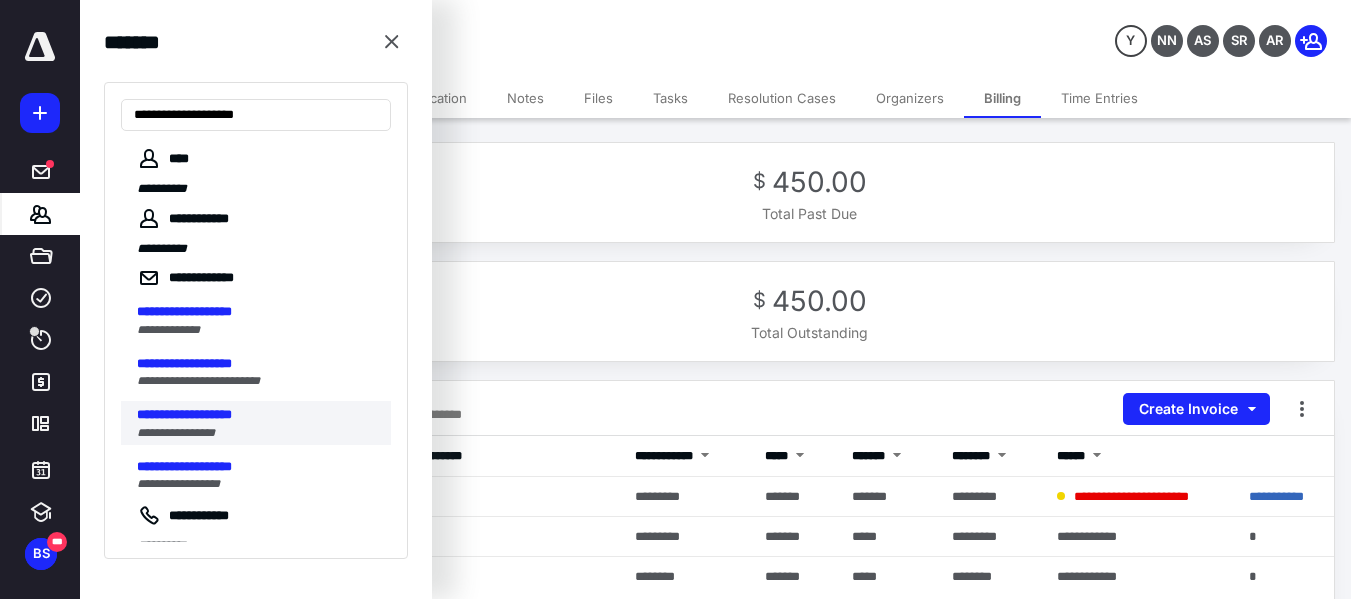 type on "**********" 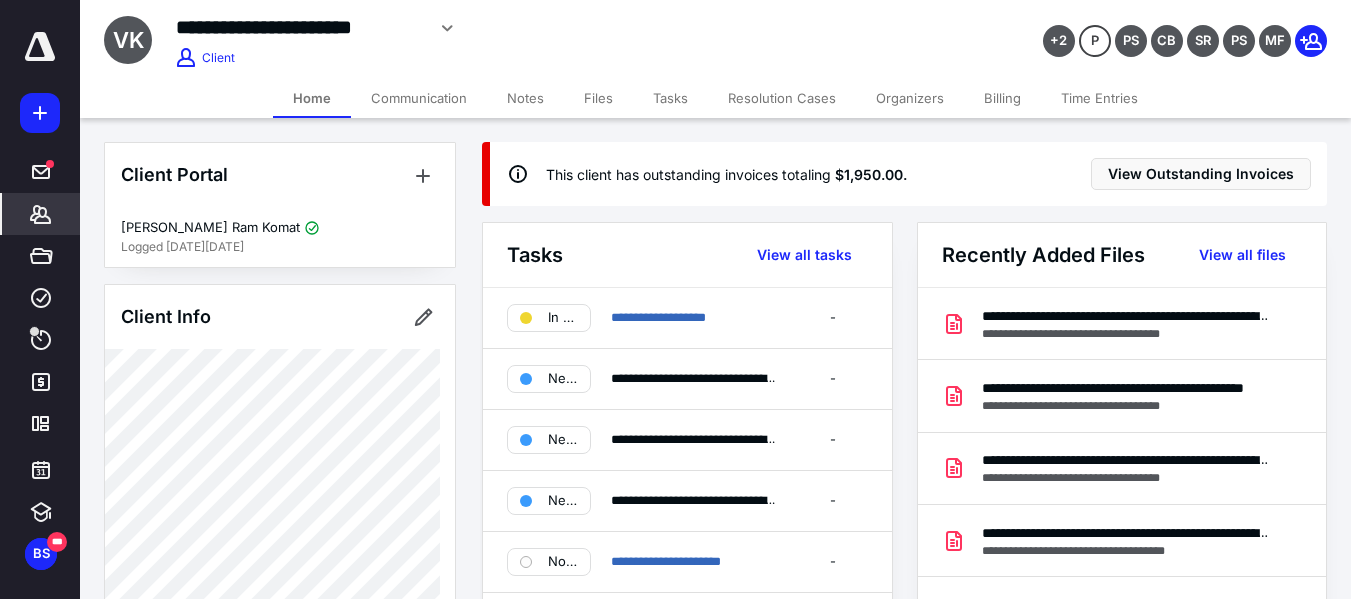 click on "Billing" at bounding box center [1002, 98] 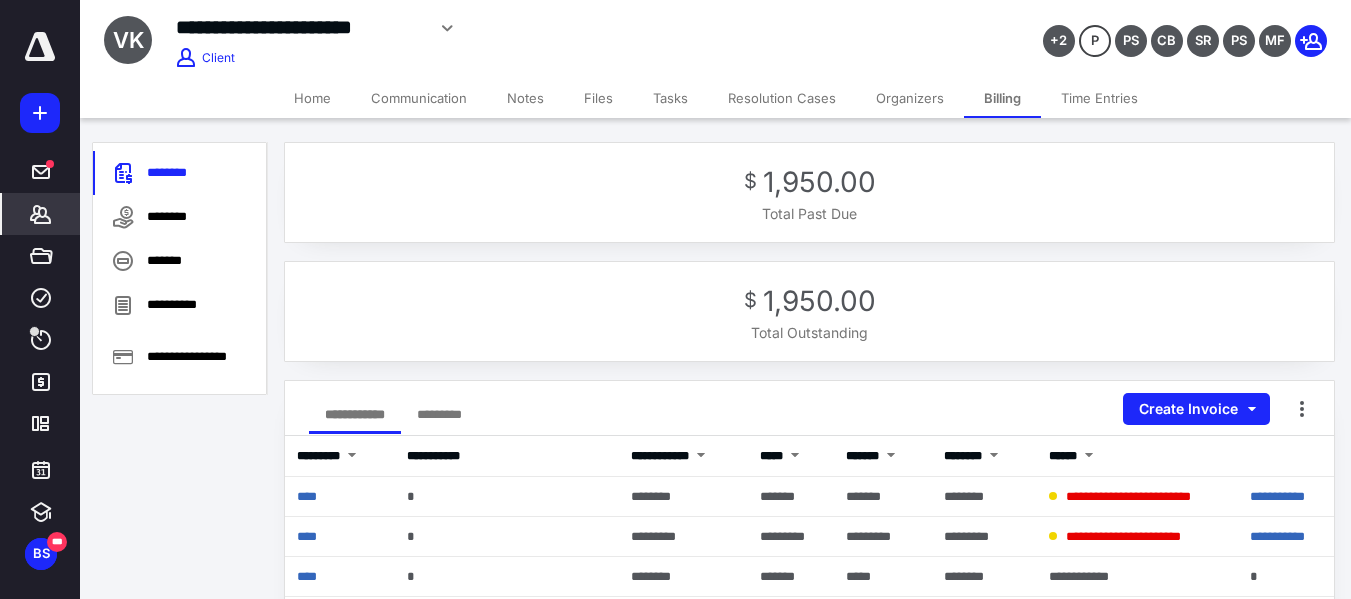 click on "*******" at bounding box center (41, 214) 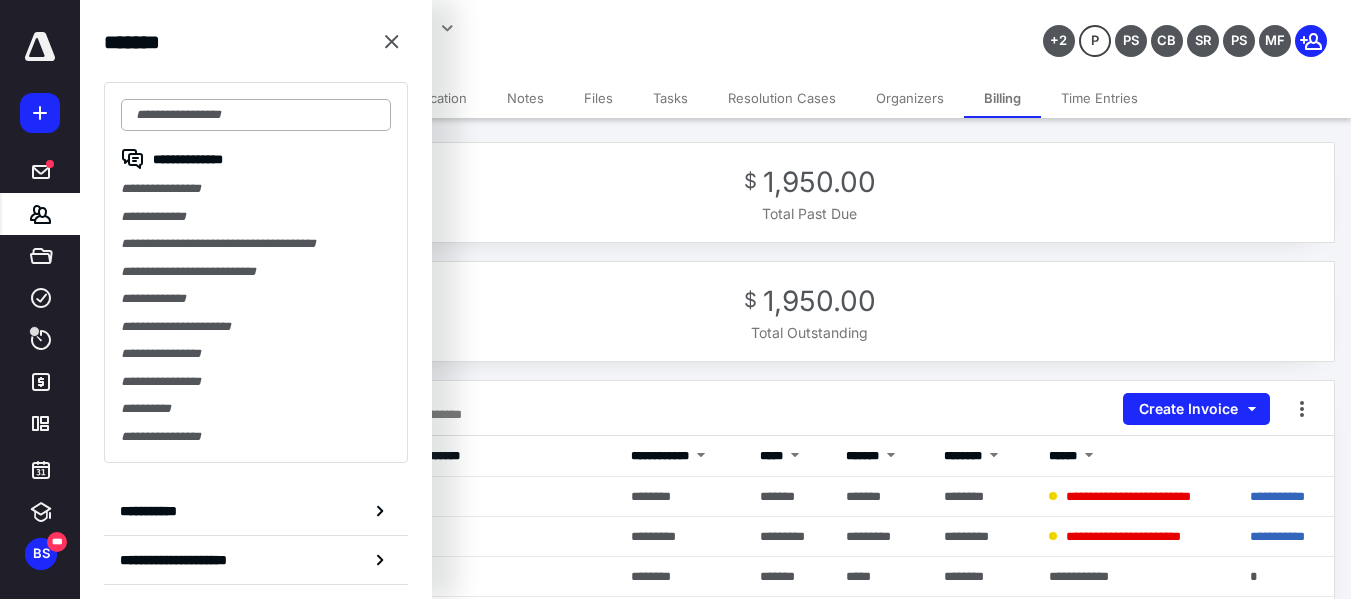 click at bounding box center [256, 115] 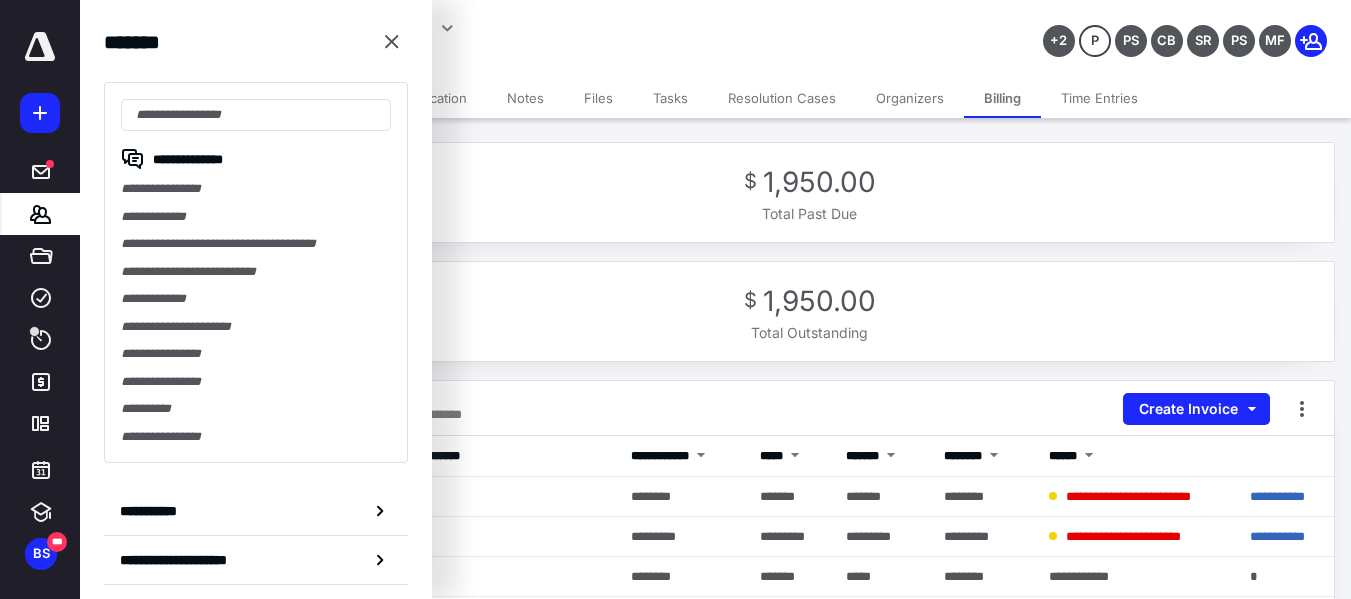 click at bounding box center [40, 47] 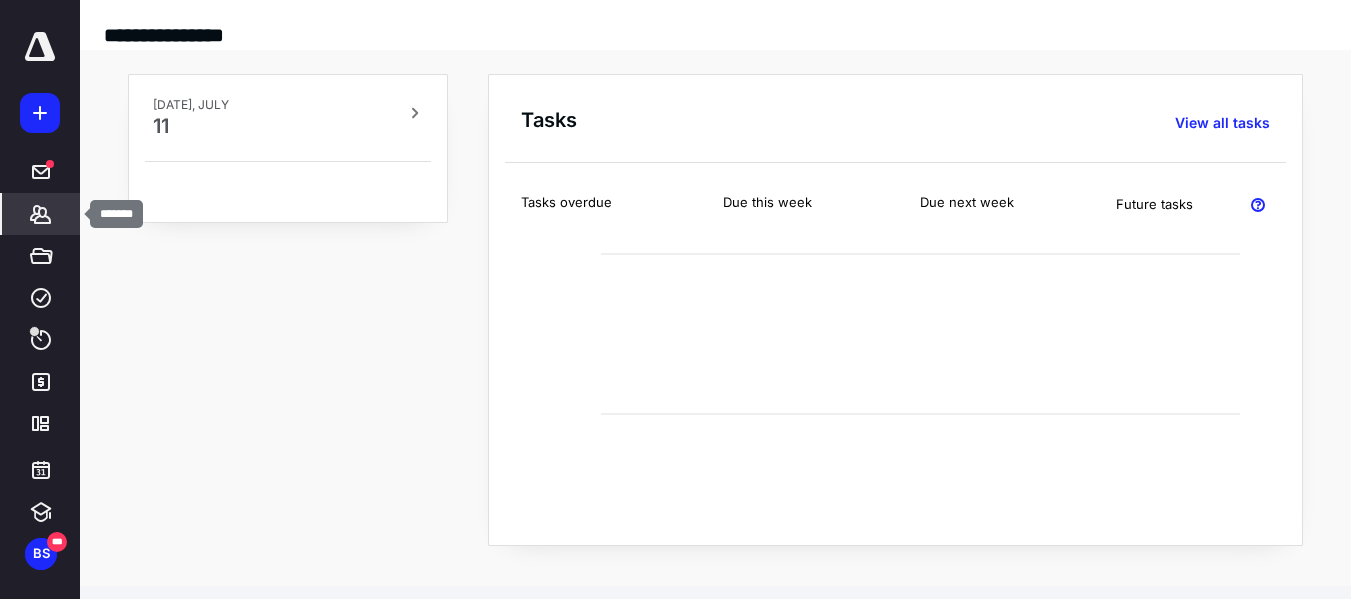 click 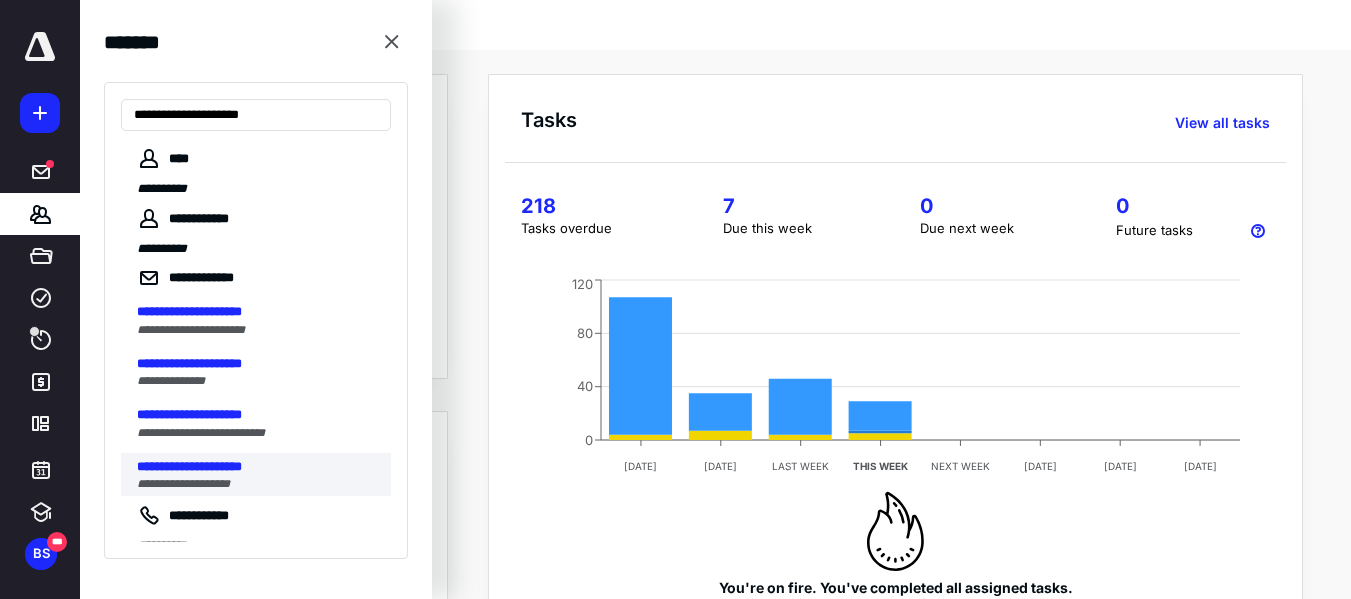 type on "**********" 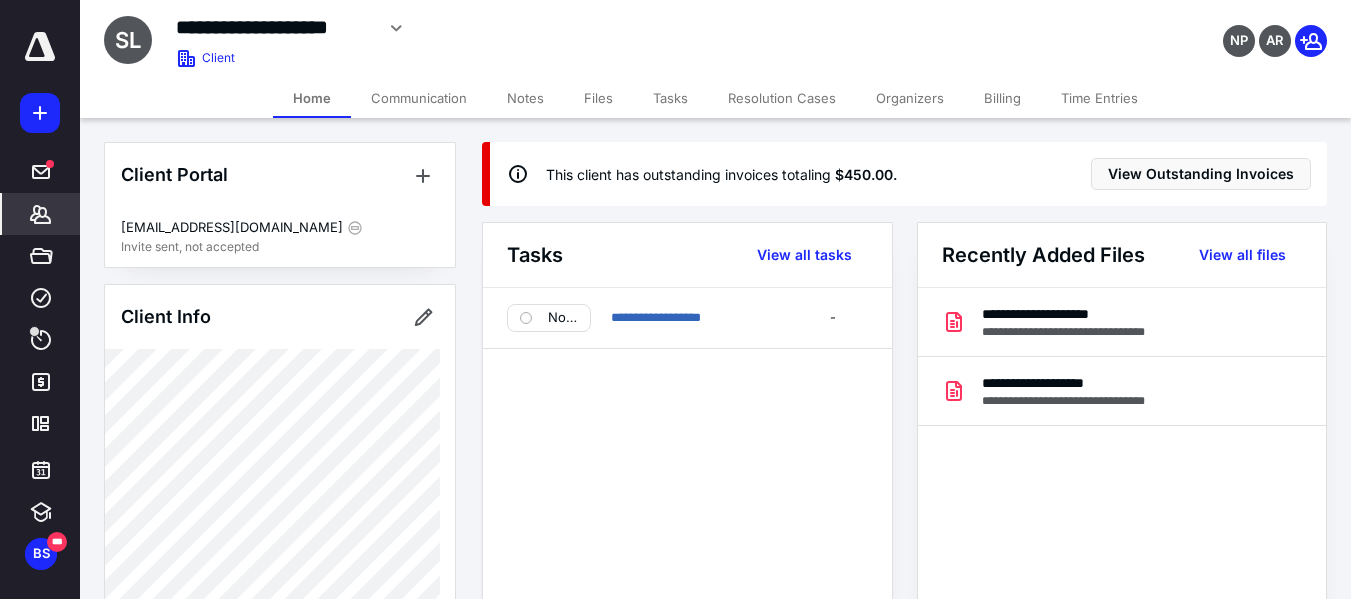 click on "Billing" at bounding box center (1002, 98) 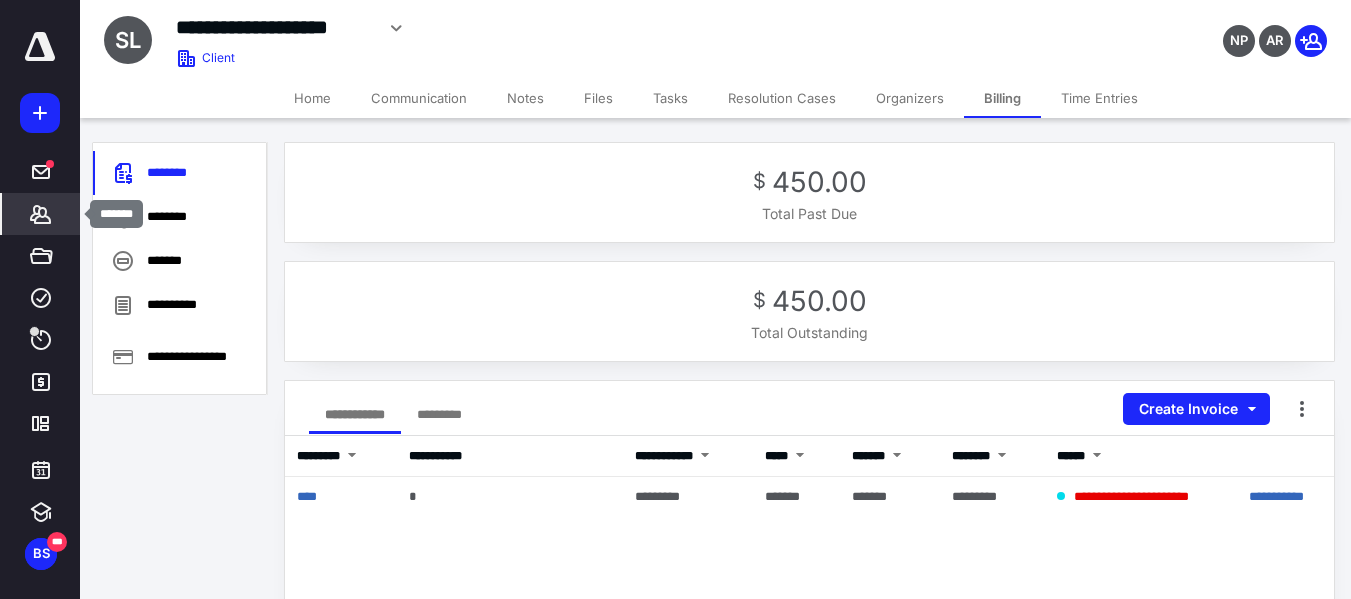 click on "*******" at bounding box center [41, 214] 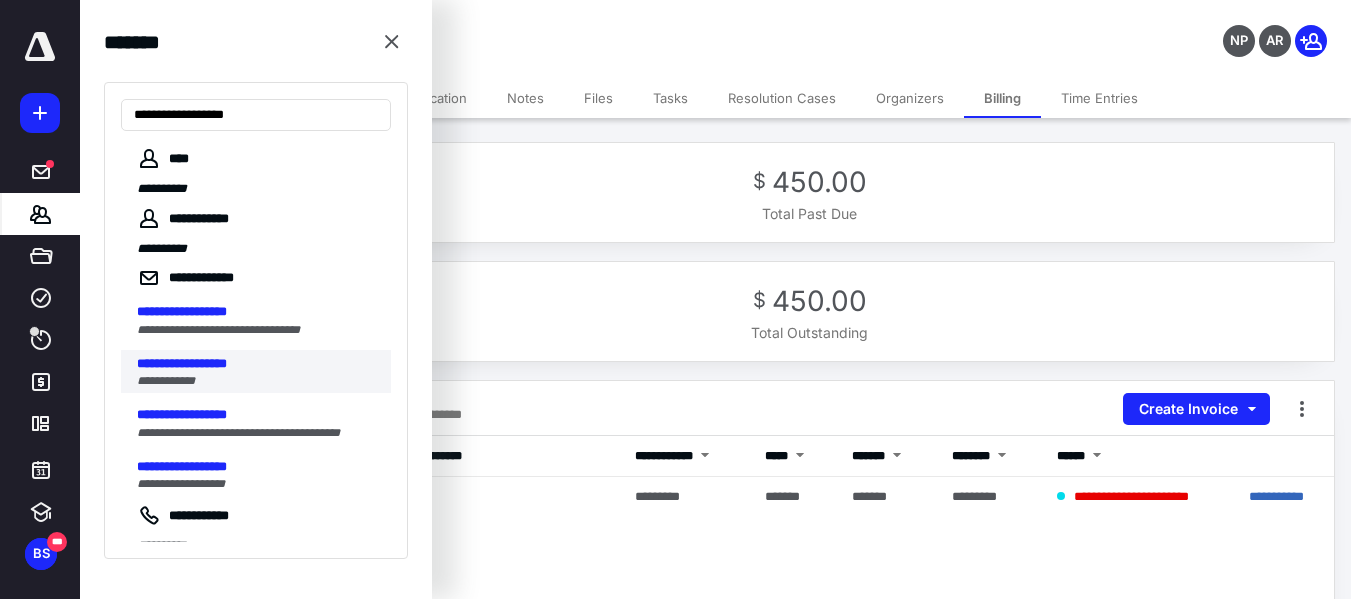 type on "**********" 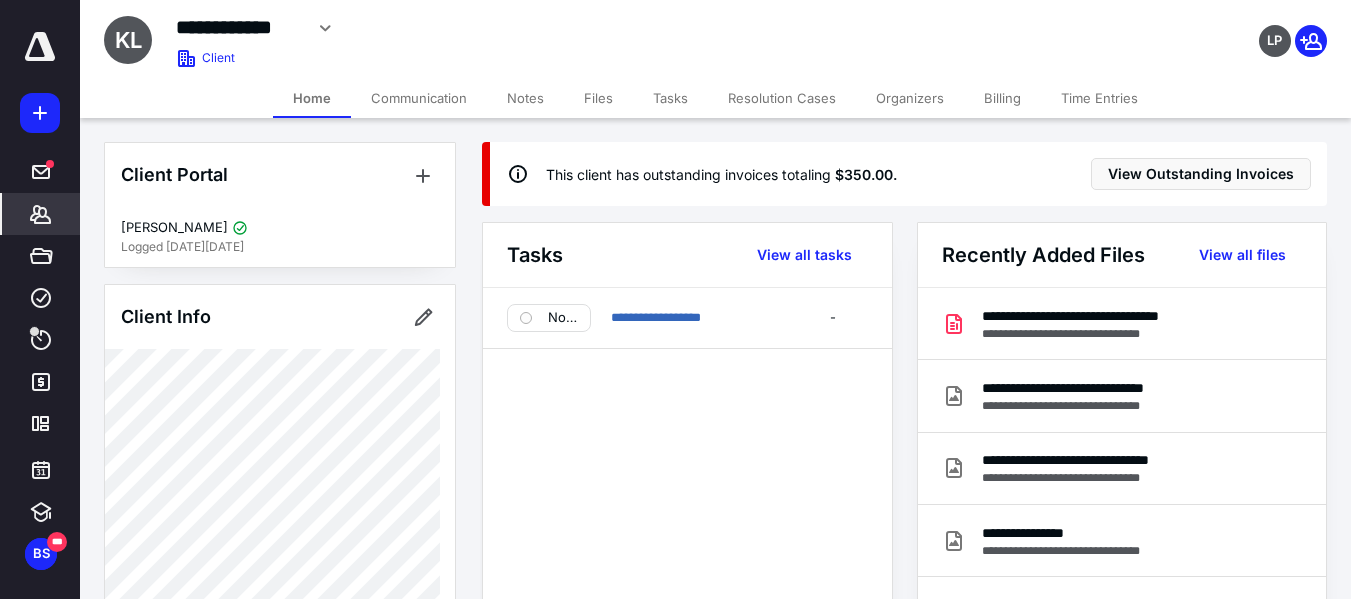 click on "Billing" at bounding box center (1002, 98) 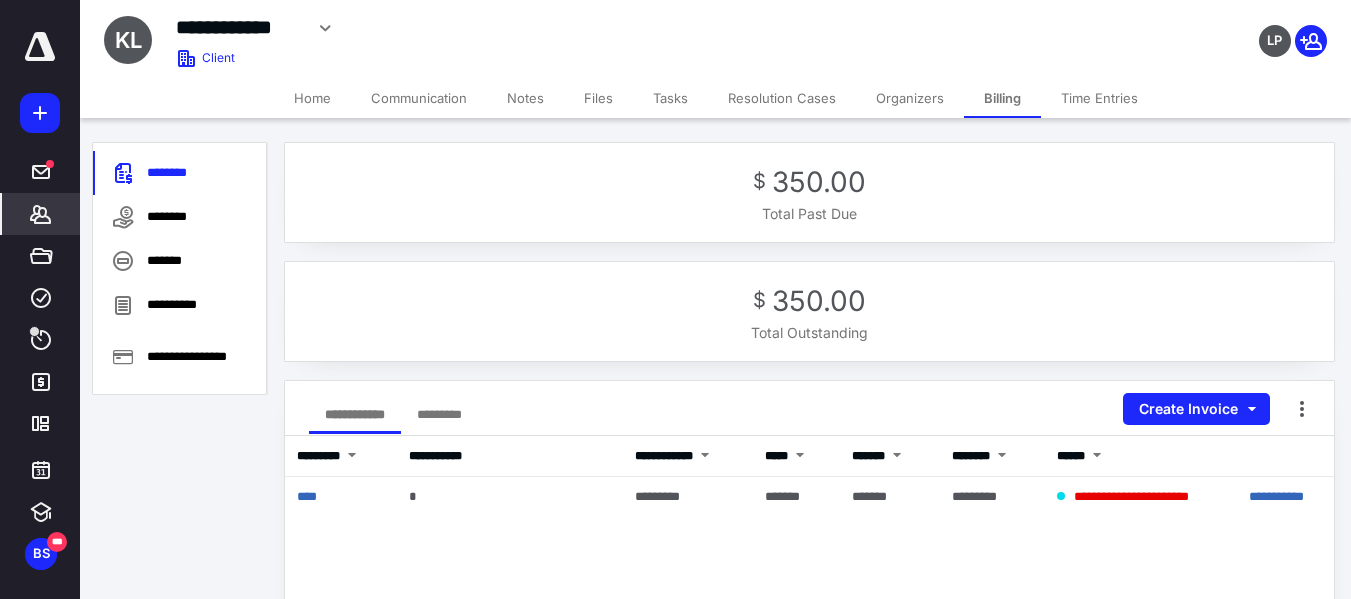 click at bounding box center (40, 47) 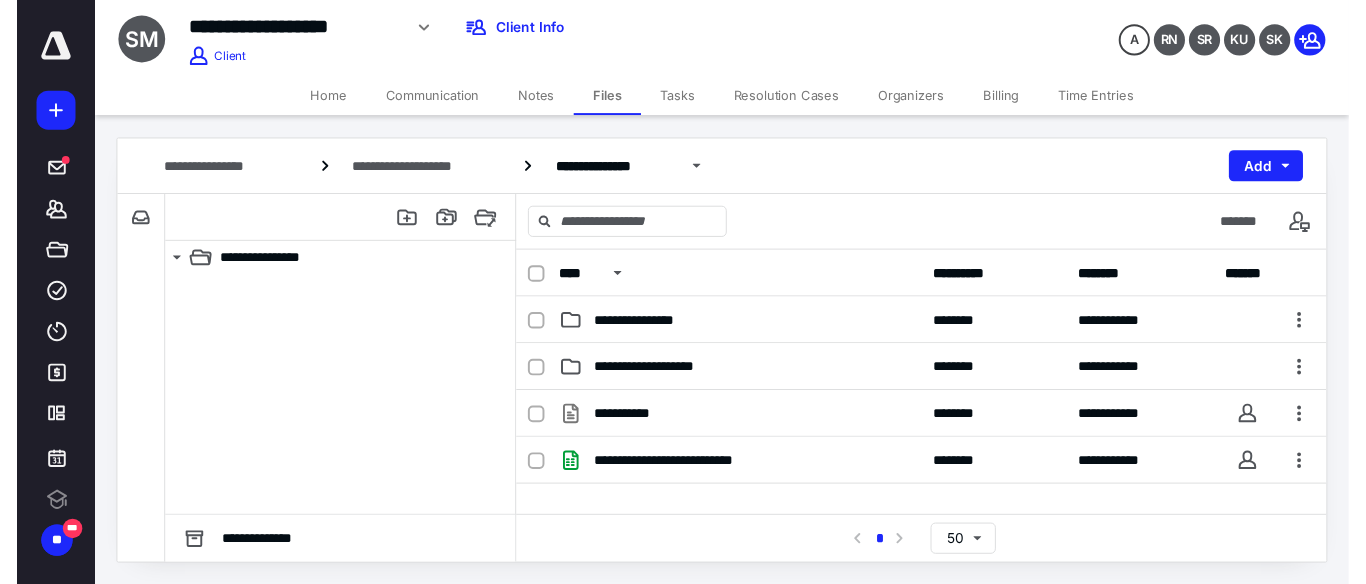 scroll, scrollTop: 0, scrollLeft: 0, axis: both 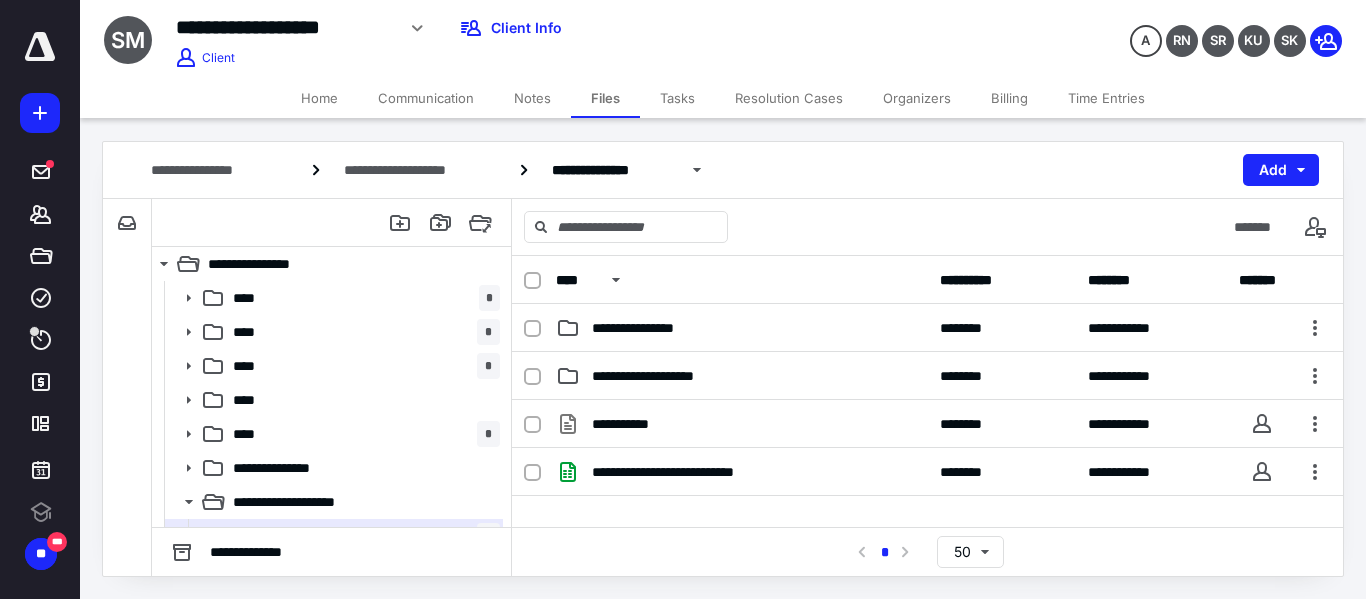 click on "Tasks" at bounding box center [677, 98] 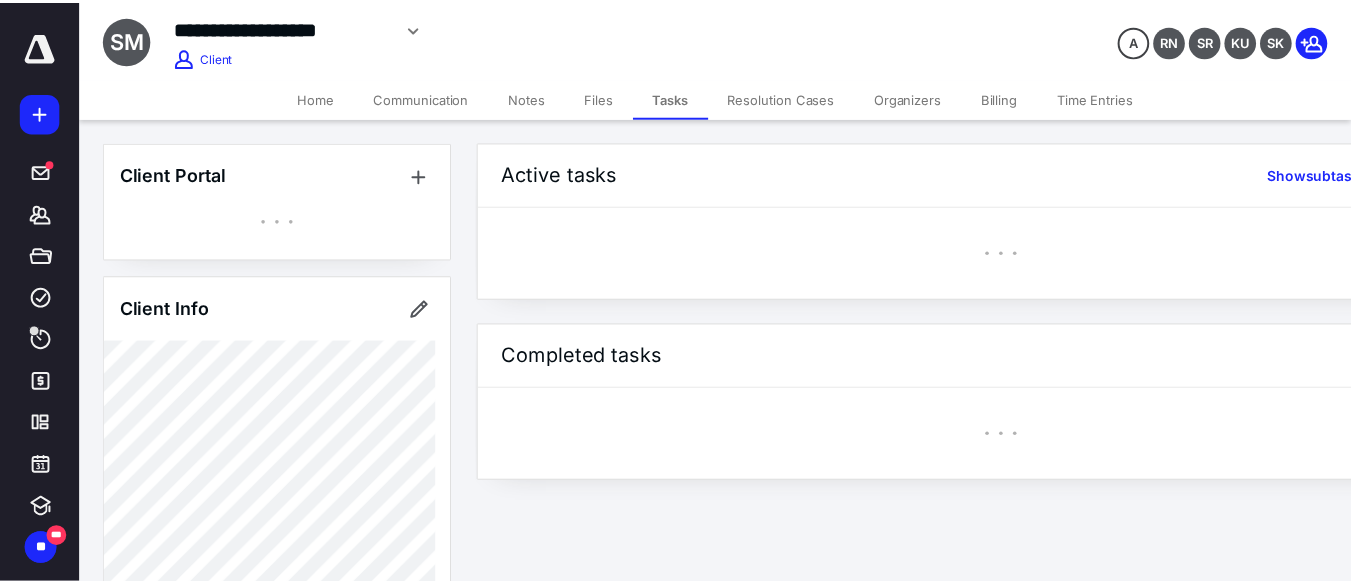 scroll, scrollTop: 0, scrollLeft: 0, axis: both 